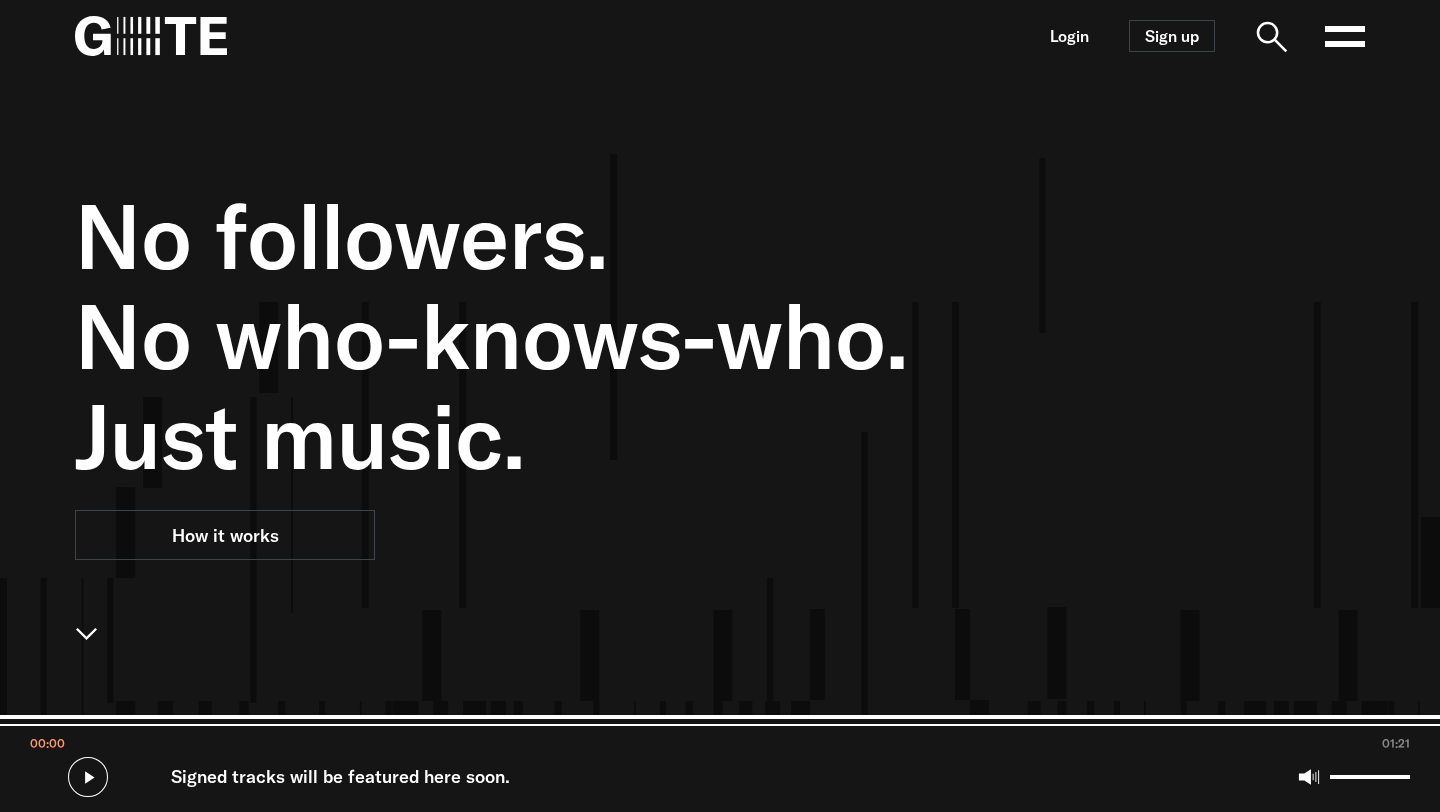 scroll, scrollTop: 0, scrollLeft: 0, axis: both 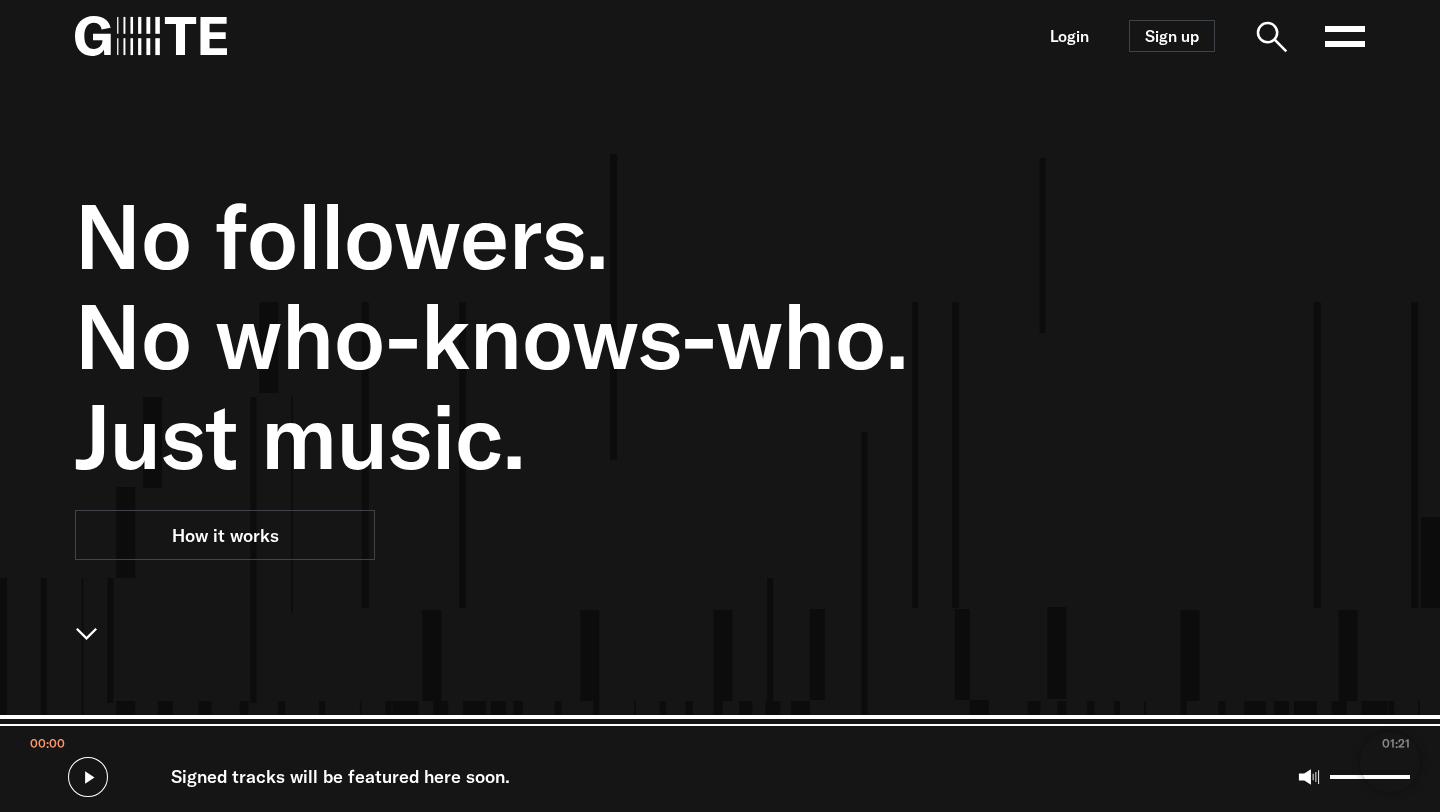 click 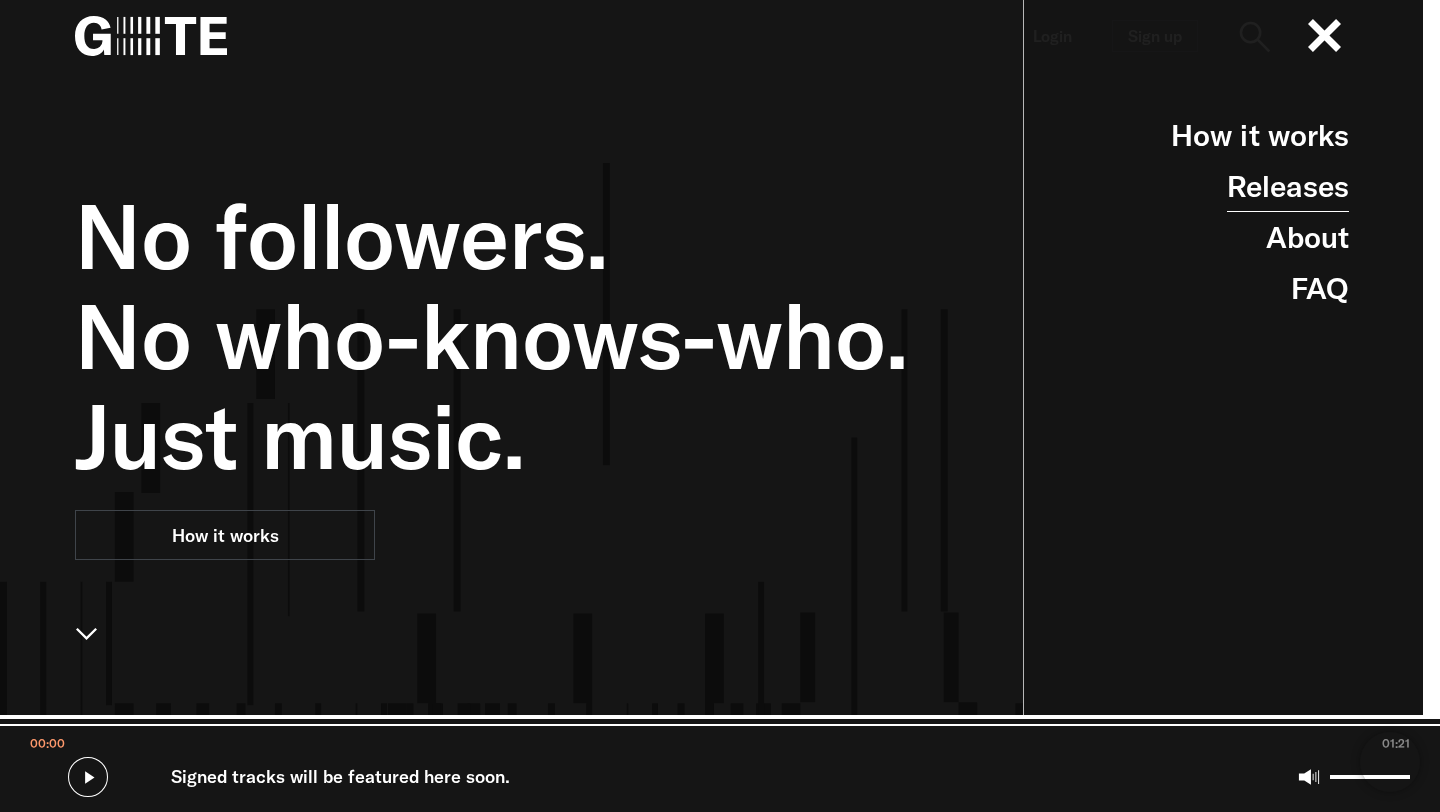 click on "Releases" at bounding box center (1288, 186) 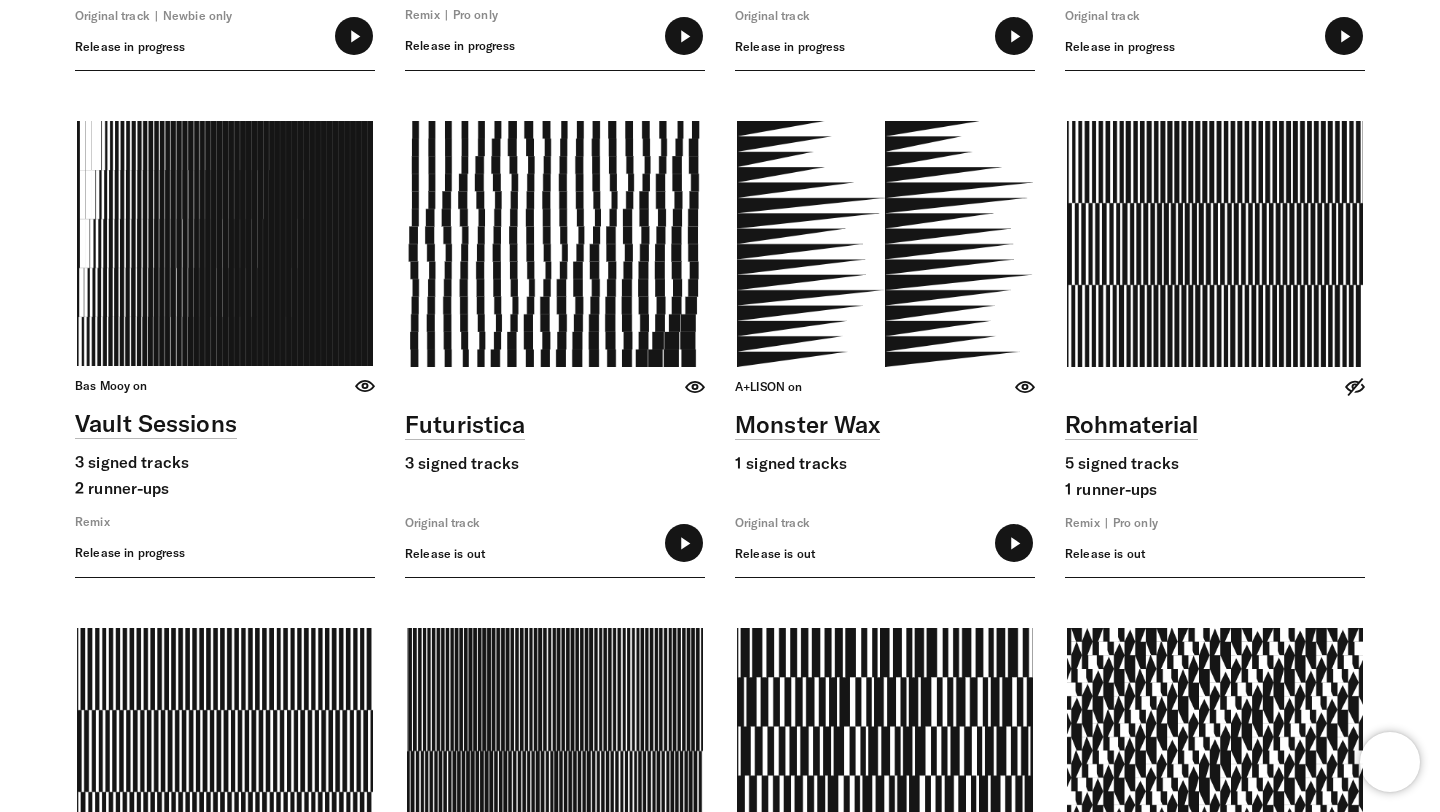 scroll, scrollTop: 7748, scrollLeft: 0, axis: vertical 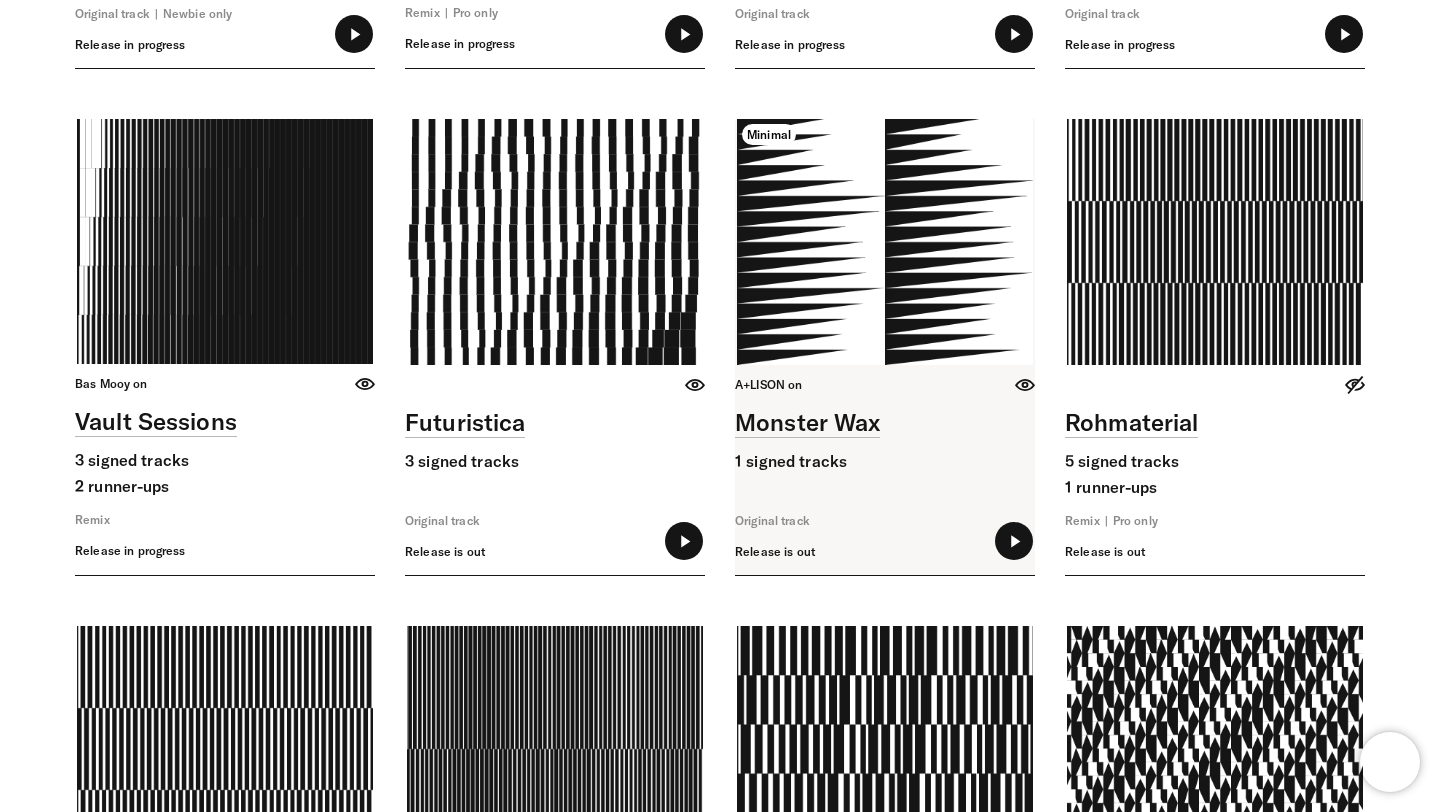 click at bounding box center (1014, 541) 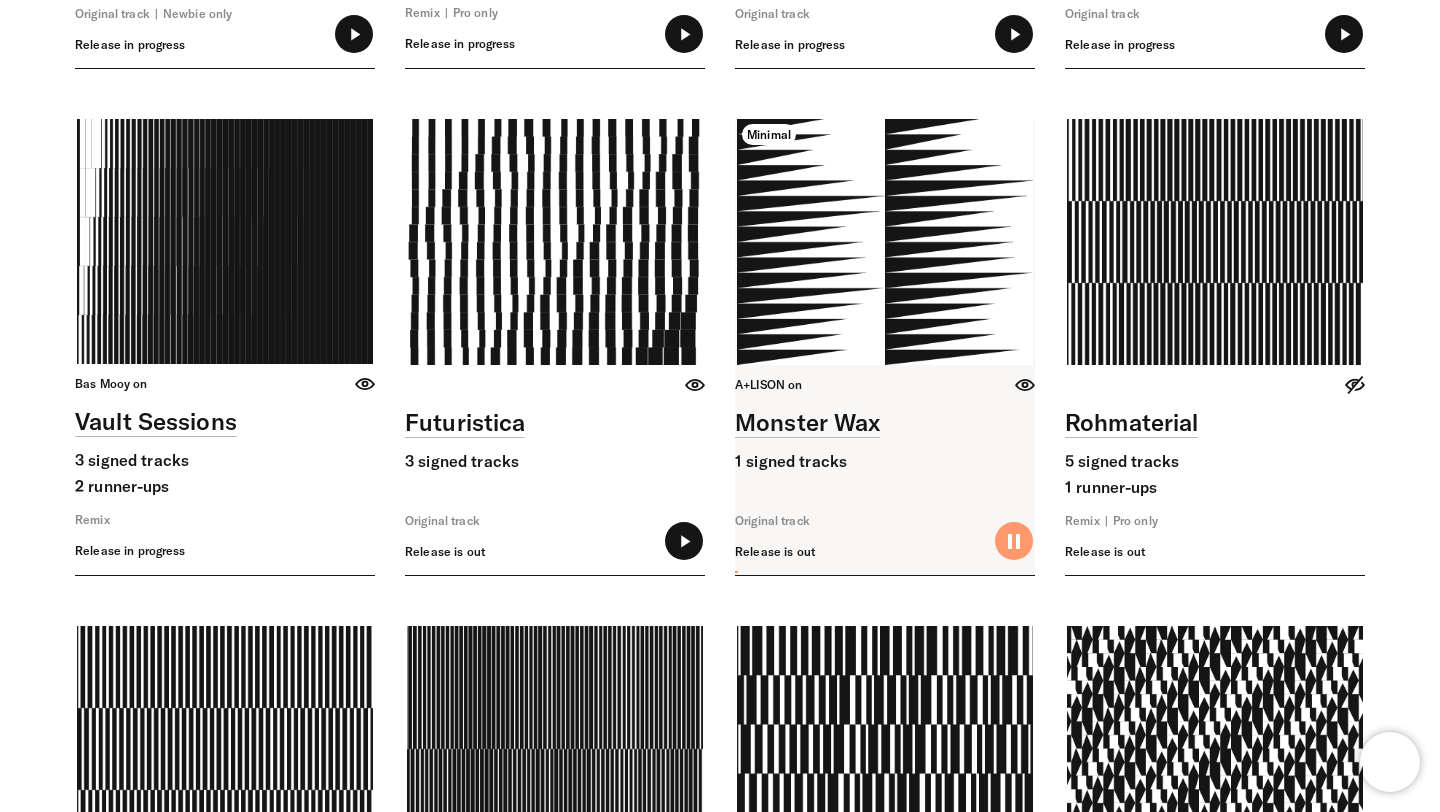click at bounding box center (885, 347) 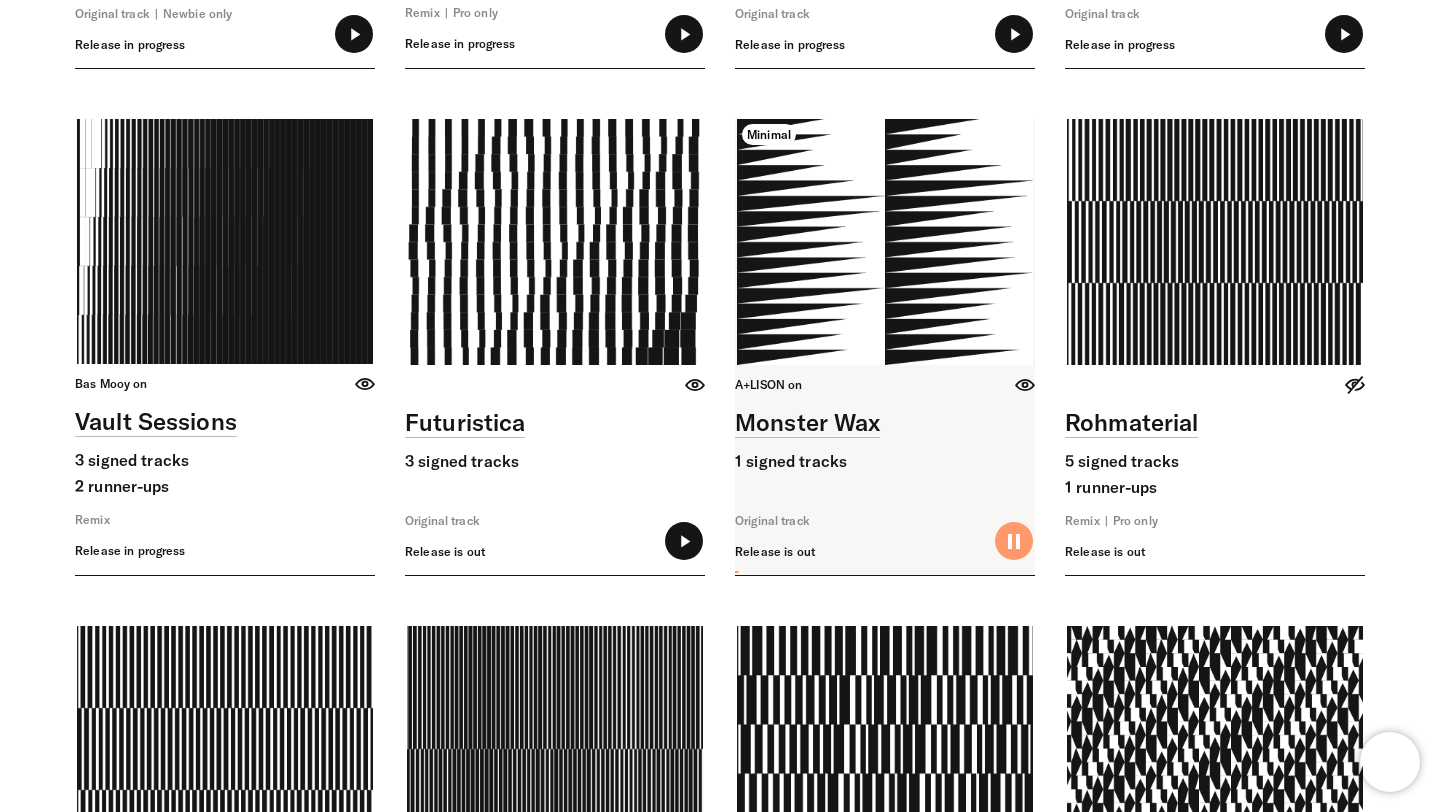 type on "****" 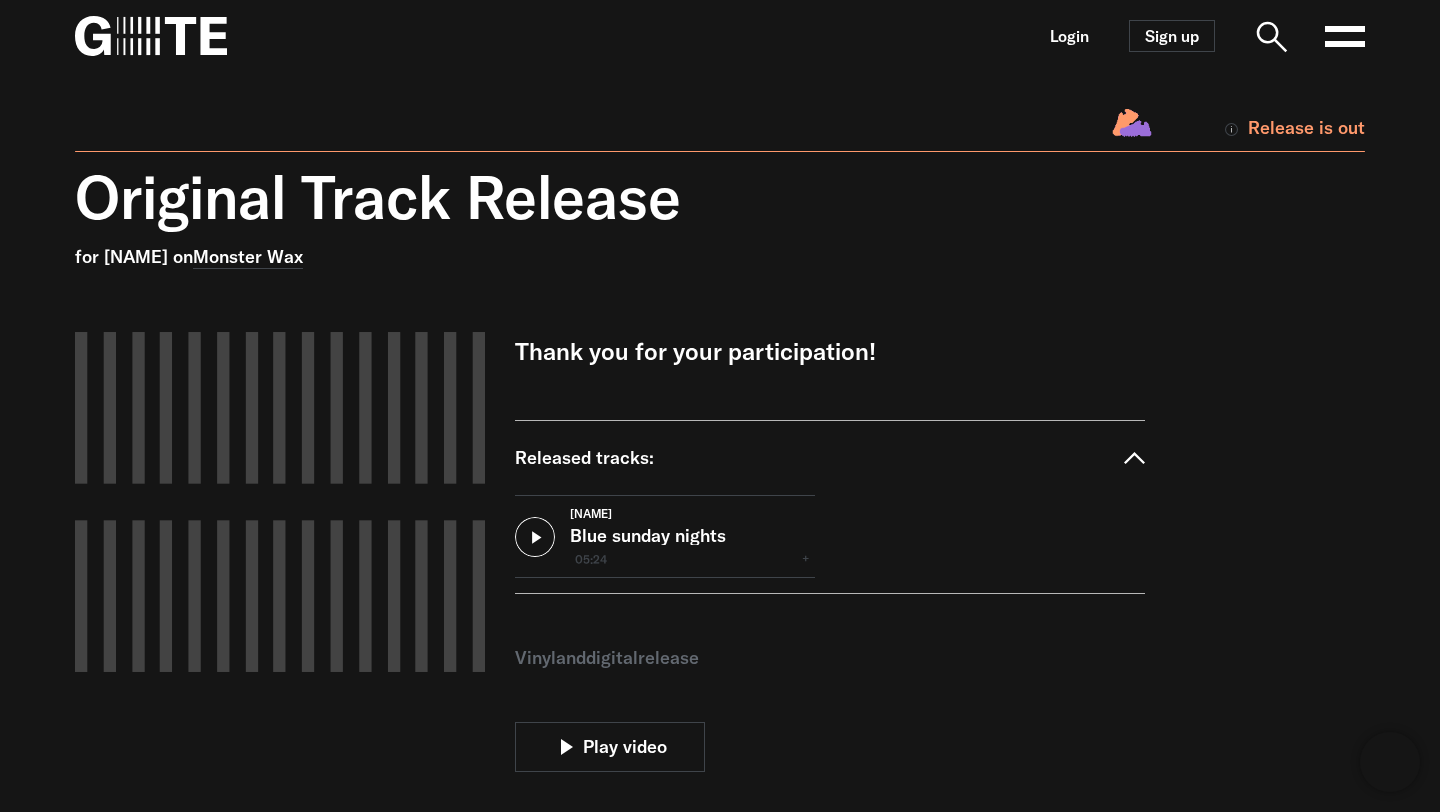scroll, scrollTop: 0, scrollLeft: 0, axis: both 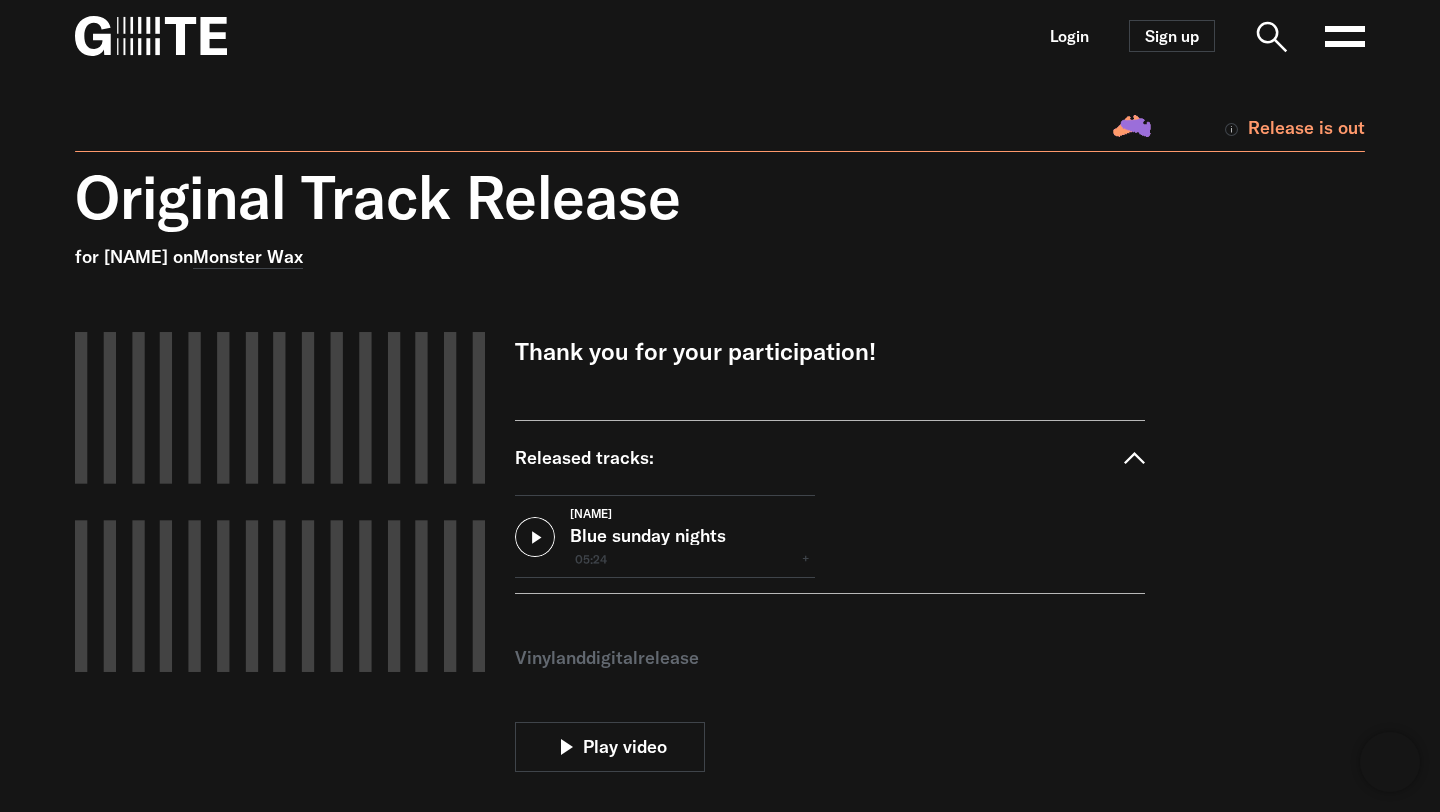click at bounding box center (535, 537) 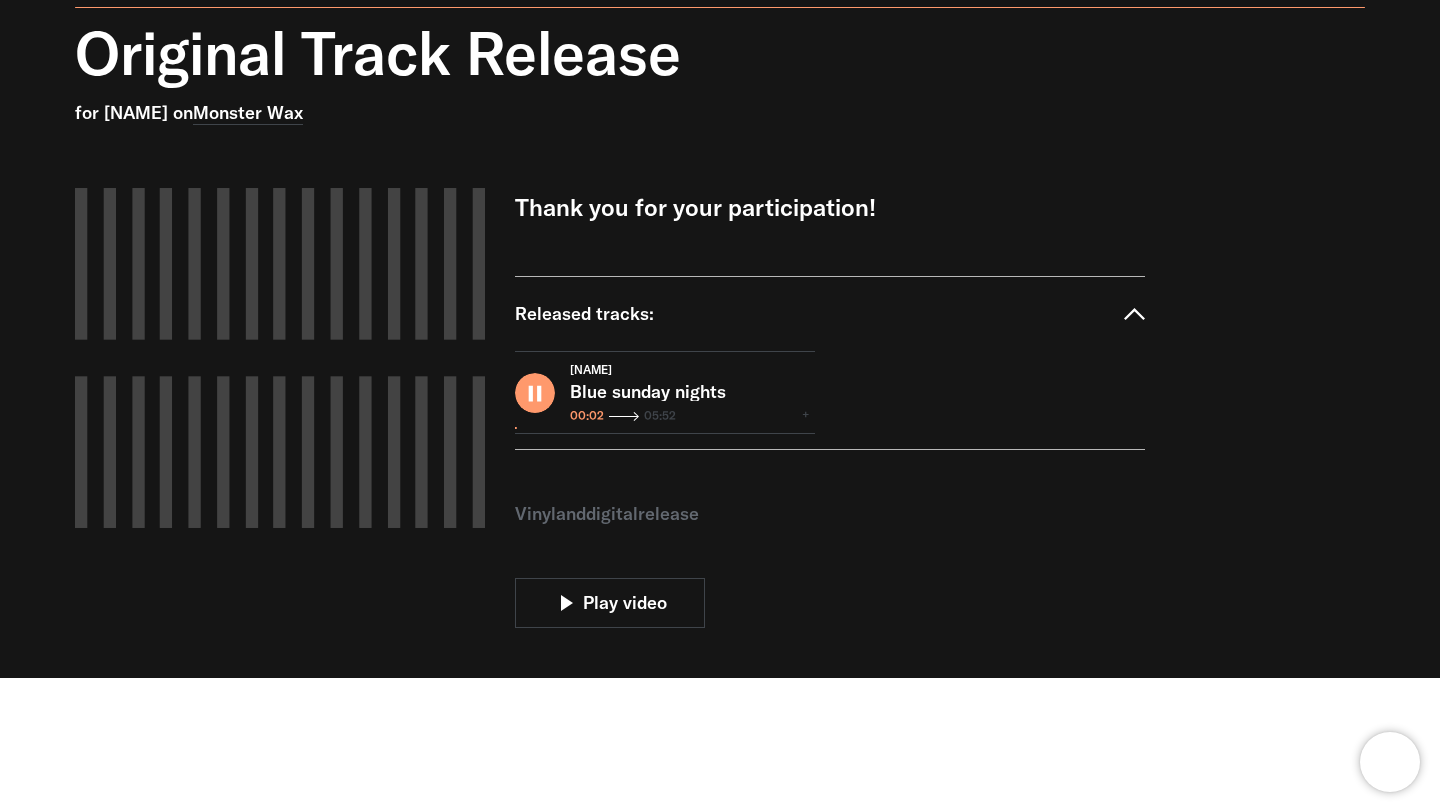 scroll, scrollTop: 198, scrollLeft: 0, axis: vertical 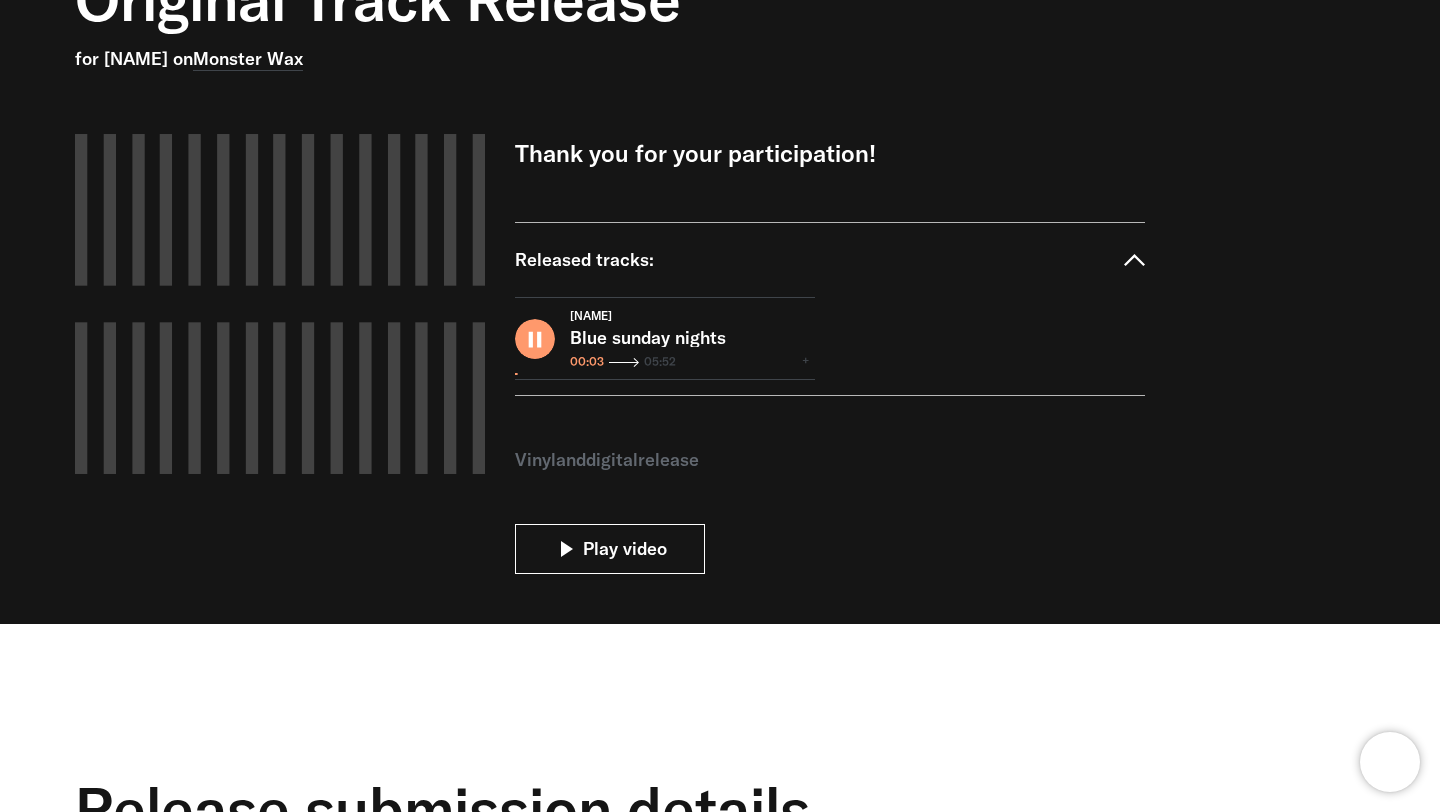 click on "Play video" at bounding box center [625, 549] 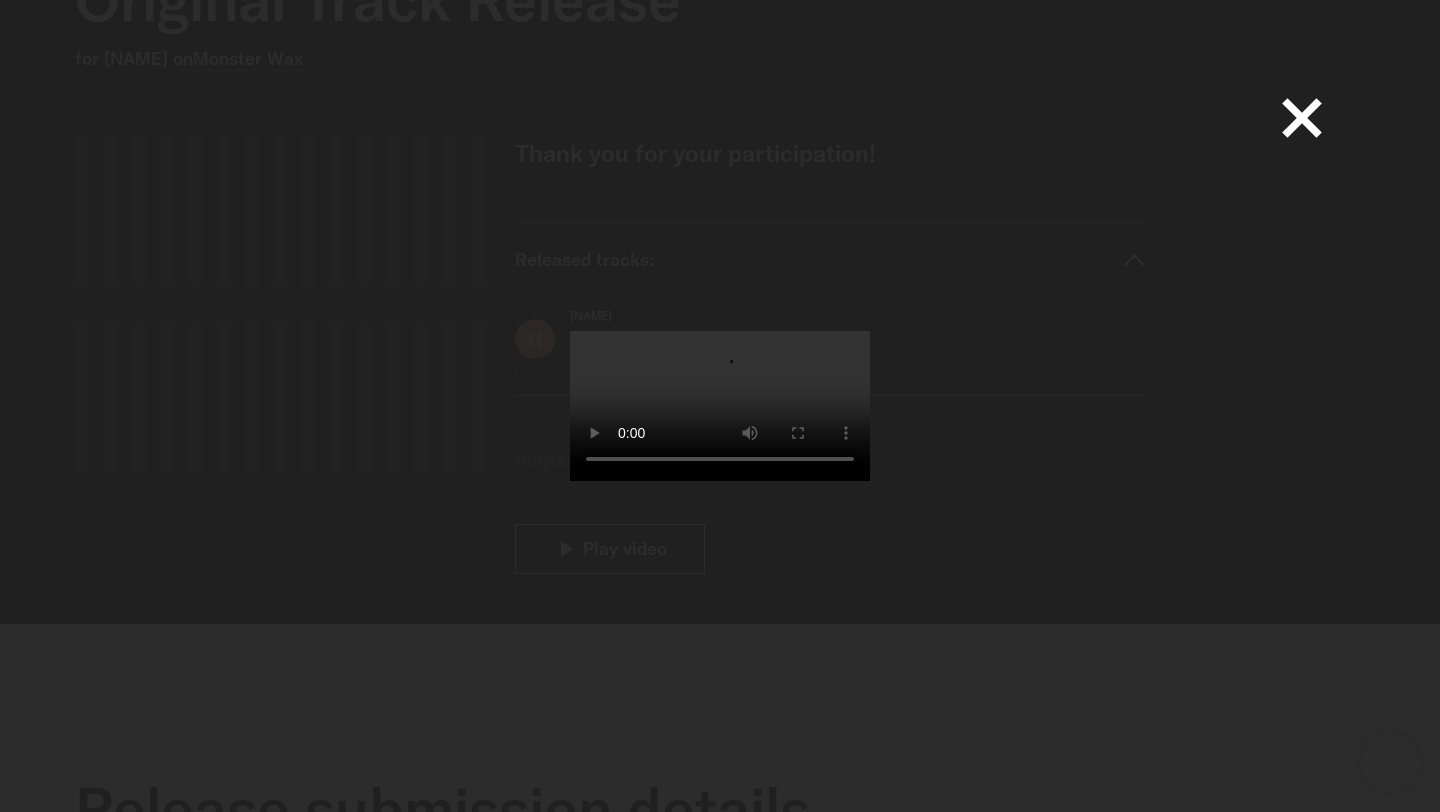 type on "*****" 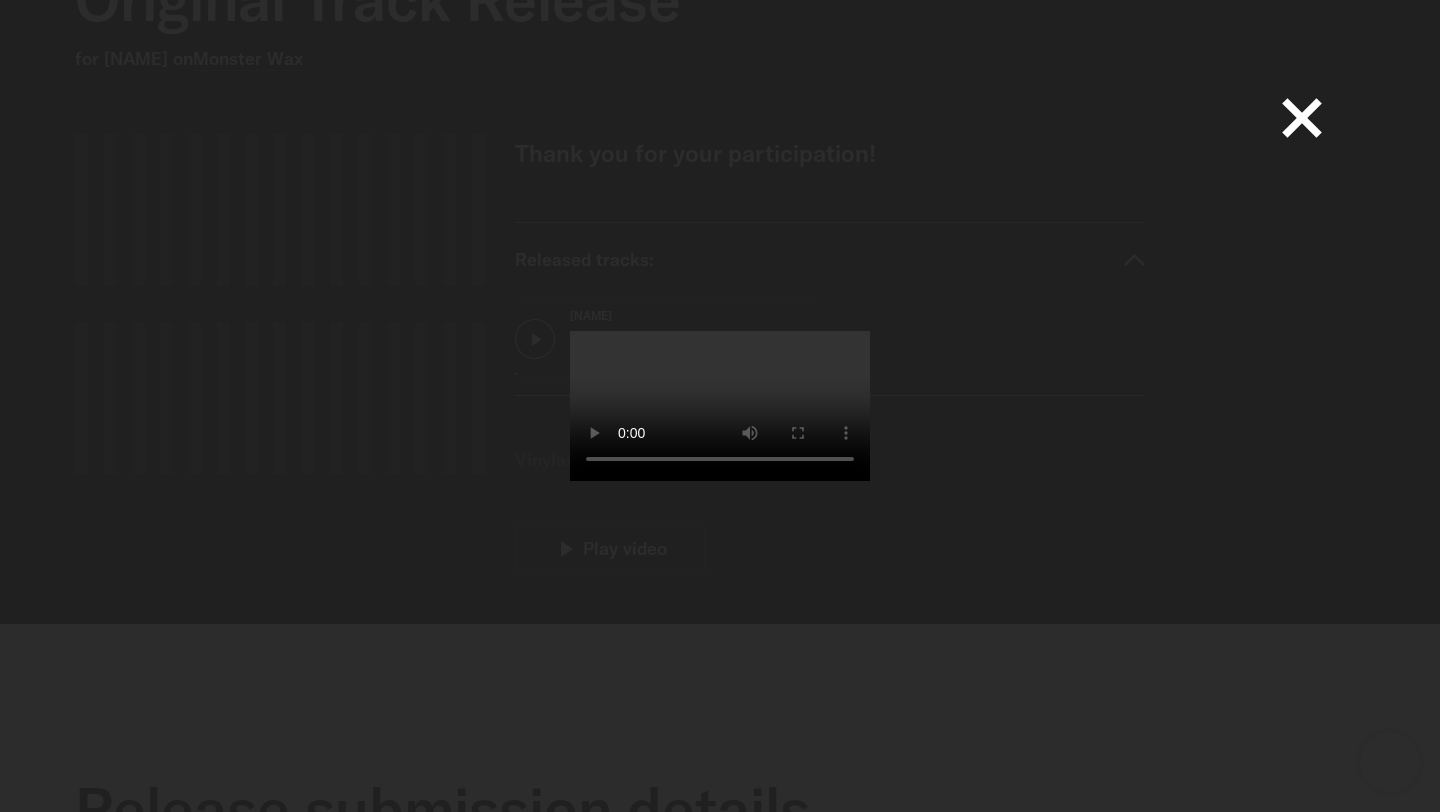 click on "Your browser does not support the video tag." at bounding box center [720, 406] 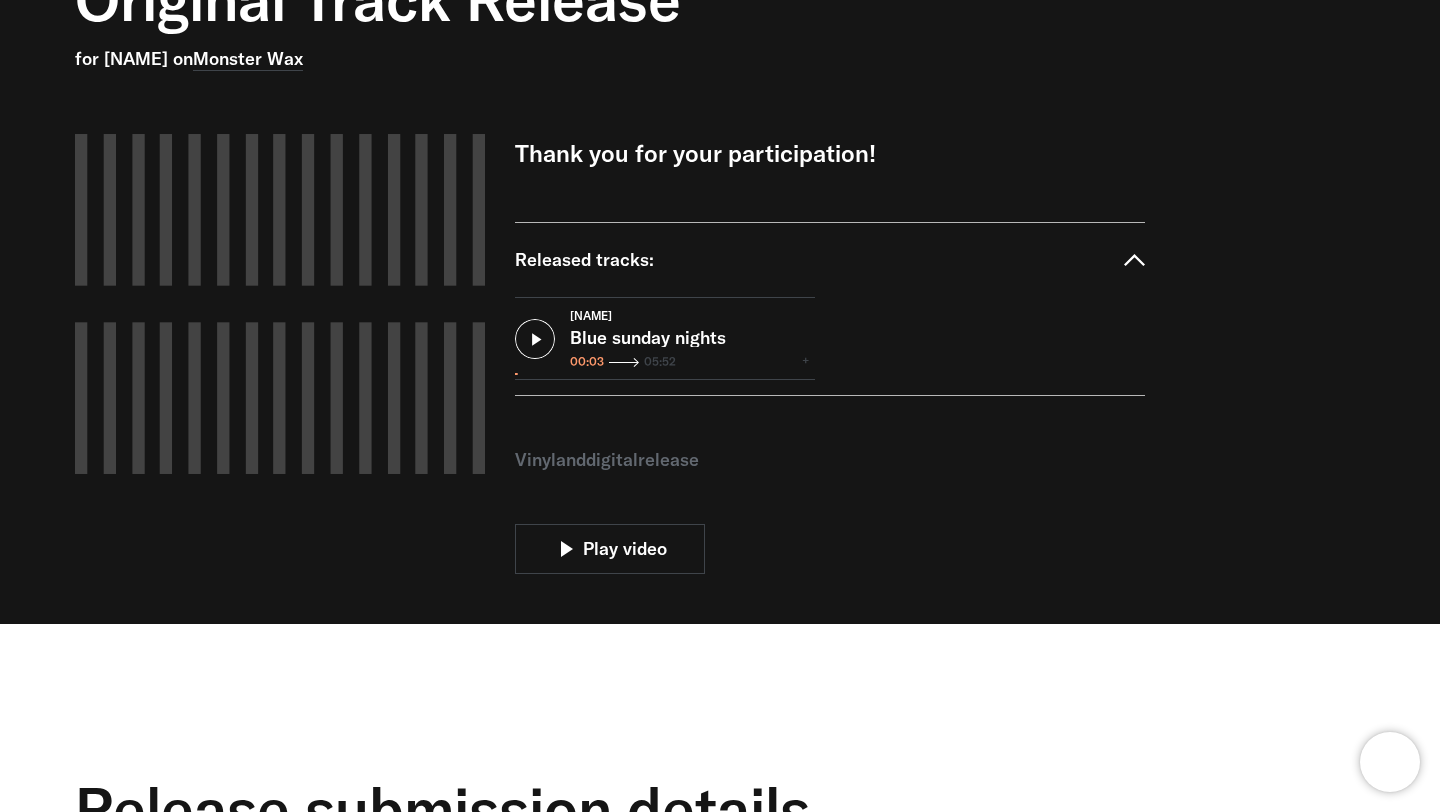 type 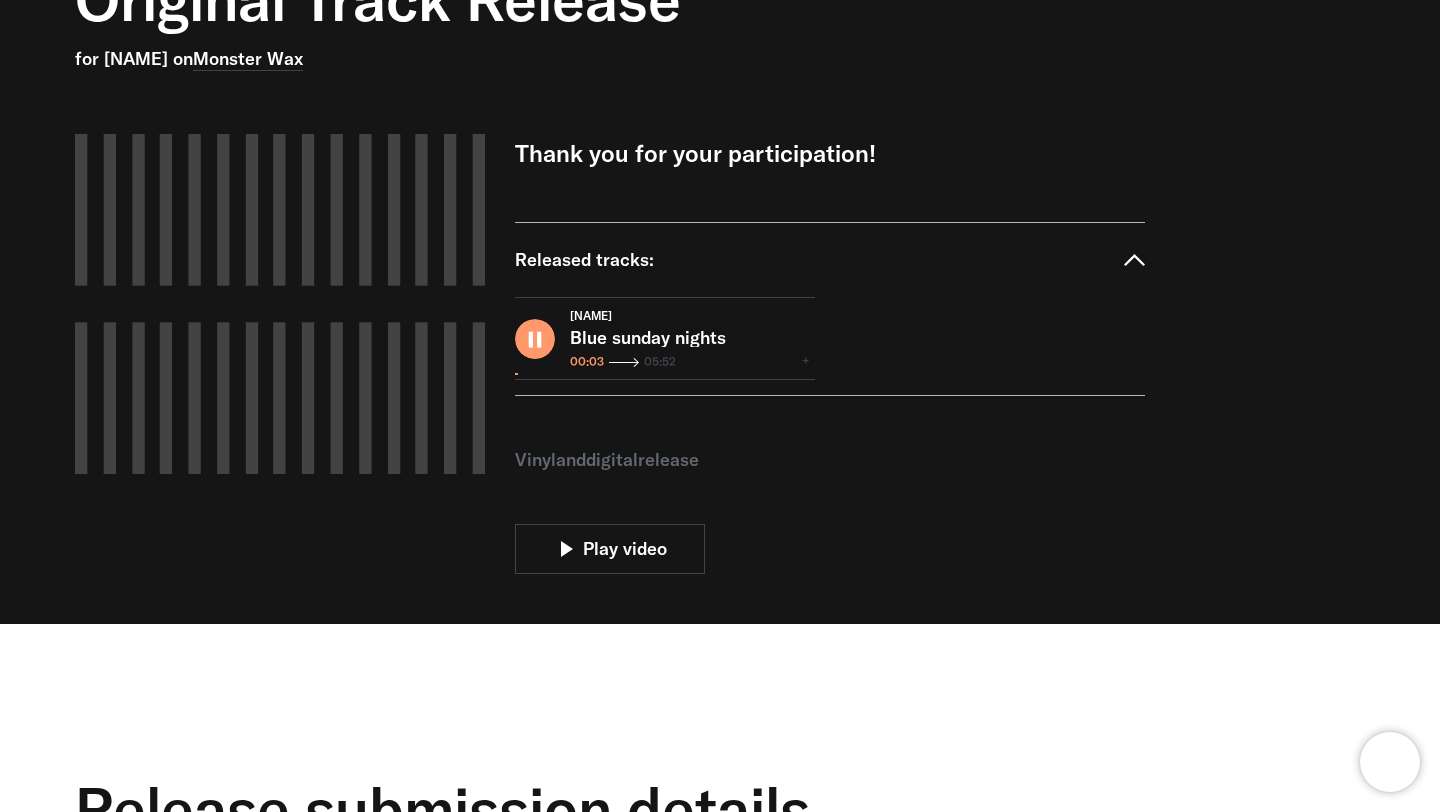 type on "*****" 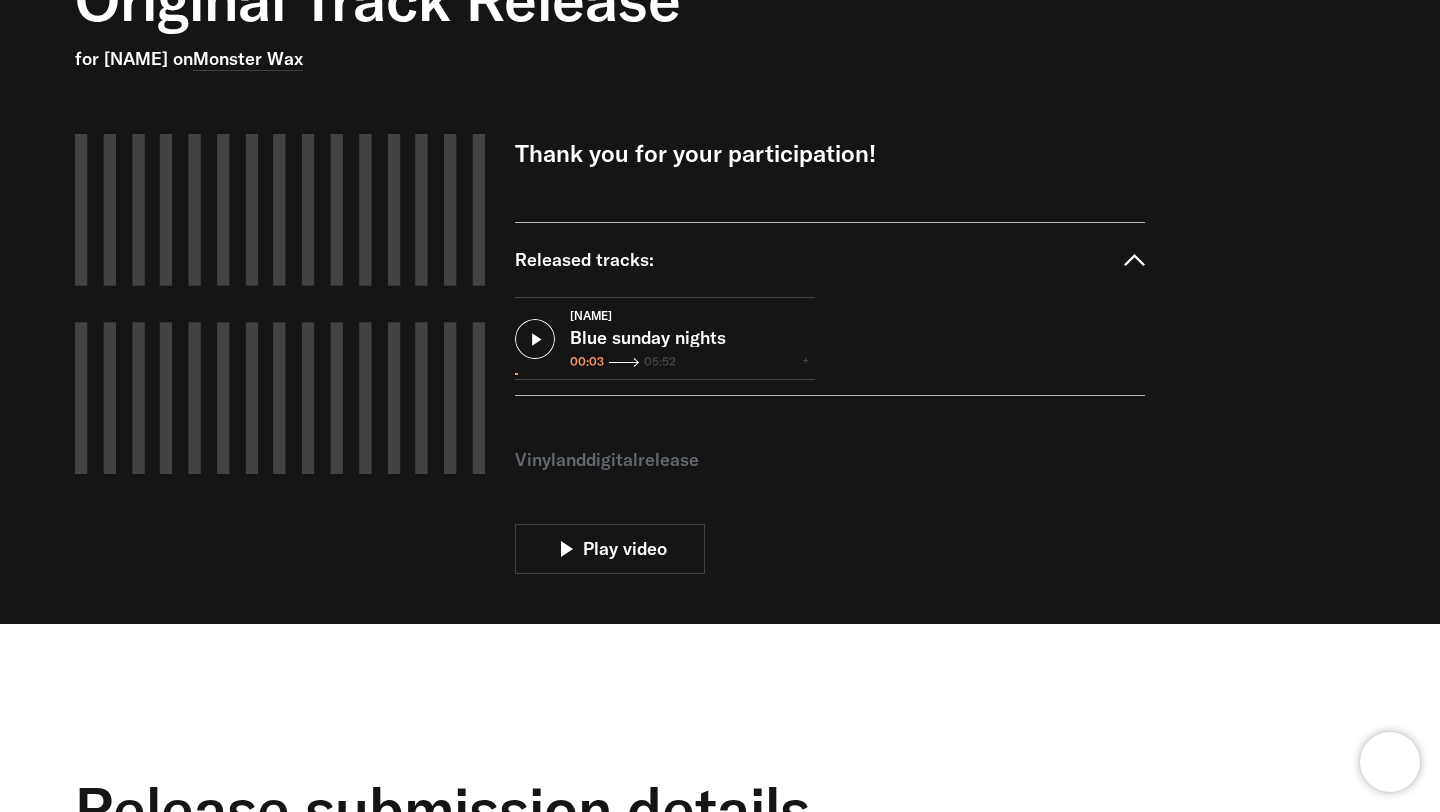 scroll, scrollTop: 0, scrollLeft: 0, axis: both 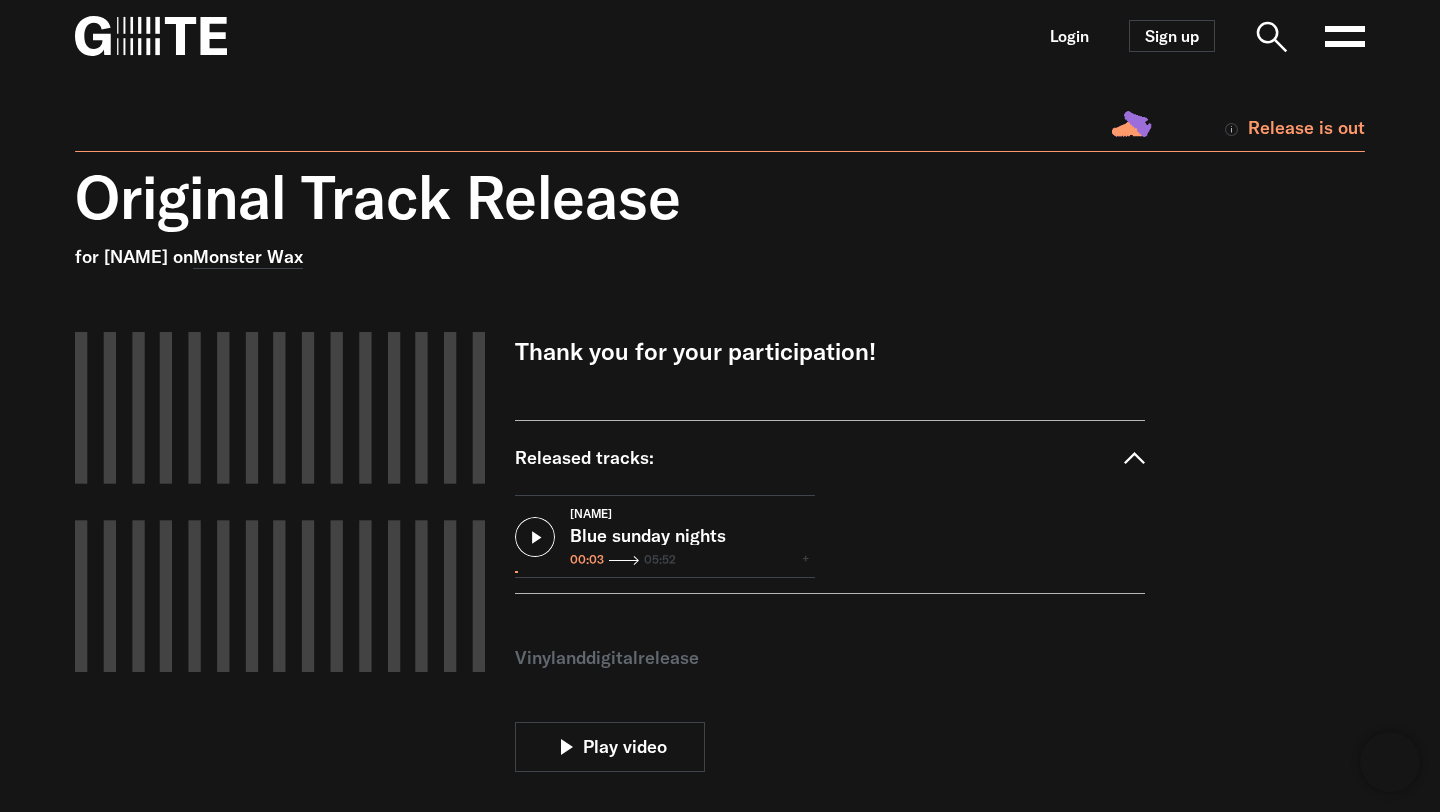 click at bounding box center (151, 36) 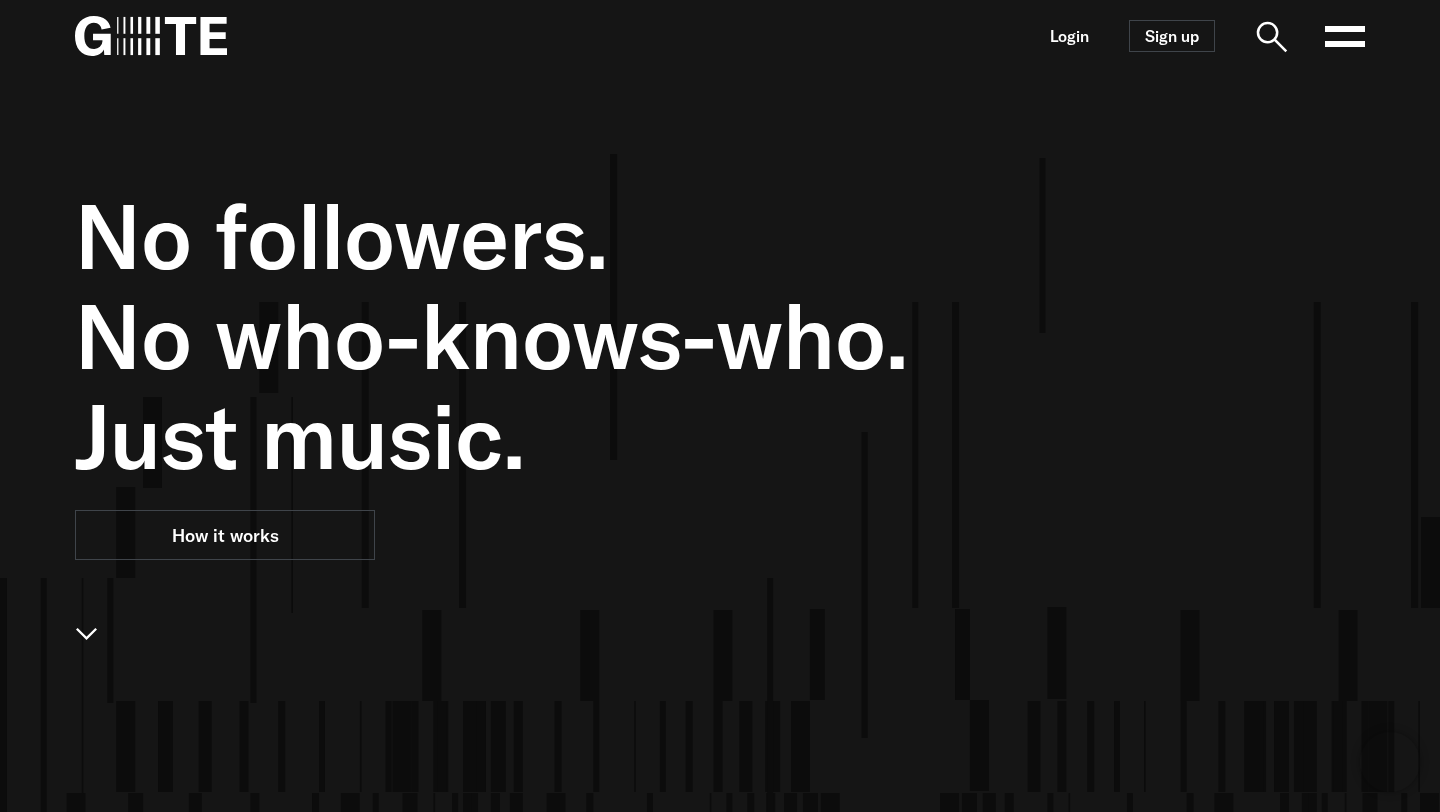 scroll, scrollTop: 0, scrollLeft: 0, axis: both 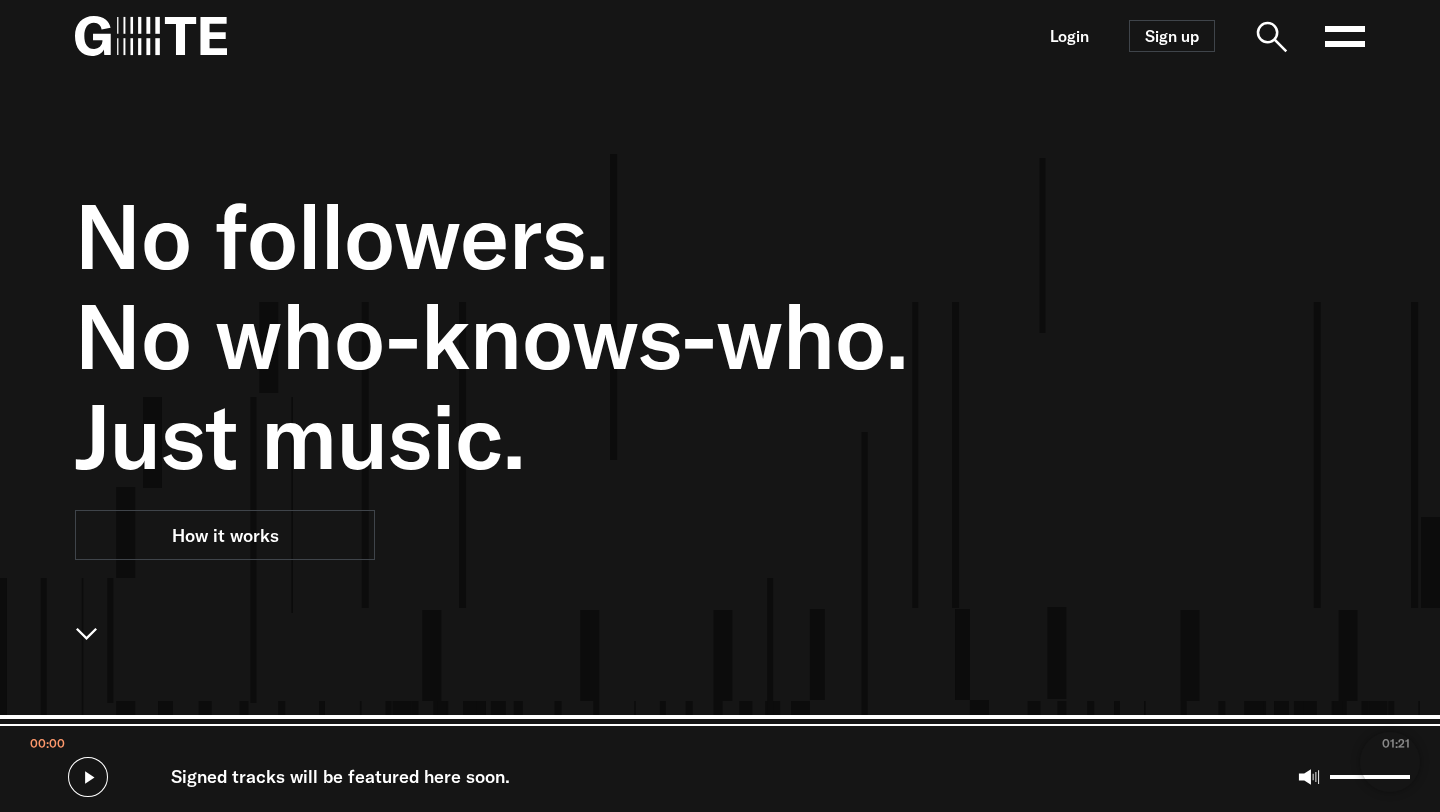 click on "No followers." at bounding box center (610, 236) 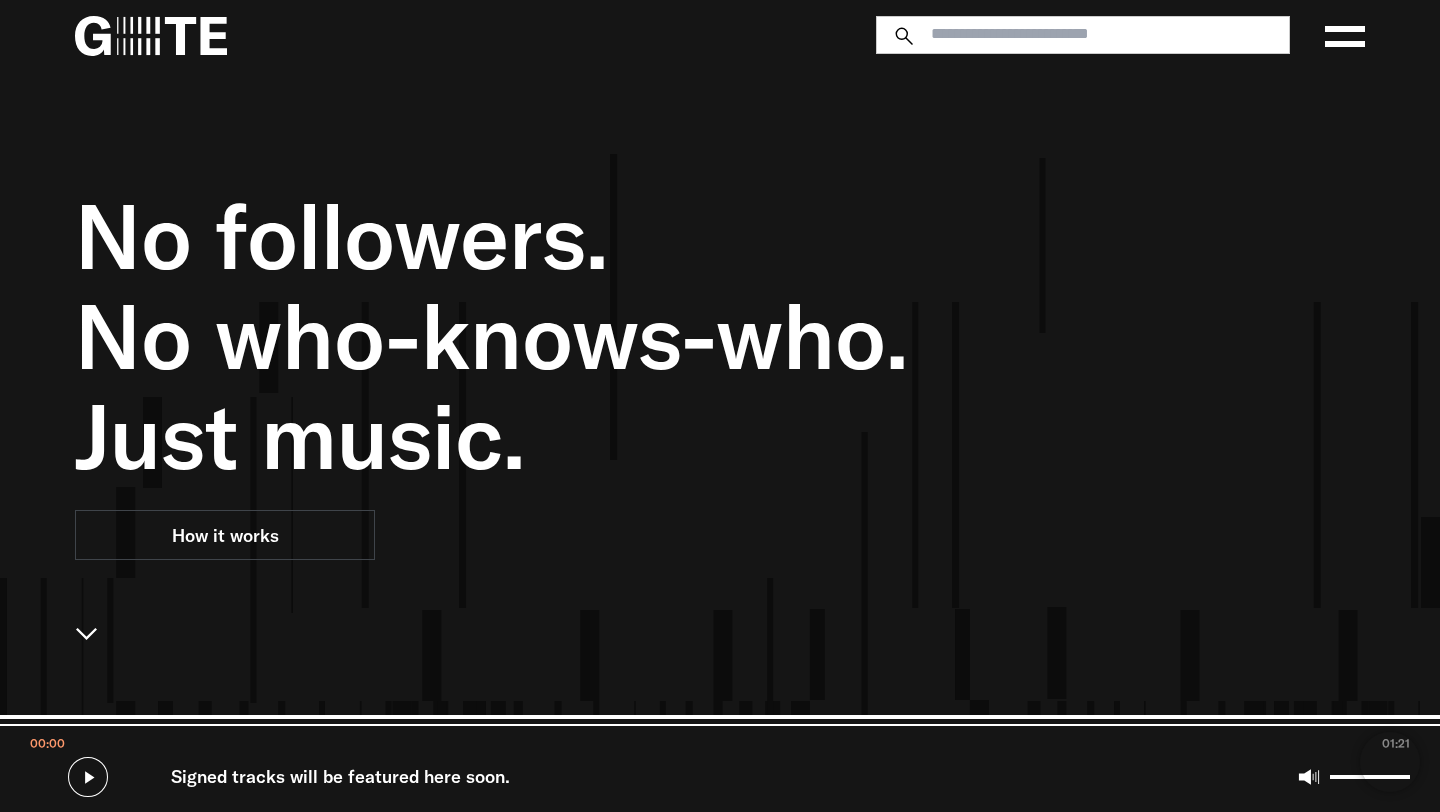 click at bounding box center (1101, 33) 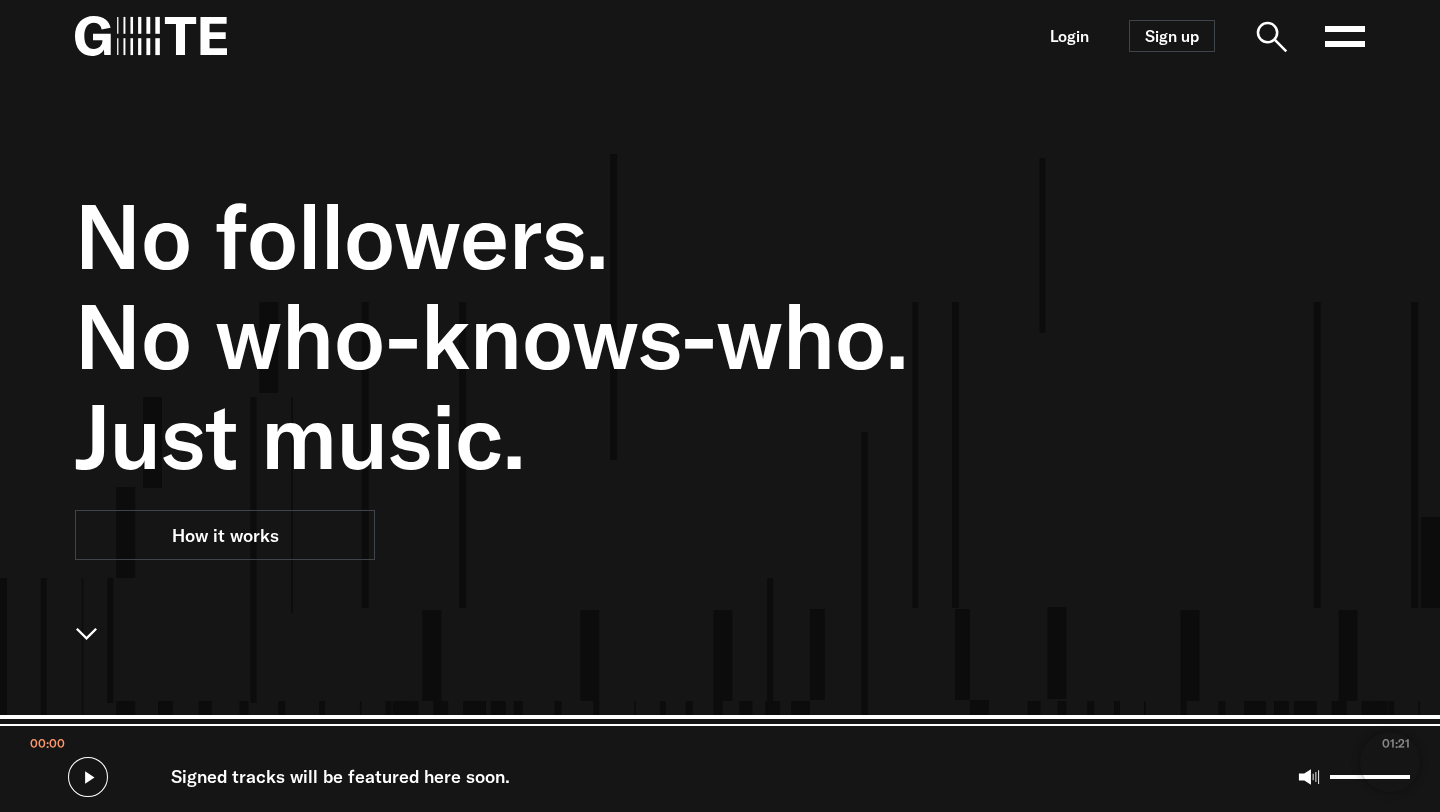 click 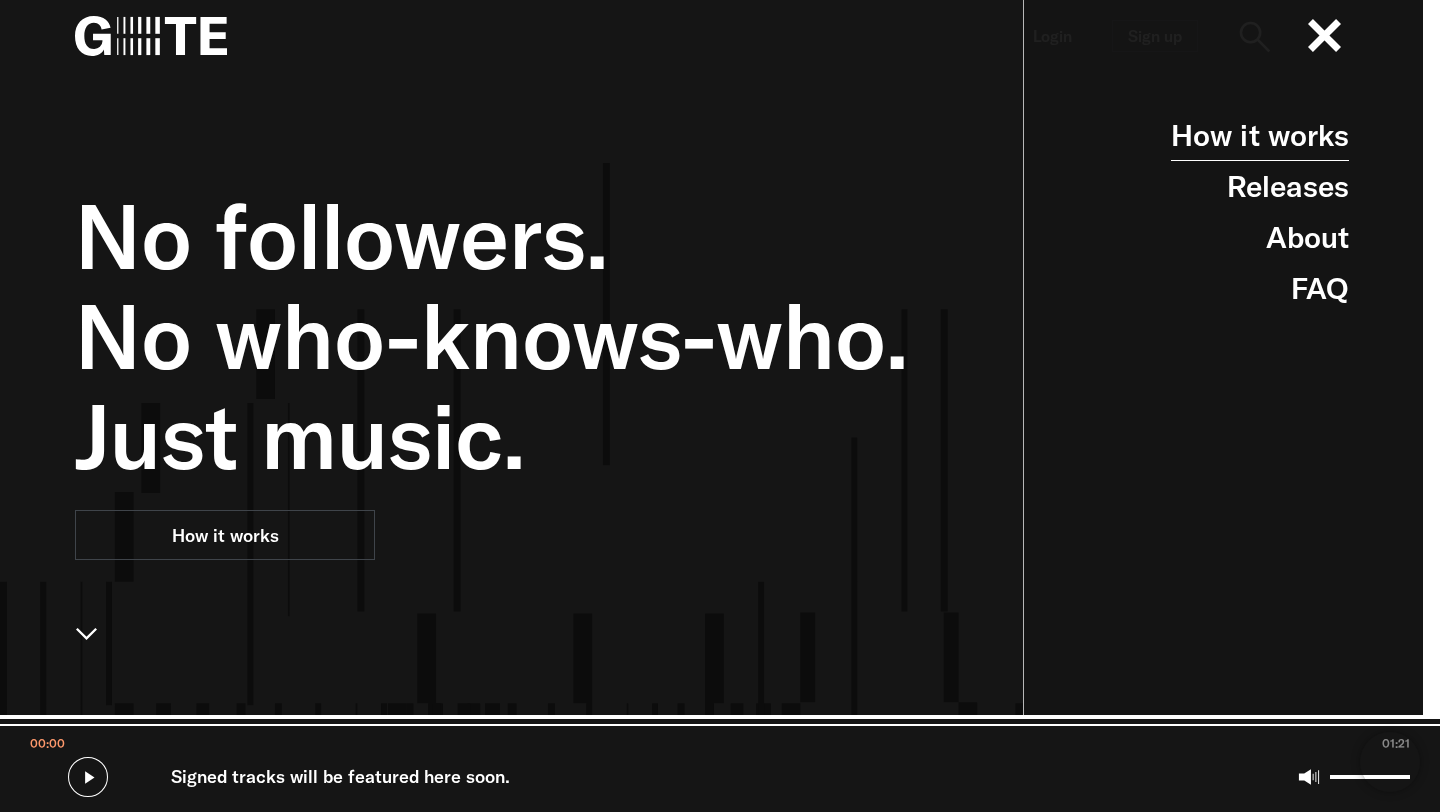 click on "How it works" at bounding box center [1260, 135] 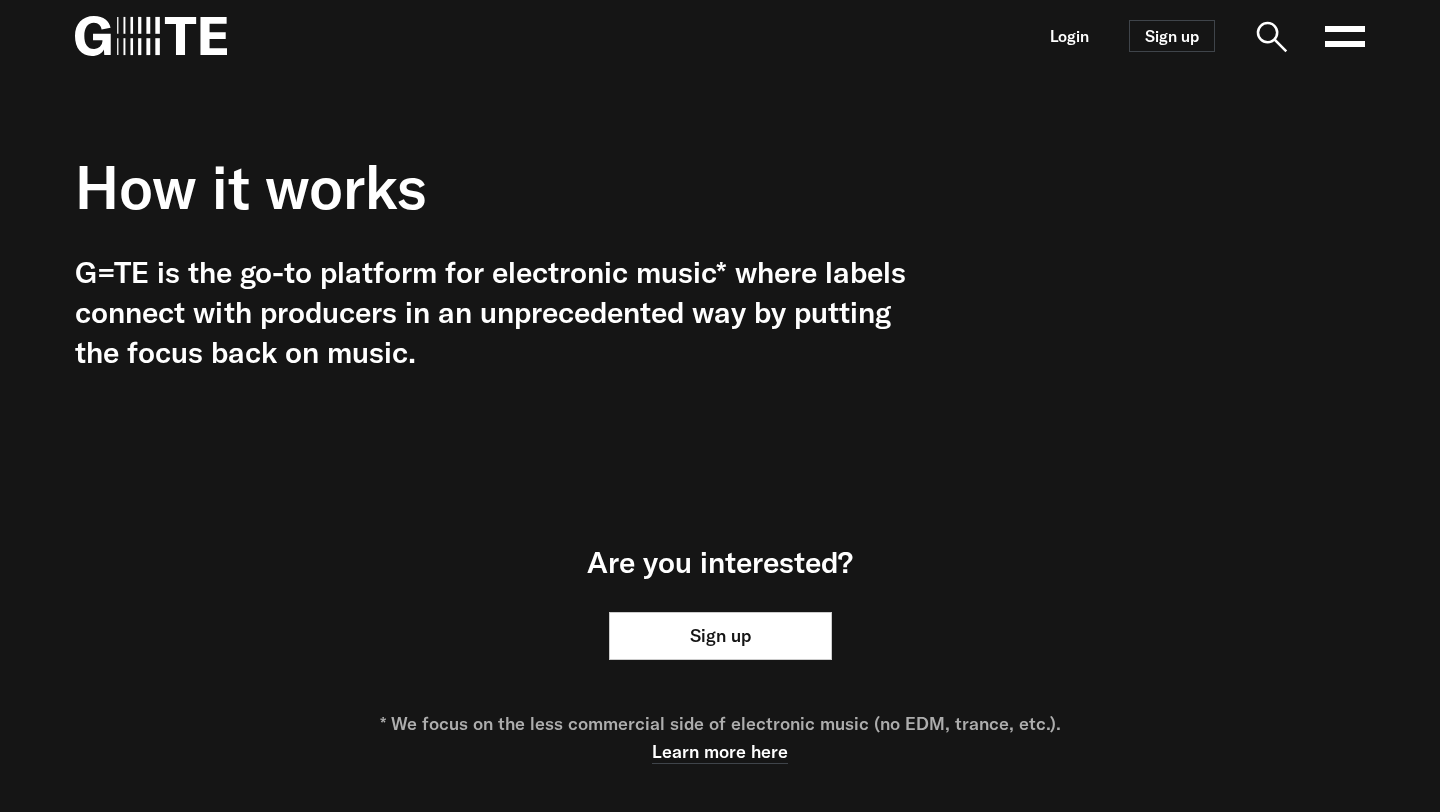 scroll, scrollTop: 0, scrollLeft: 0, axis: both 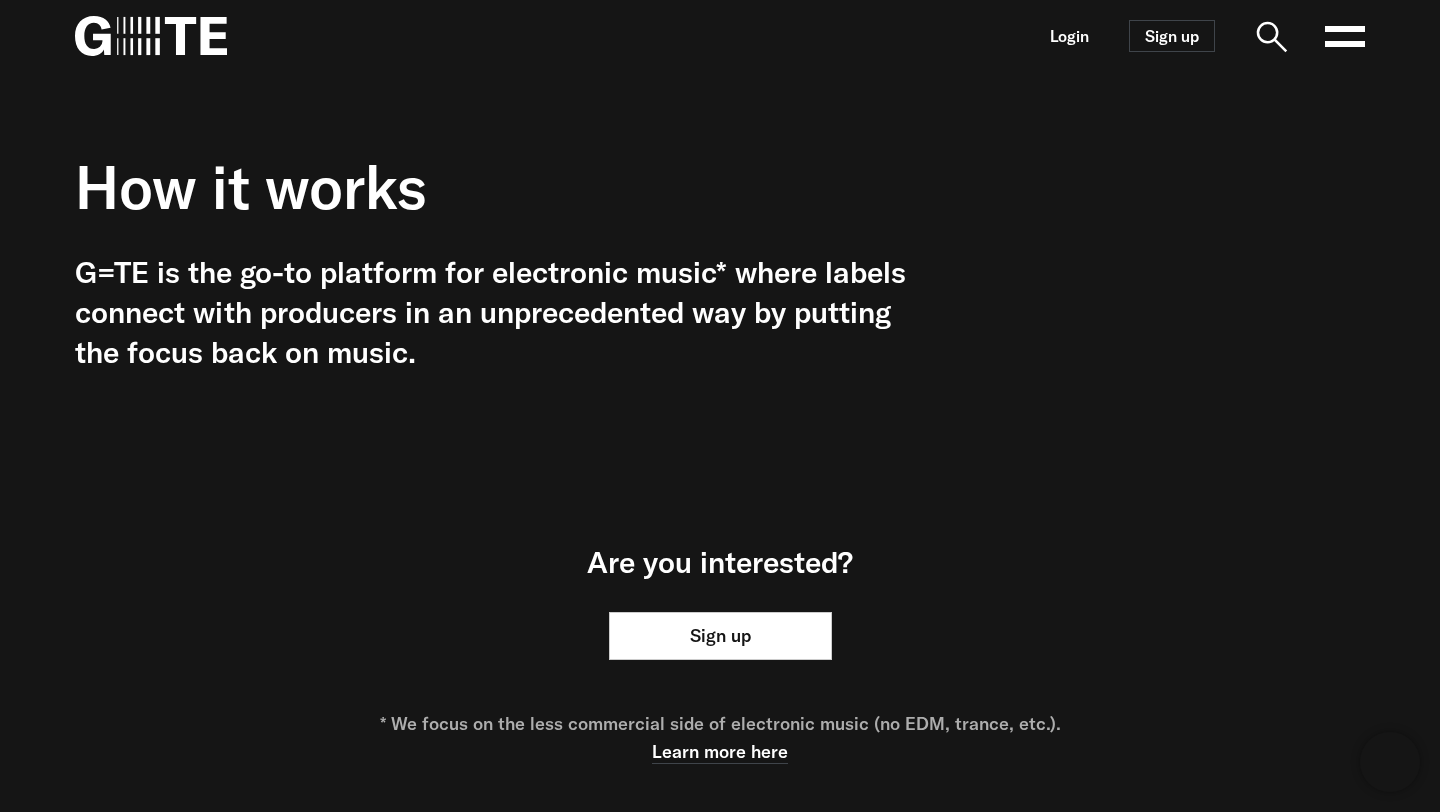 click 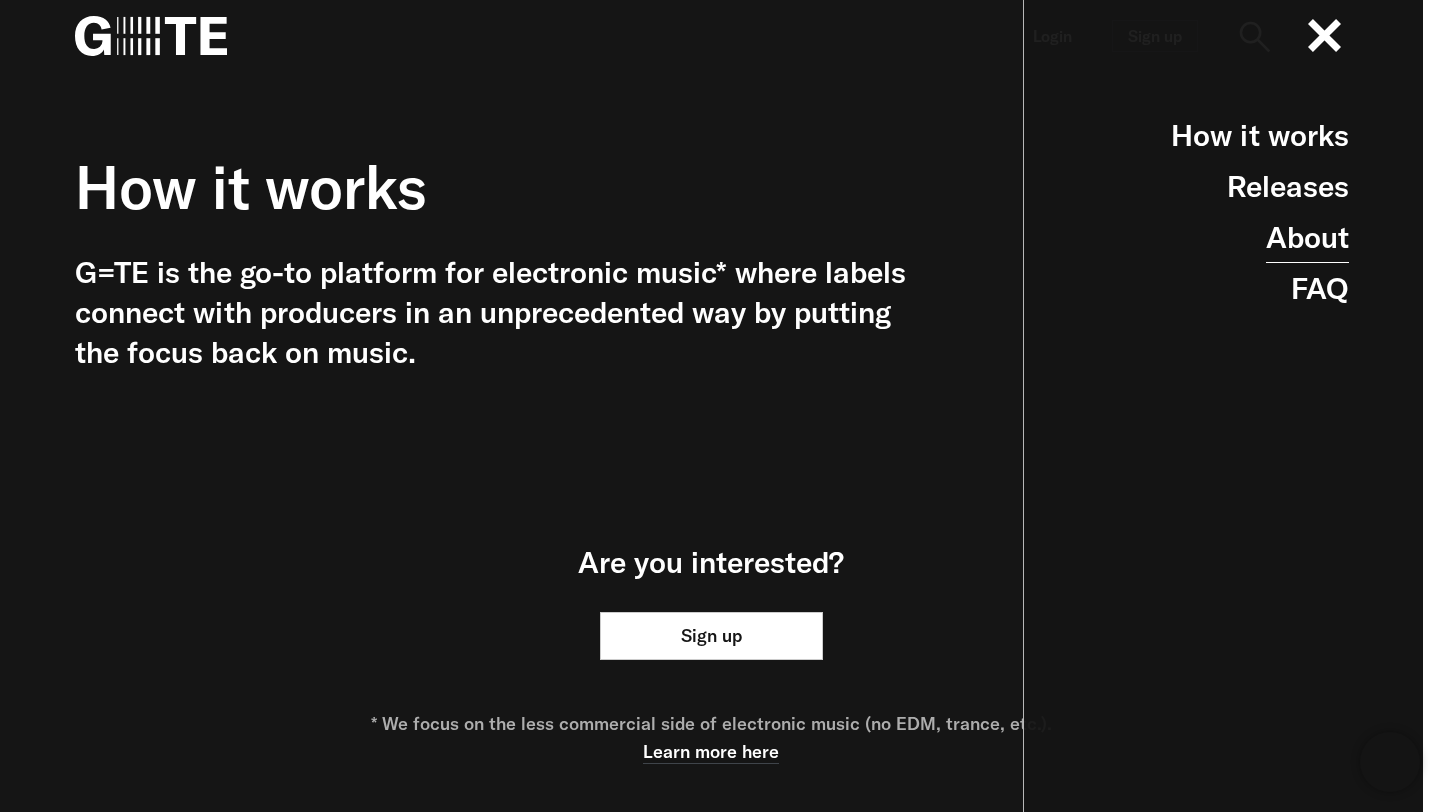 click on "About" at bounding box center [1307, 237] 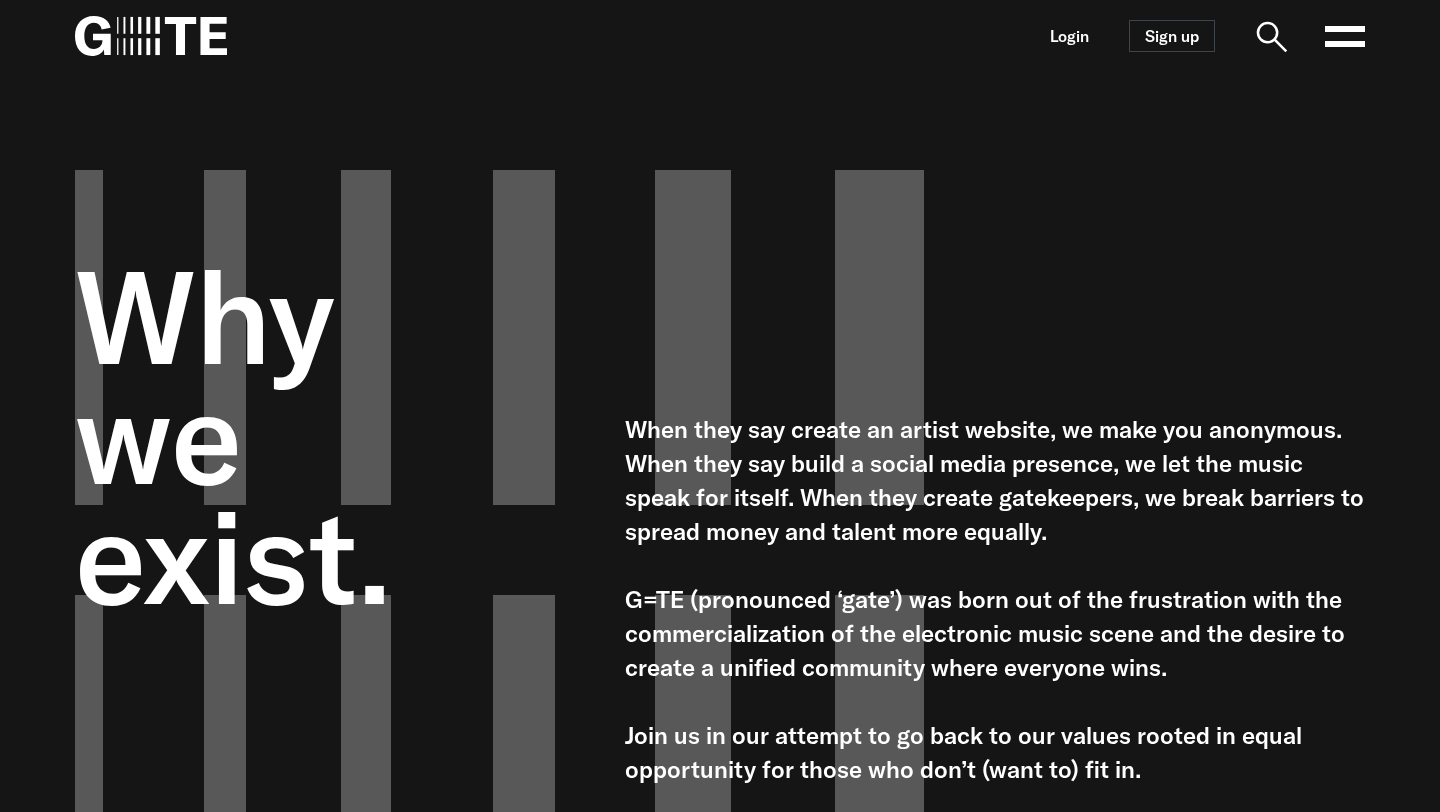 scroll, scrollTop: 0, scrollLeft: 0, axis: both 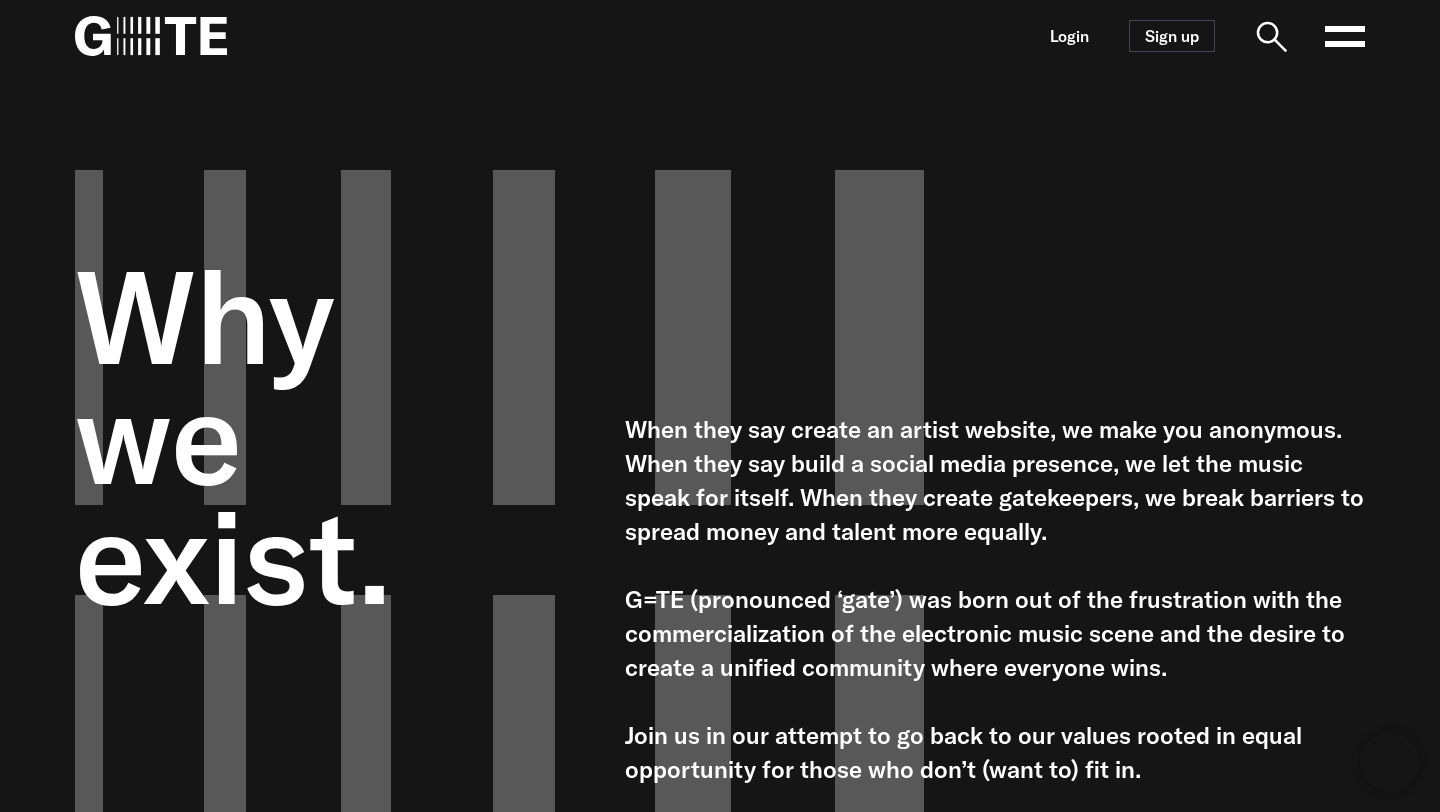 click on "When they say create an artist website, we make you anonymous. When they say build a social media presence, we let the music speak for itself. When they create gatekeepers, we break barriers to spread money and talent more equally.
G=TE (pronounced ‘gate’) was born out of the frustration with the commercialization of the electronic music scene and the desire to create a unified community where everyone wins.
Join us in our attempt to go back to our values rooted in equal opportunity for those who don’t (want to) fit in." at bounding box center (995, 599) 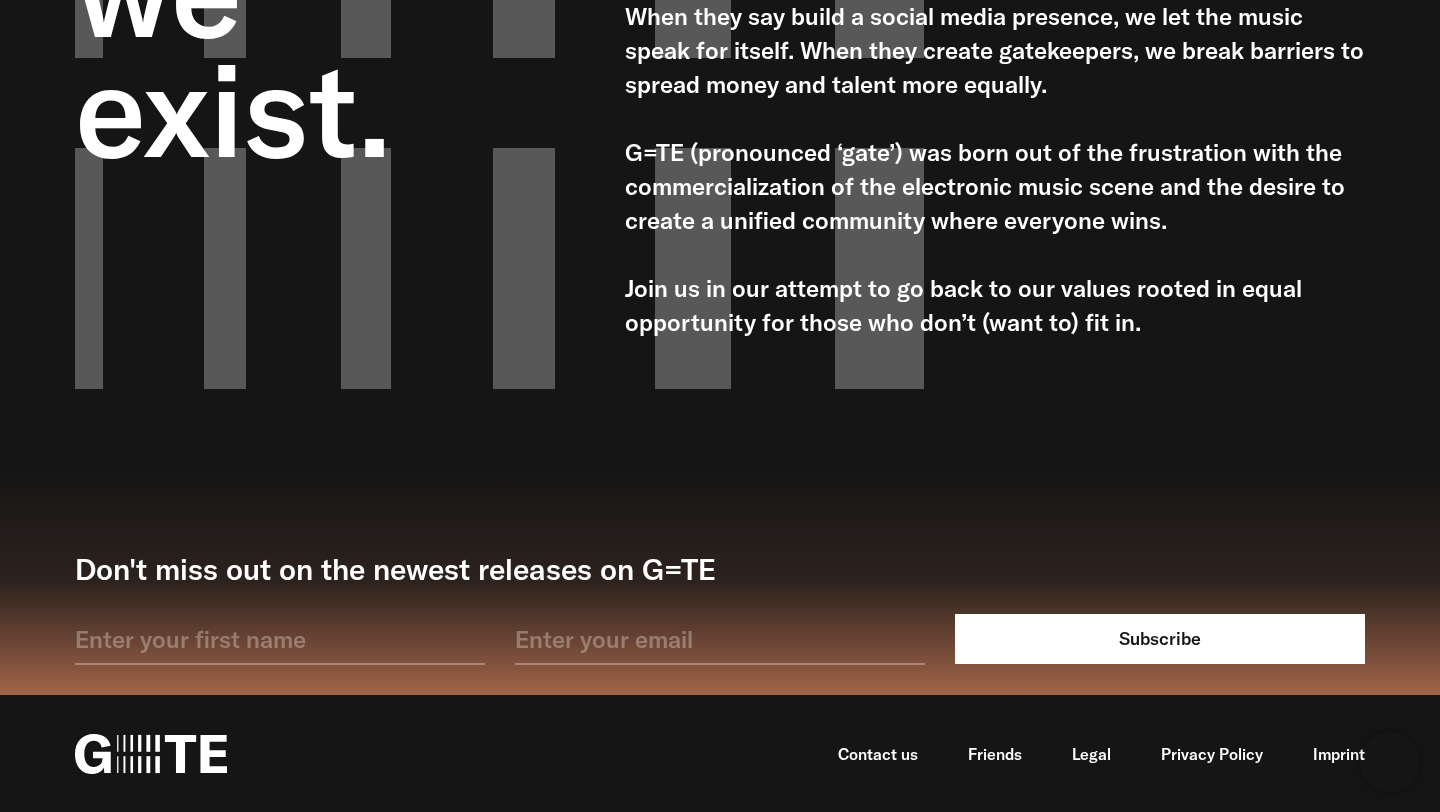 scroll, scrollTop: 0, scrollLeft: 0, axis: both 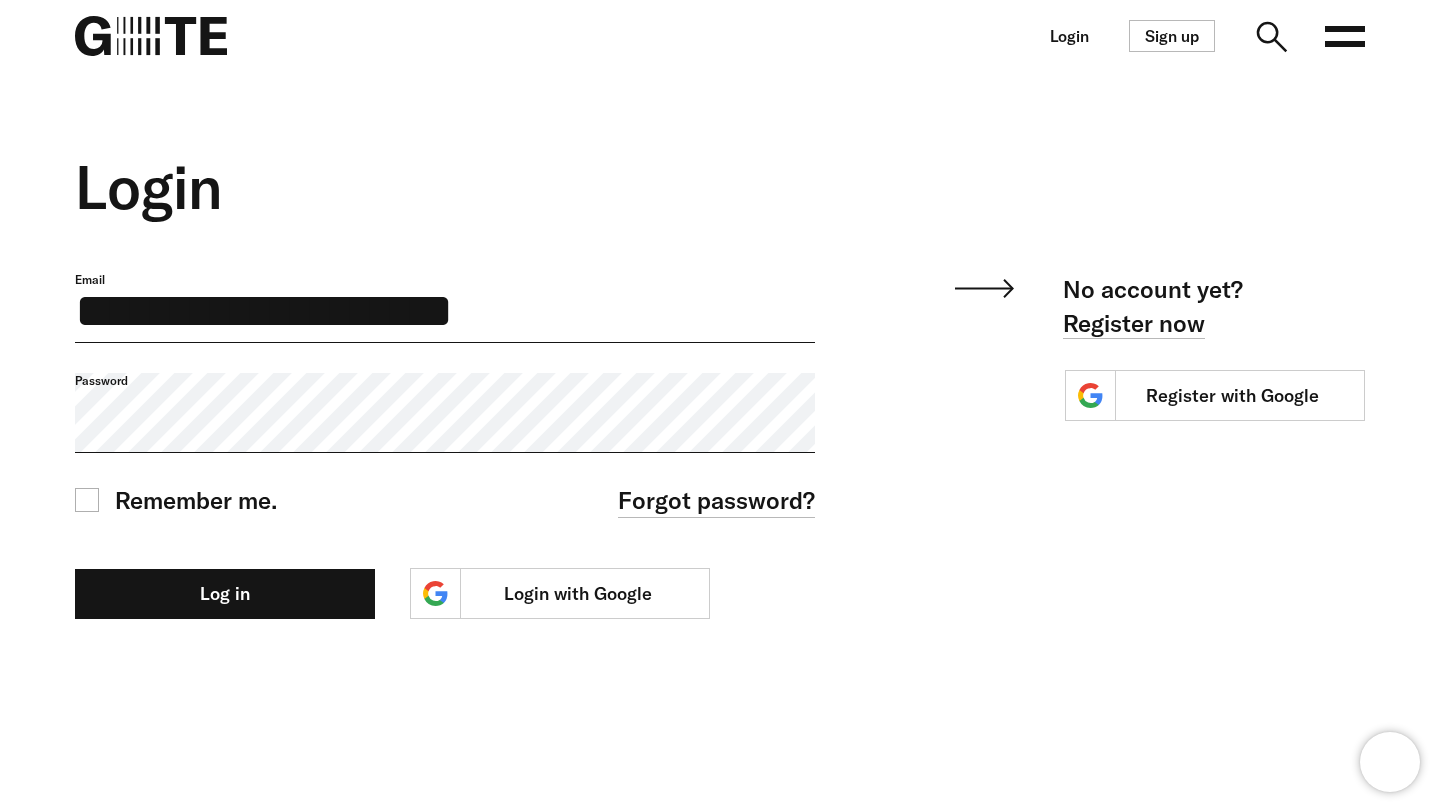 click on "**********" at bounding box center [445, 322] 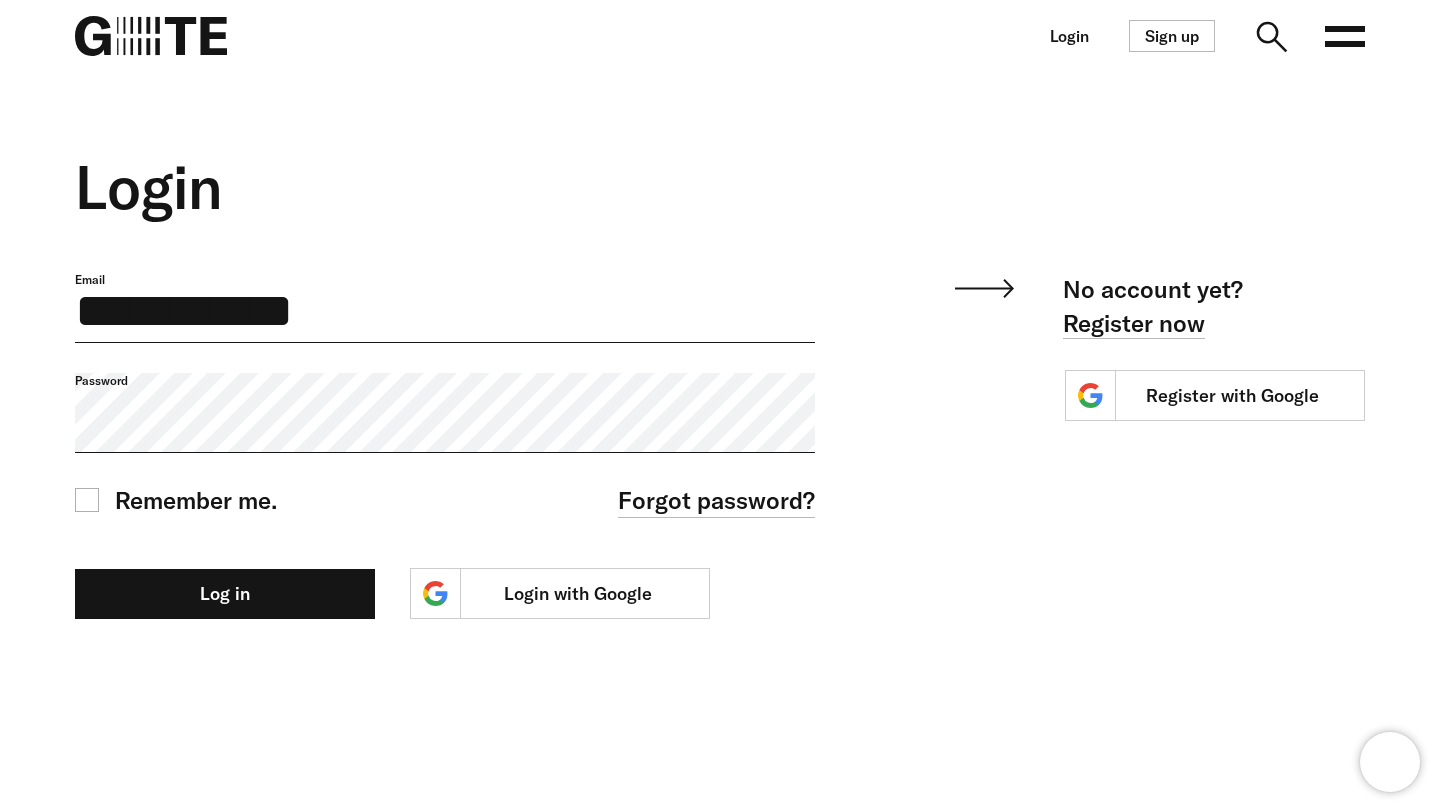 click on "Log in" at bounding box center (225, 594) 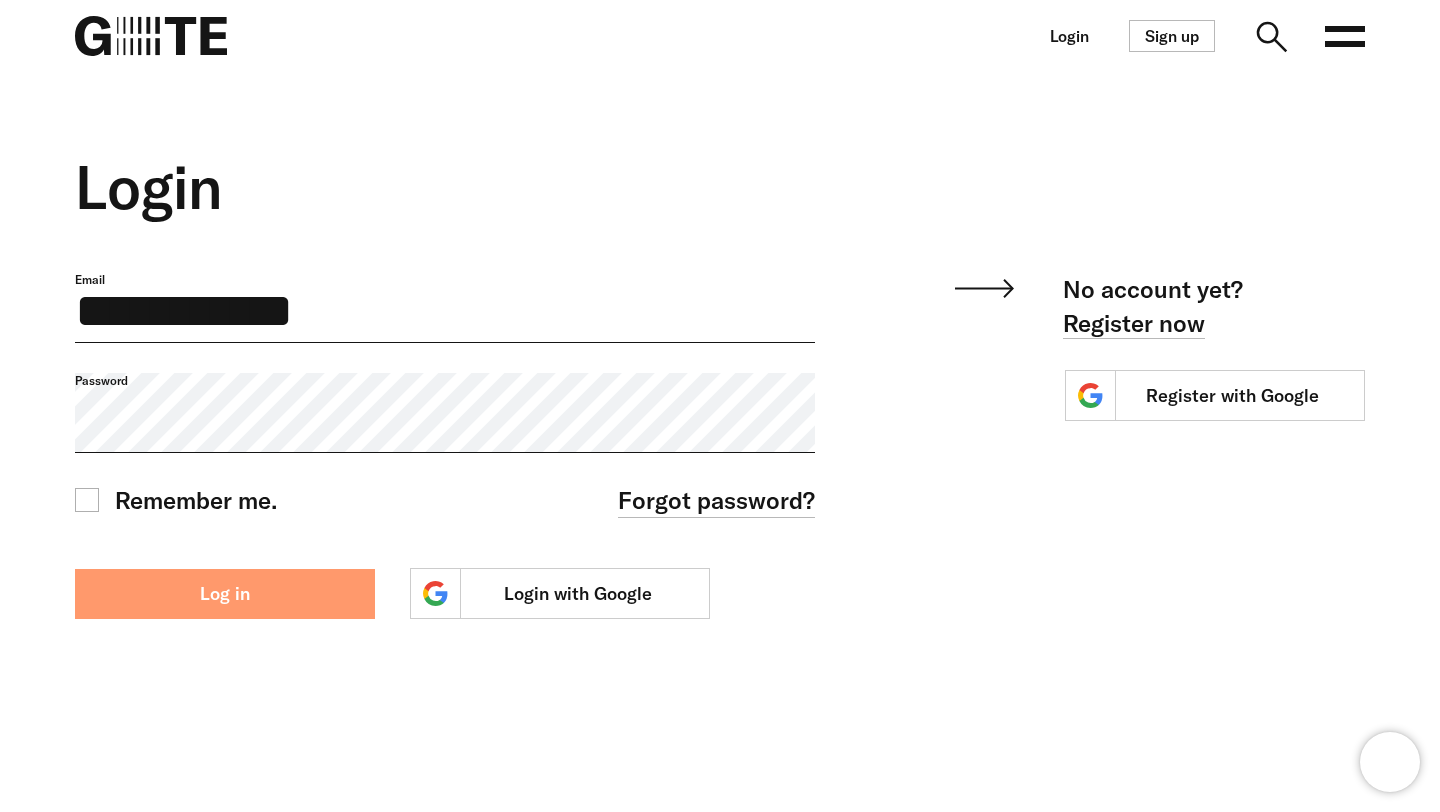 click on "Log in" at bounding box center (225, 594) 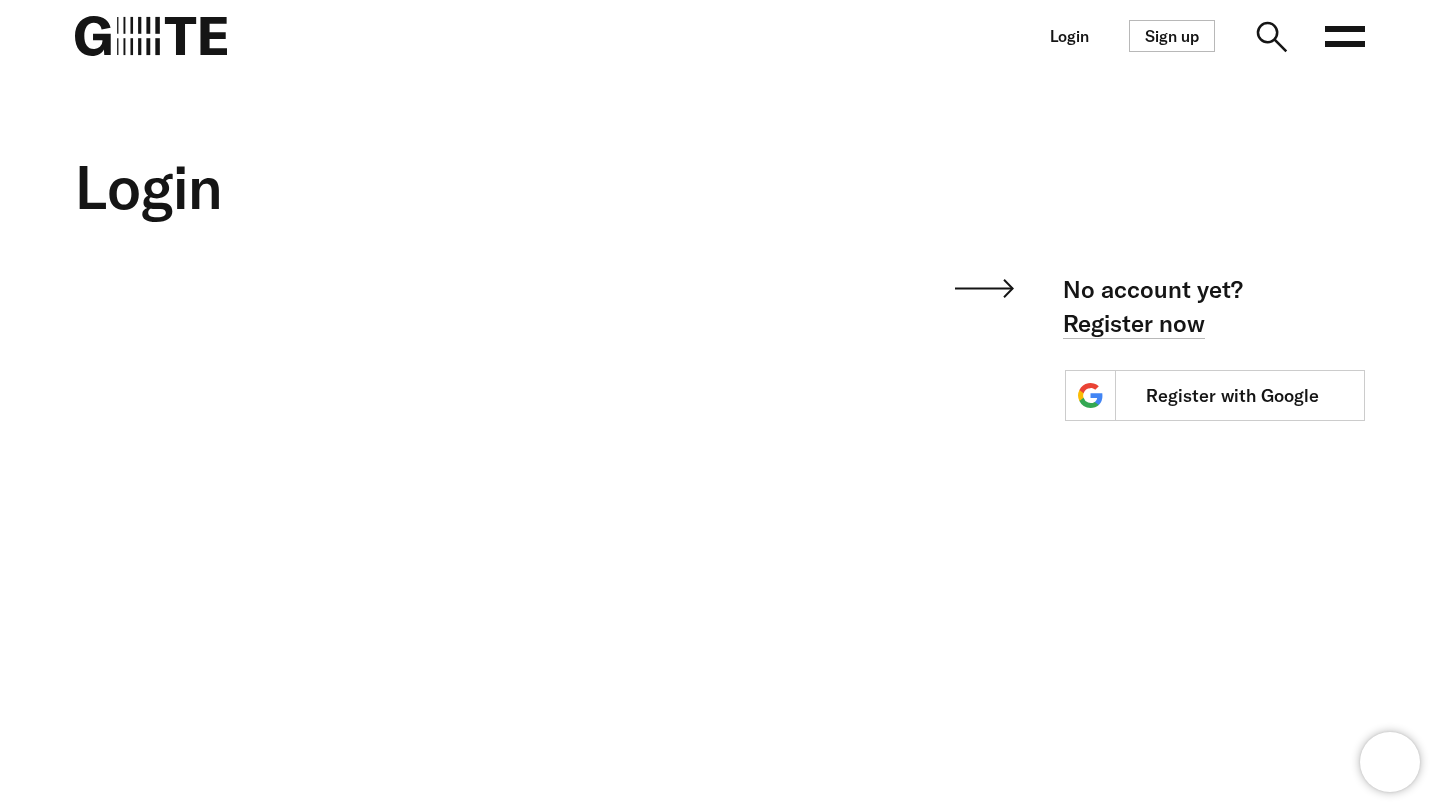 scroll, scrollTop: 0, scrollLeft: 0, axis: both 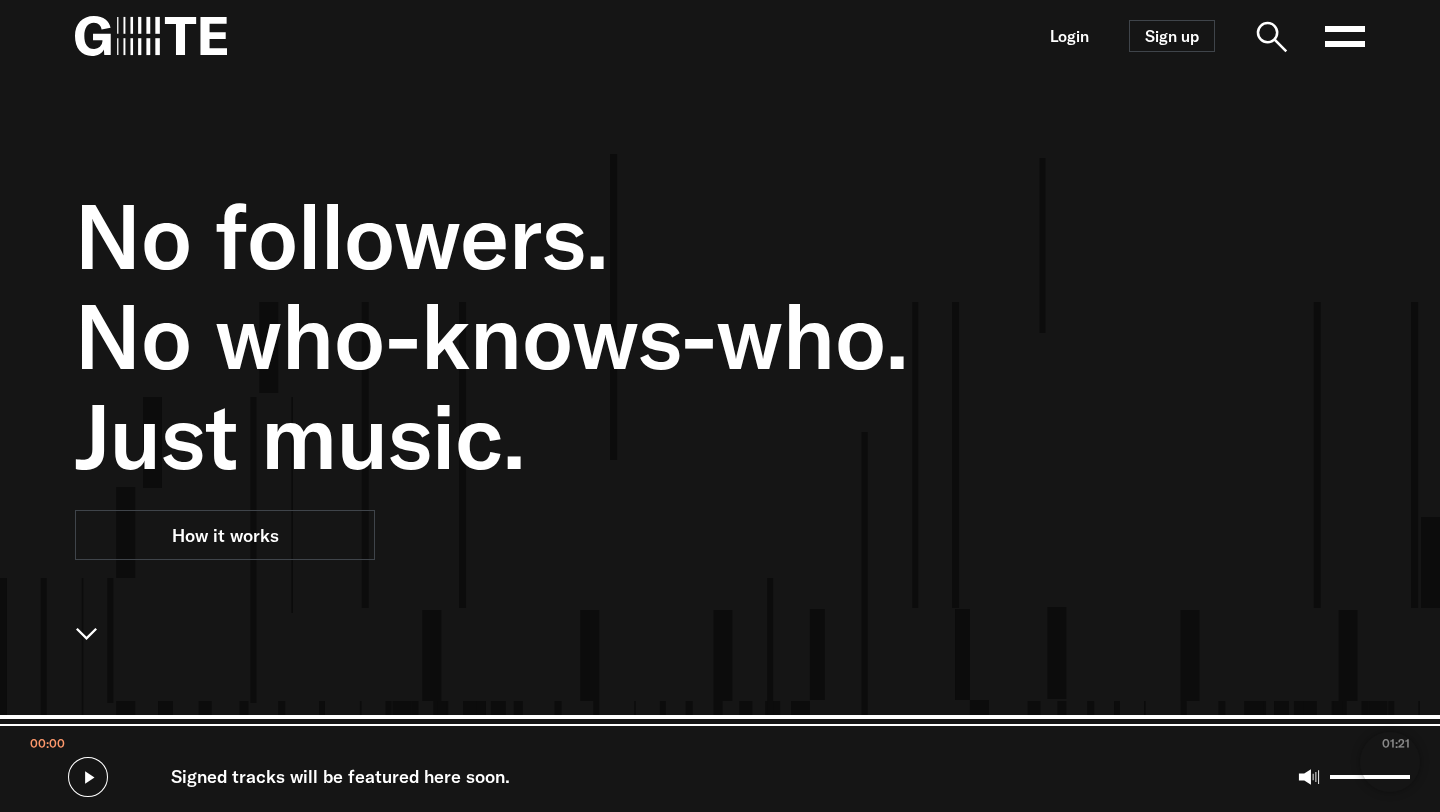 click 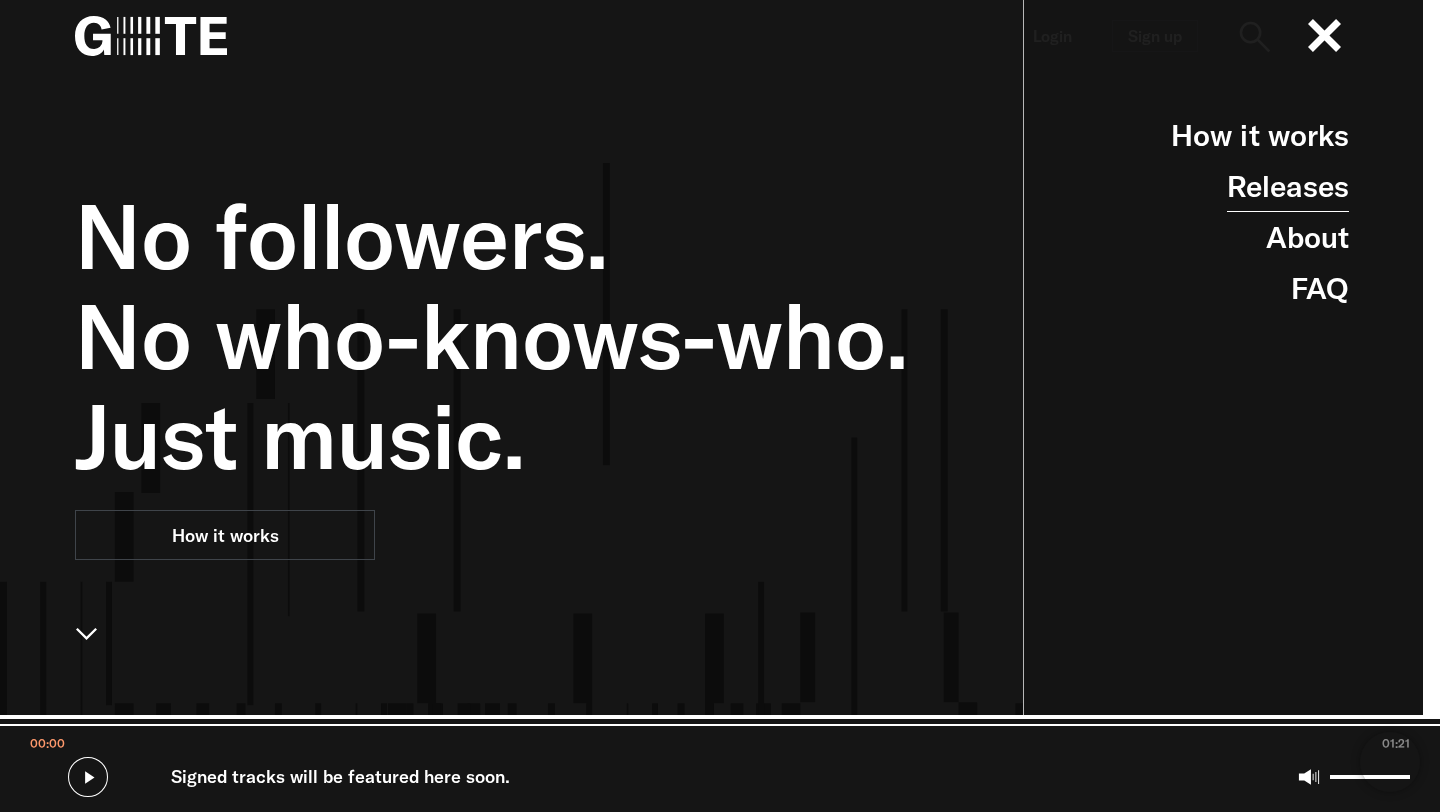 click on "Releases" at bounding box center [1288, 186] 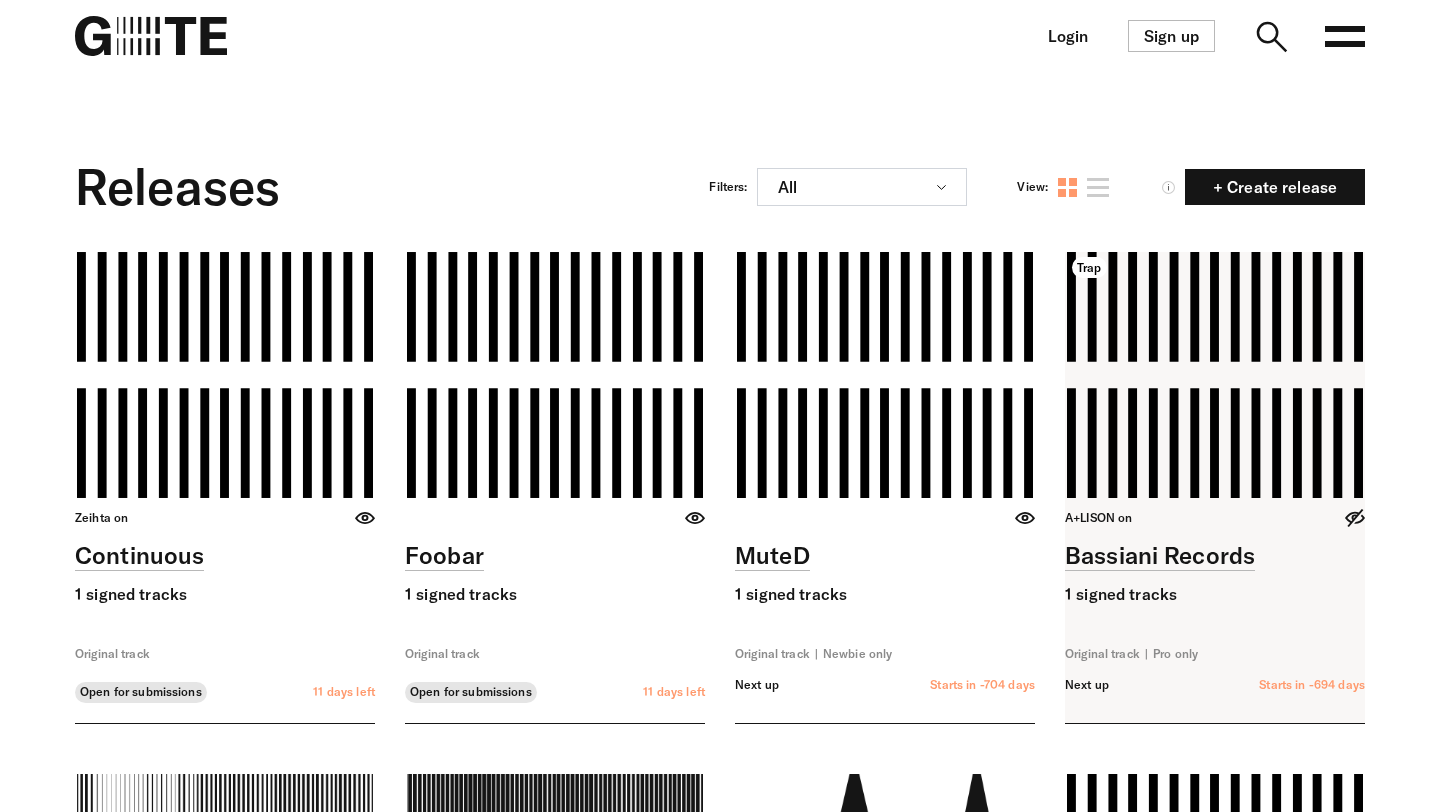 scroll, scrollTop: 0, scrollLeft: 0, axis: both 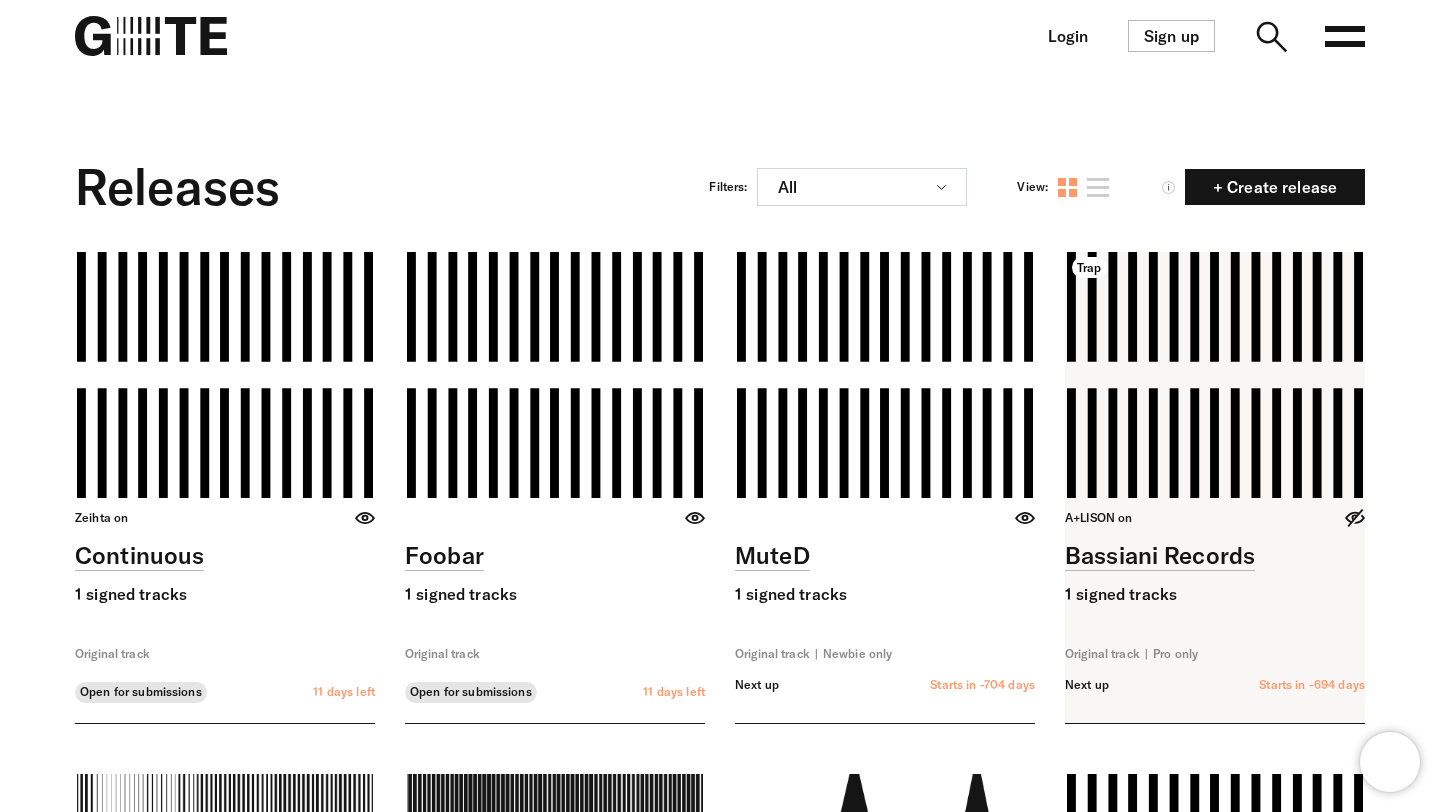 click at bounding box center [1215, 487] 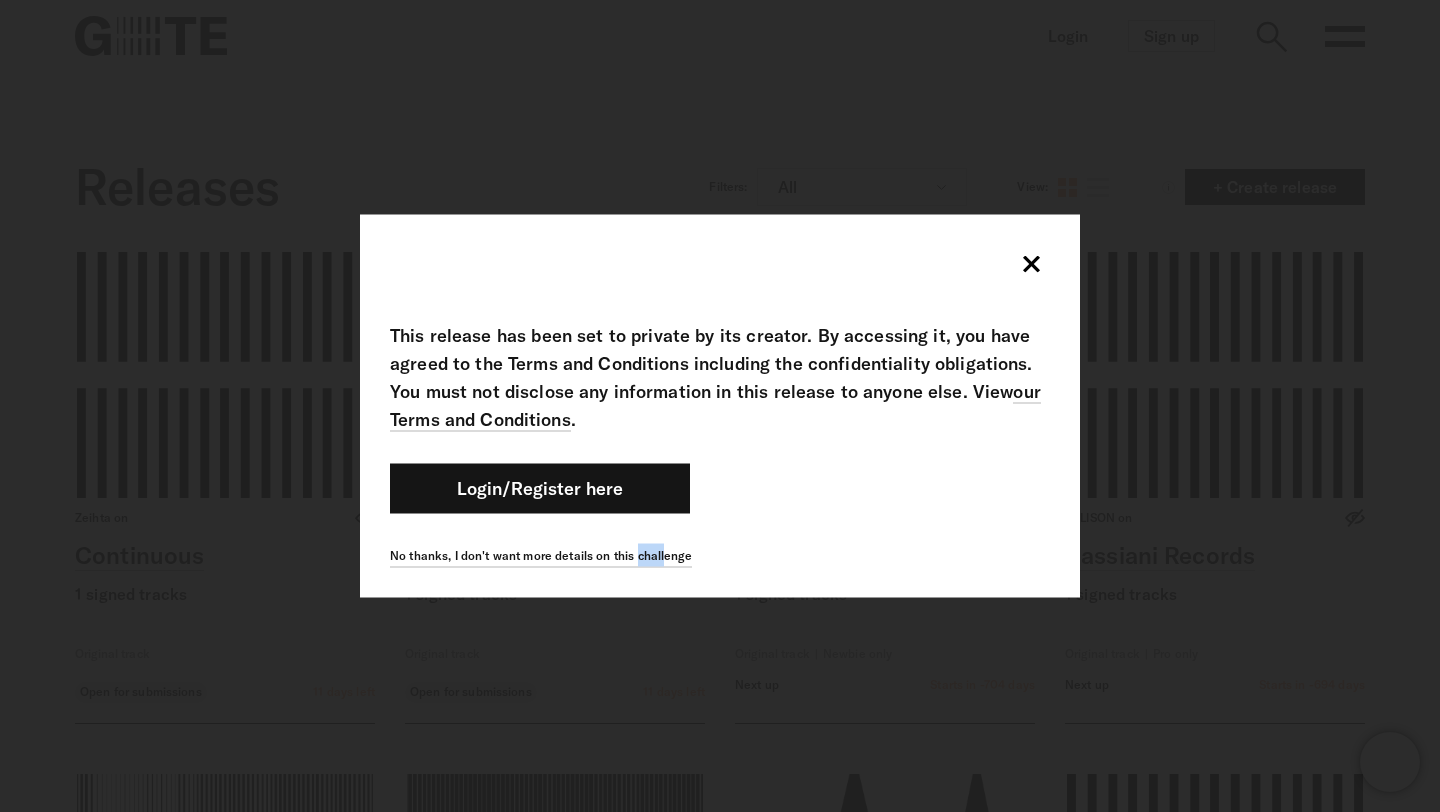 click on "This release has been set to private by its creator. By accessing it,
you have agreed to the Terms and Conditions including the
confidentiality obligations. You must not disclose any information in
this release to anyone else. View  our Terms and Conditions .
I agree to the Terms and Conditions
Login/Register here
No thanks, I don't want more details on this challenge" at bounding box center (720, 406) 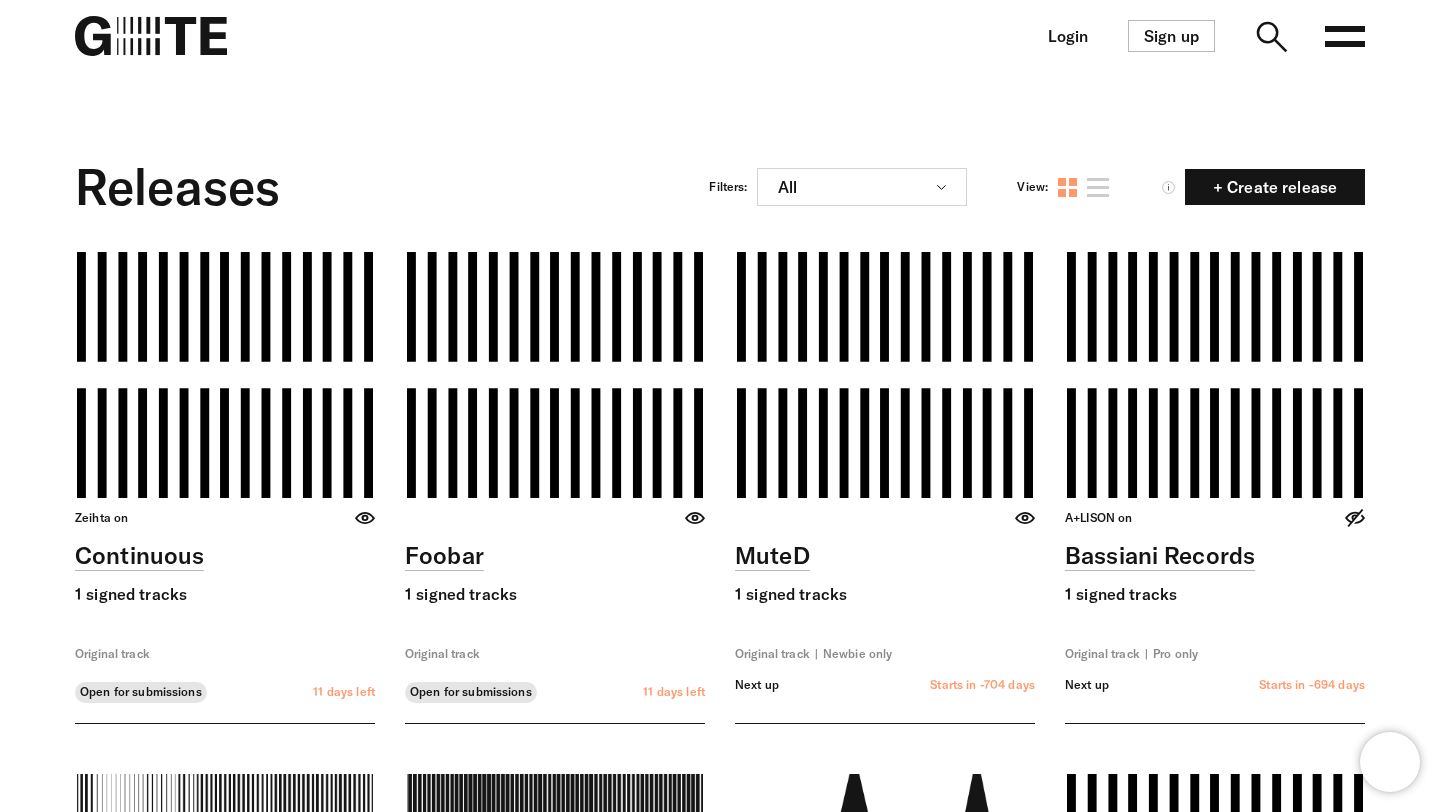 click on "Find out how a release works." at bounding box center (1170, 1135) 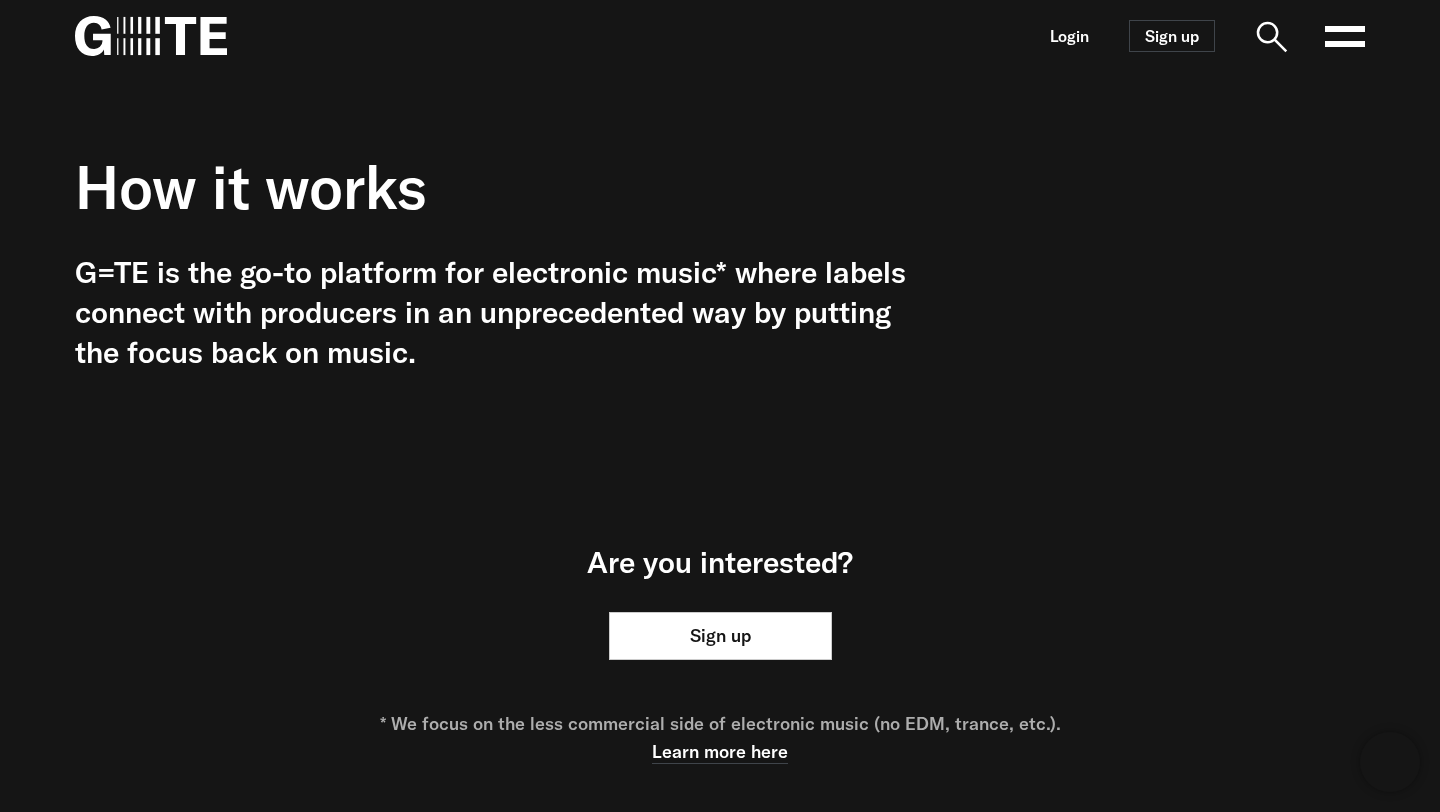 scroll, scrollTop: 189, scrollLeft: 0, axis: vertical 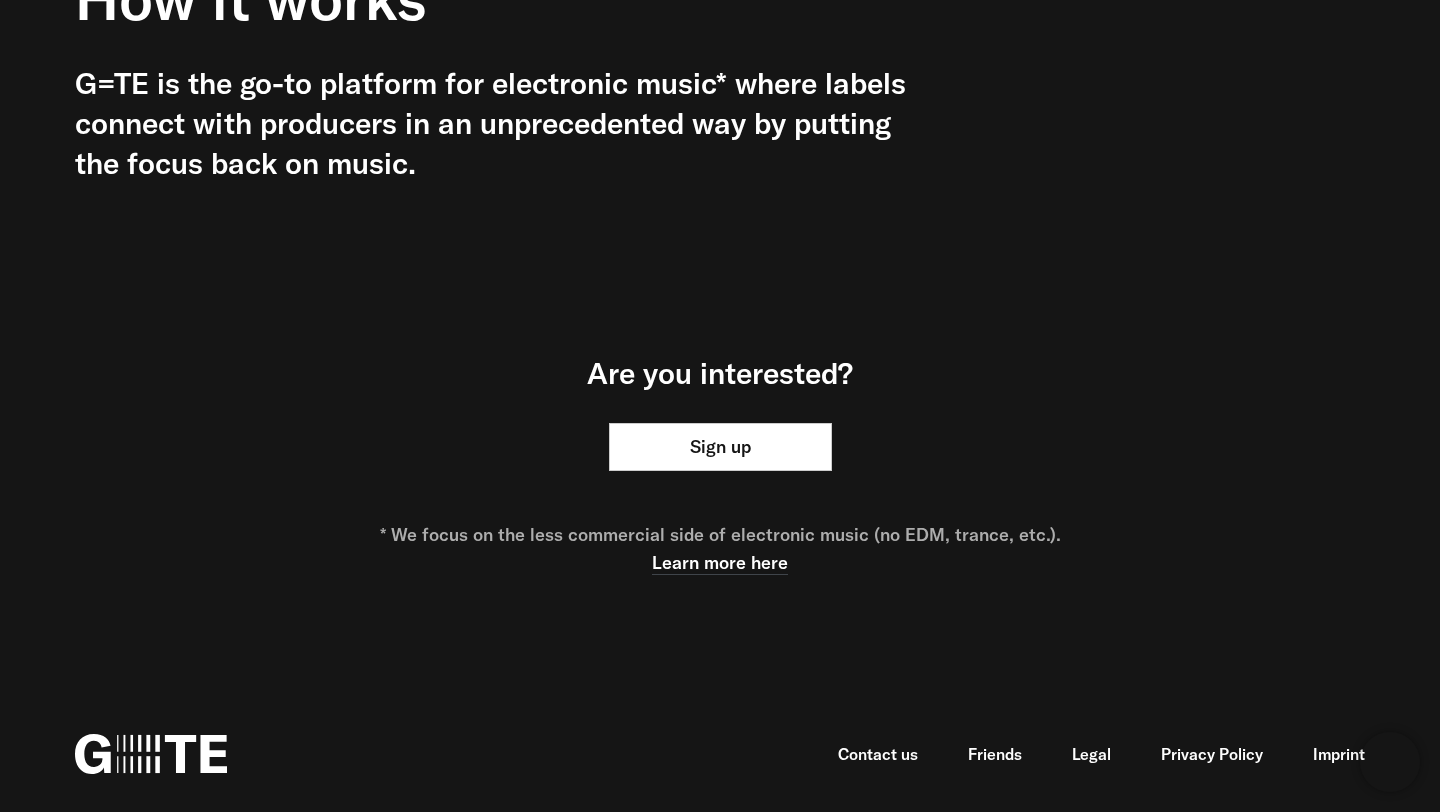 click on "How it works
G=TE is the go-to platform for electronic music* where labels
connect with producers in an unprecedented way by putting the focus
back on music." at bounding box center [705, 113] 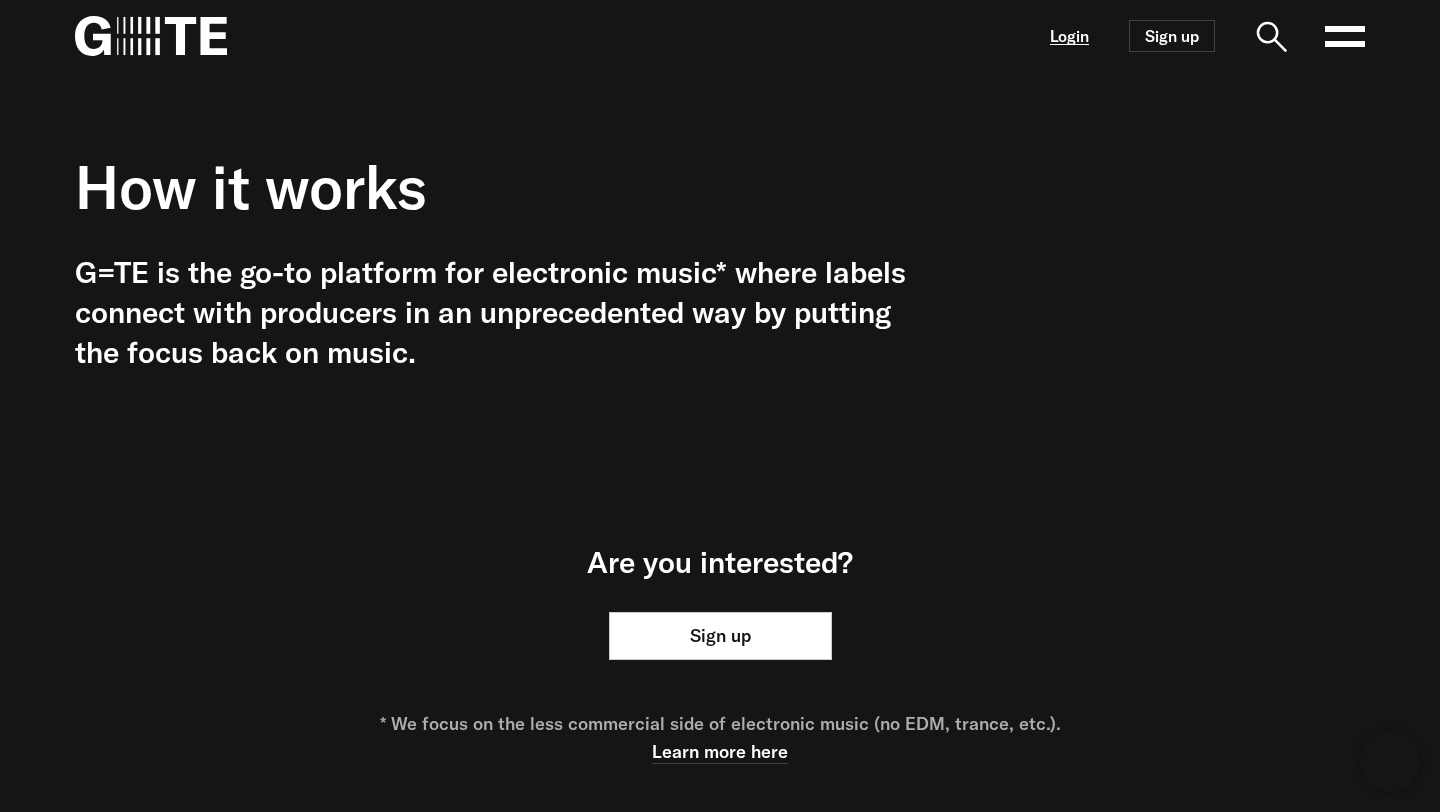 click on "Login" at bounding box center (1069, 36) 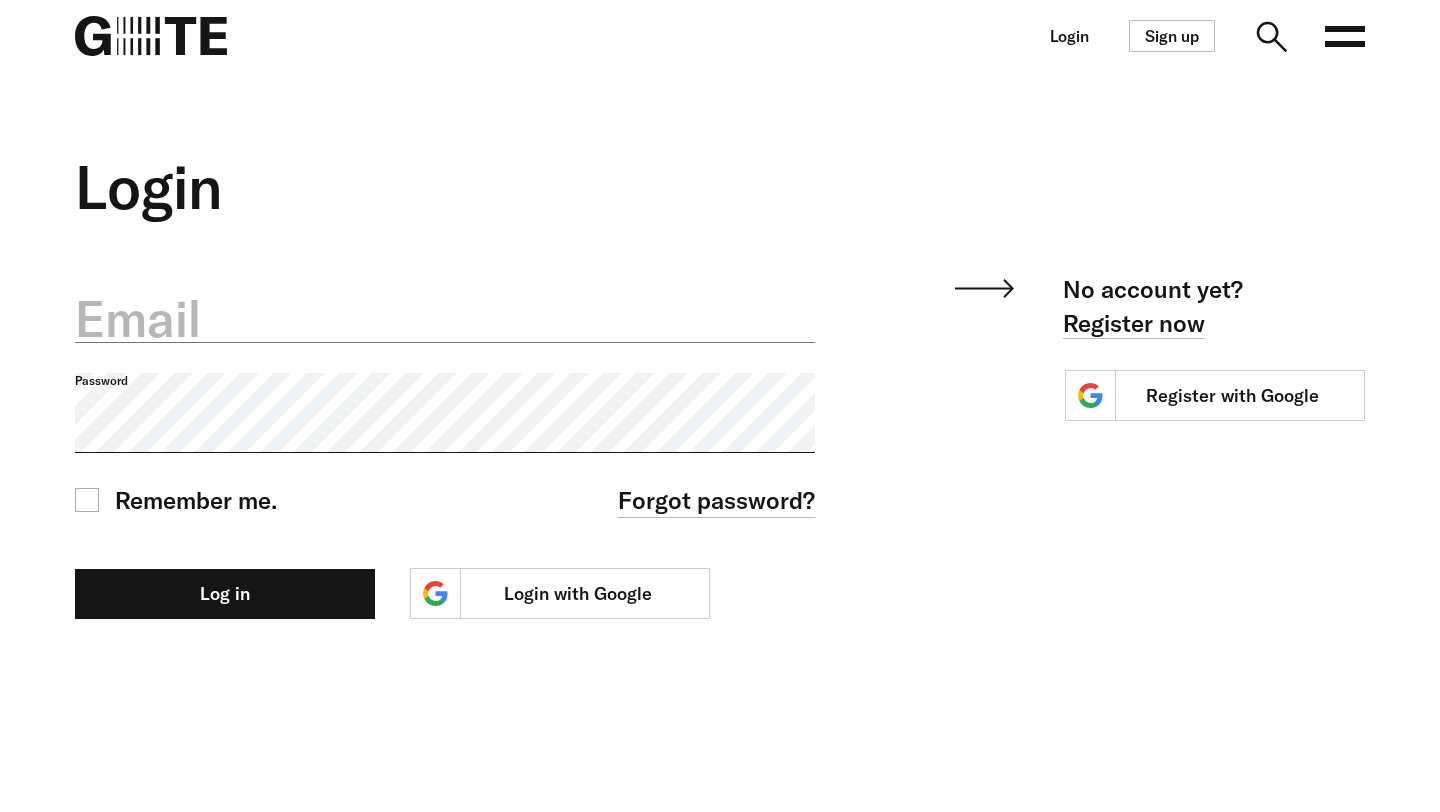 scroll, scrollTop: 0, scrollLeft: 0, axis: both 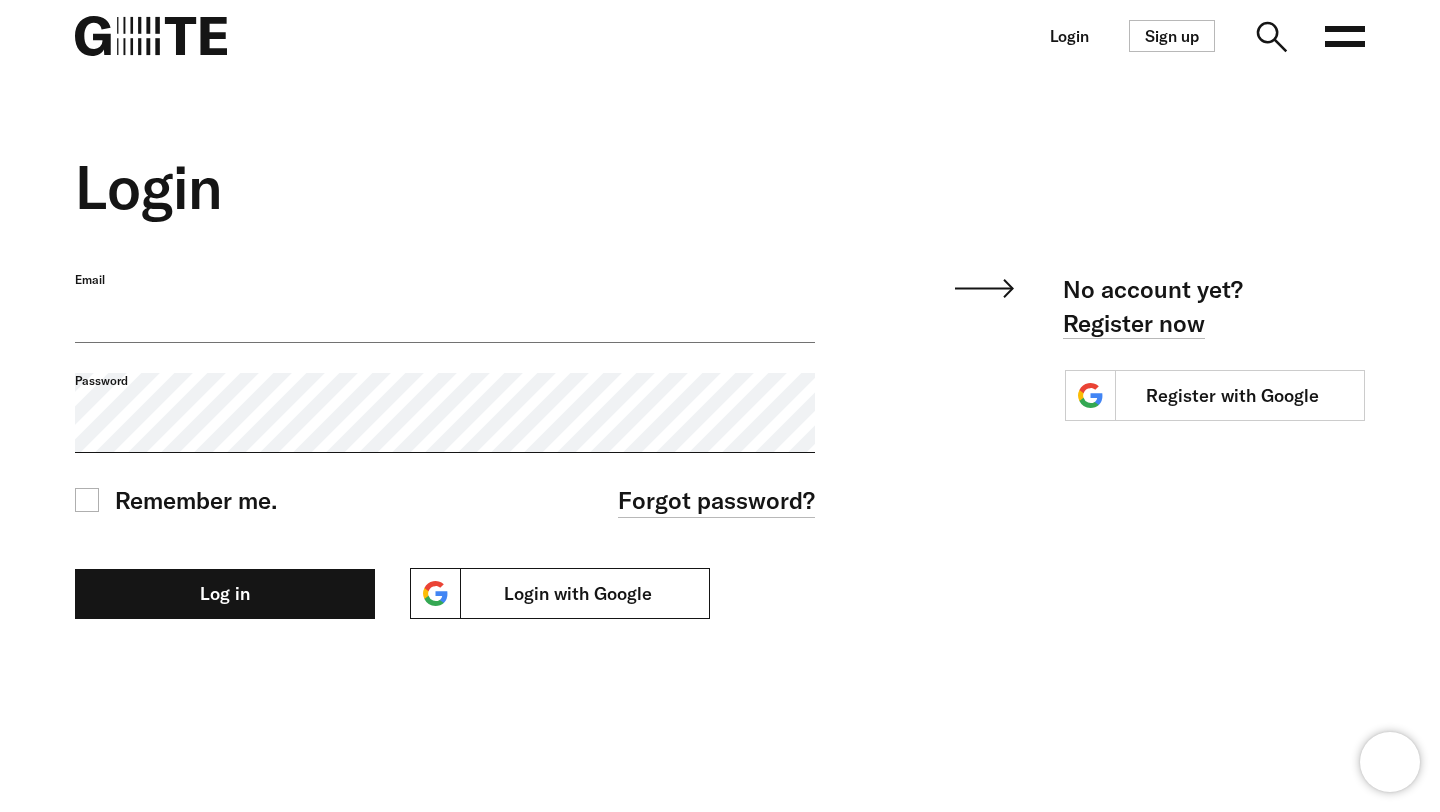 type on "**********" 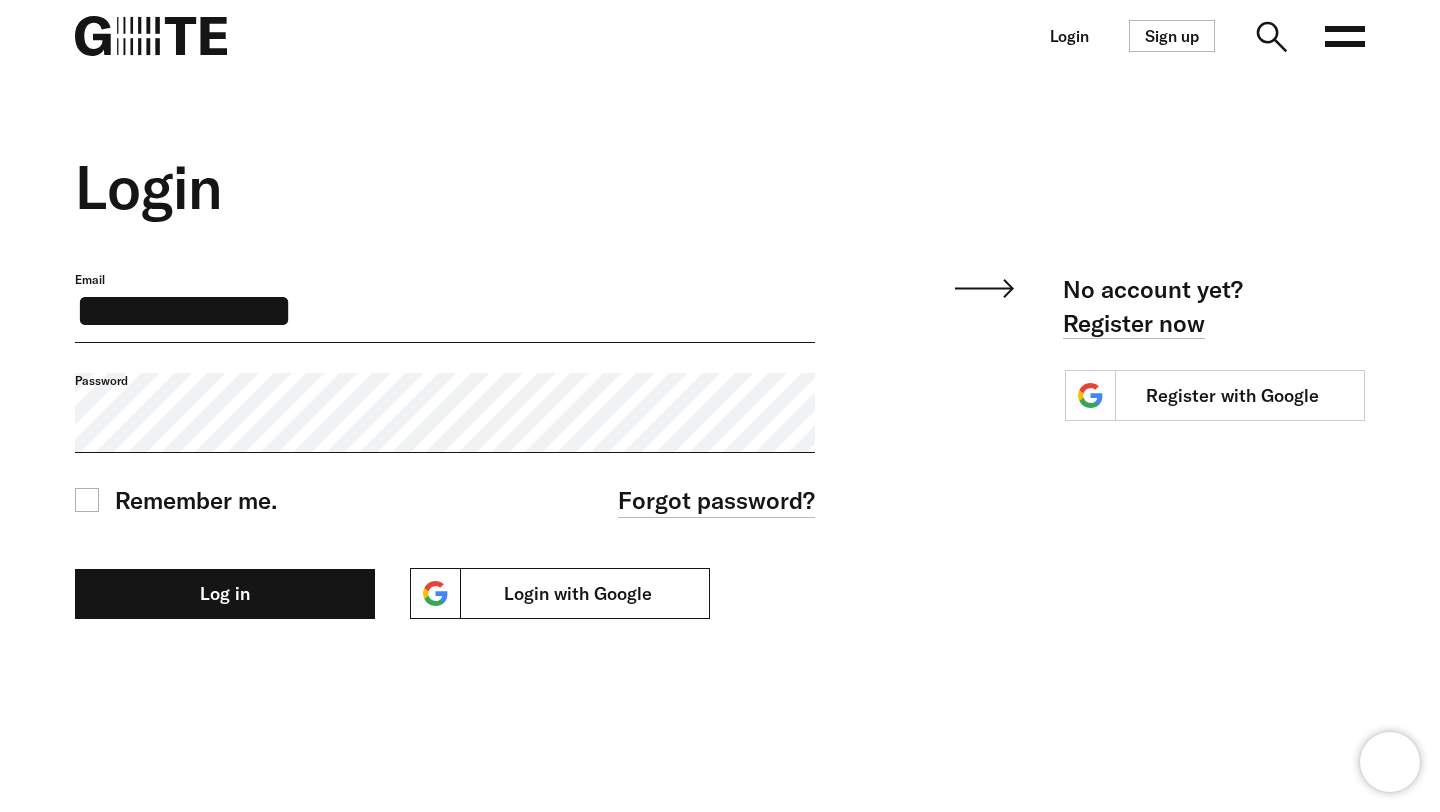 click on "Login with Google" at bounding box center [560, 593] 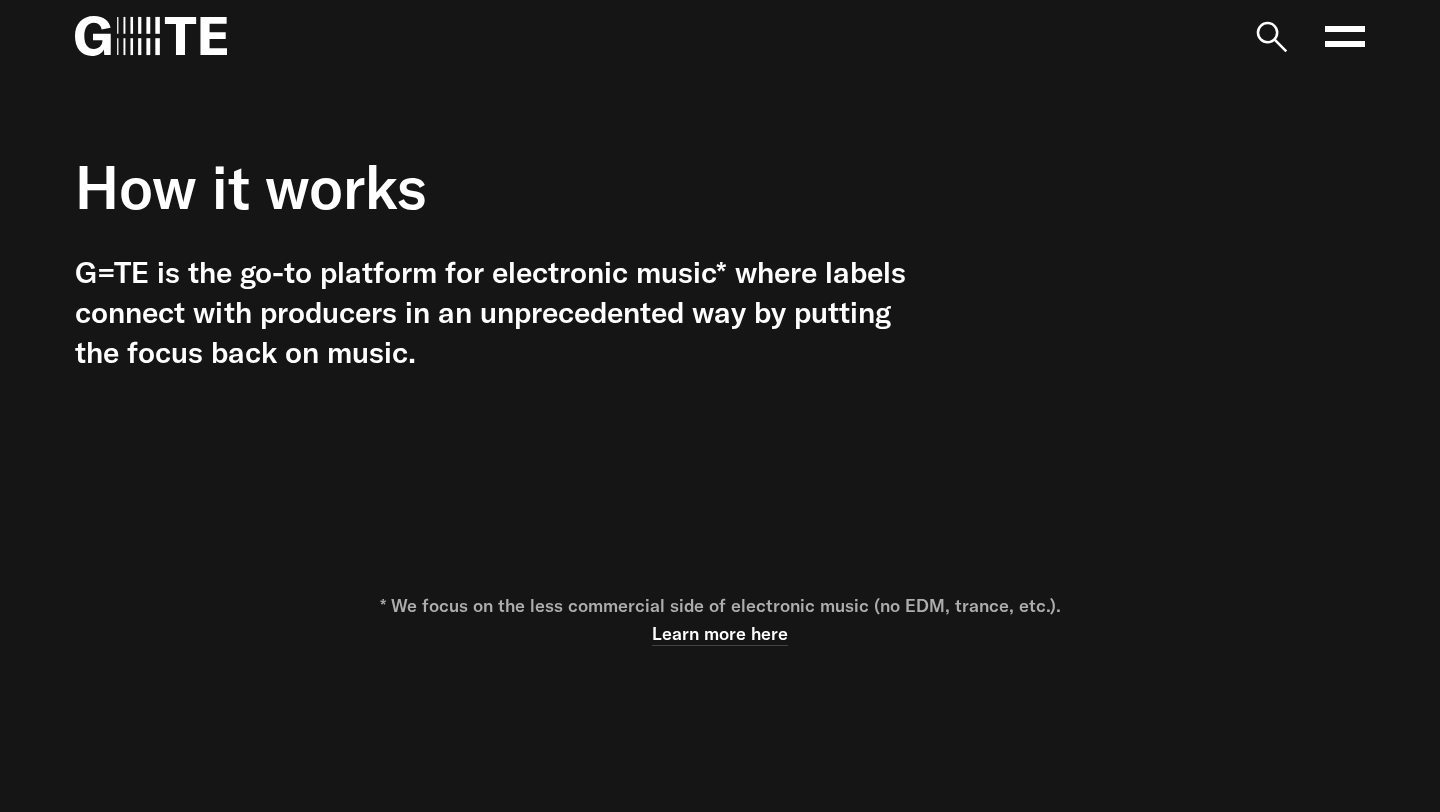scroll, scrollTop: 0, scrollLeft: 0, axis: both 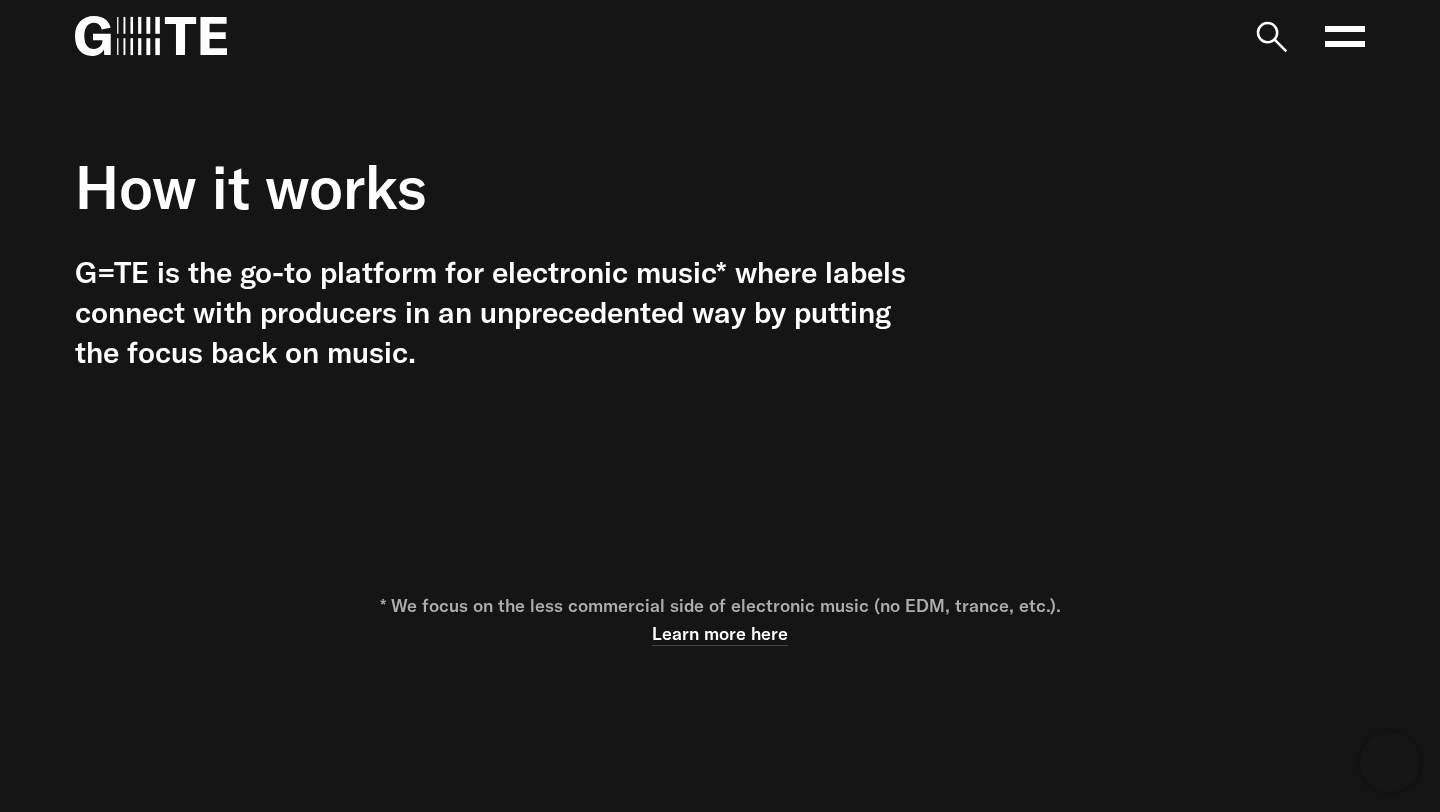 click 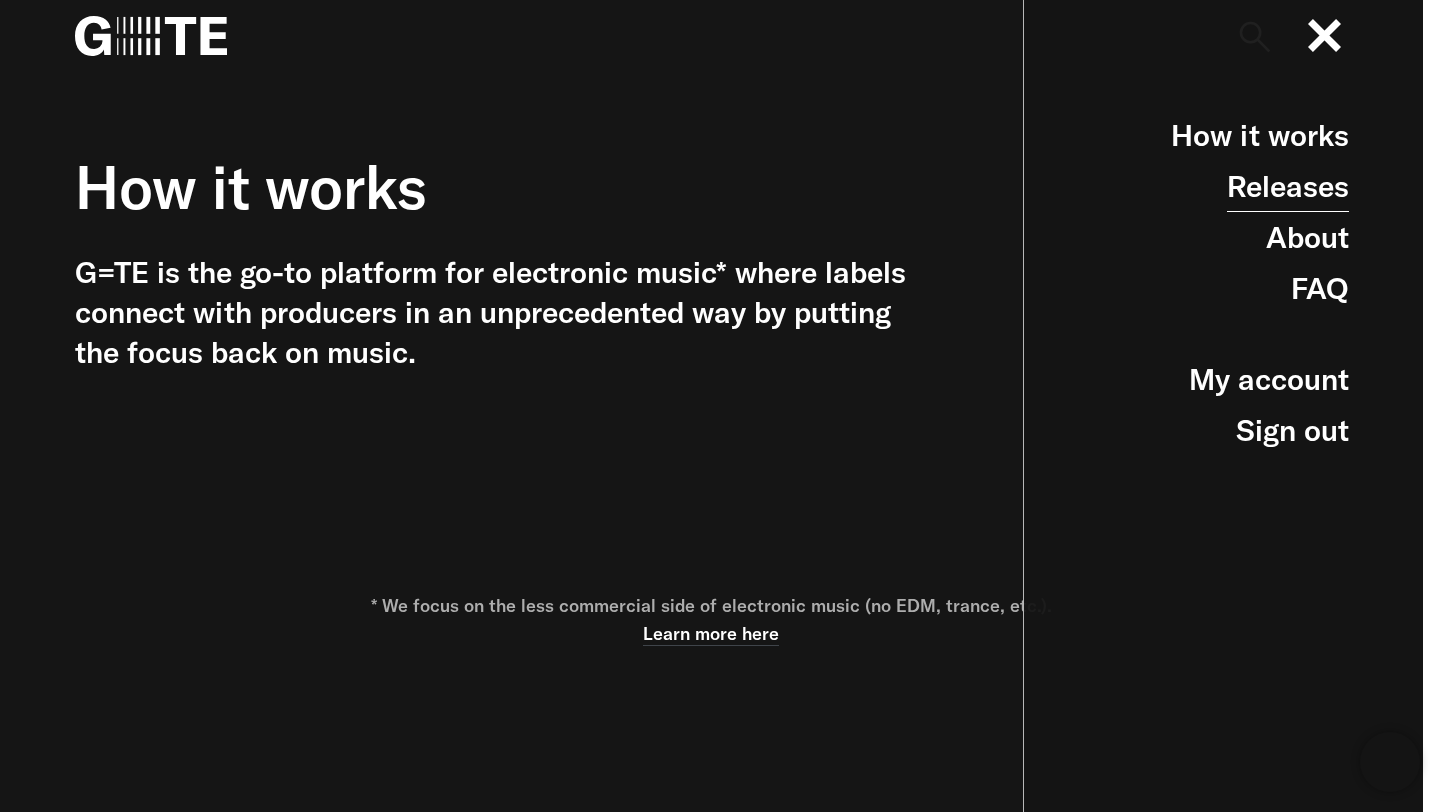 click on "Releases" at bounding box center (1288, 186) 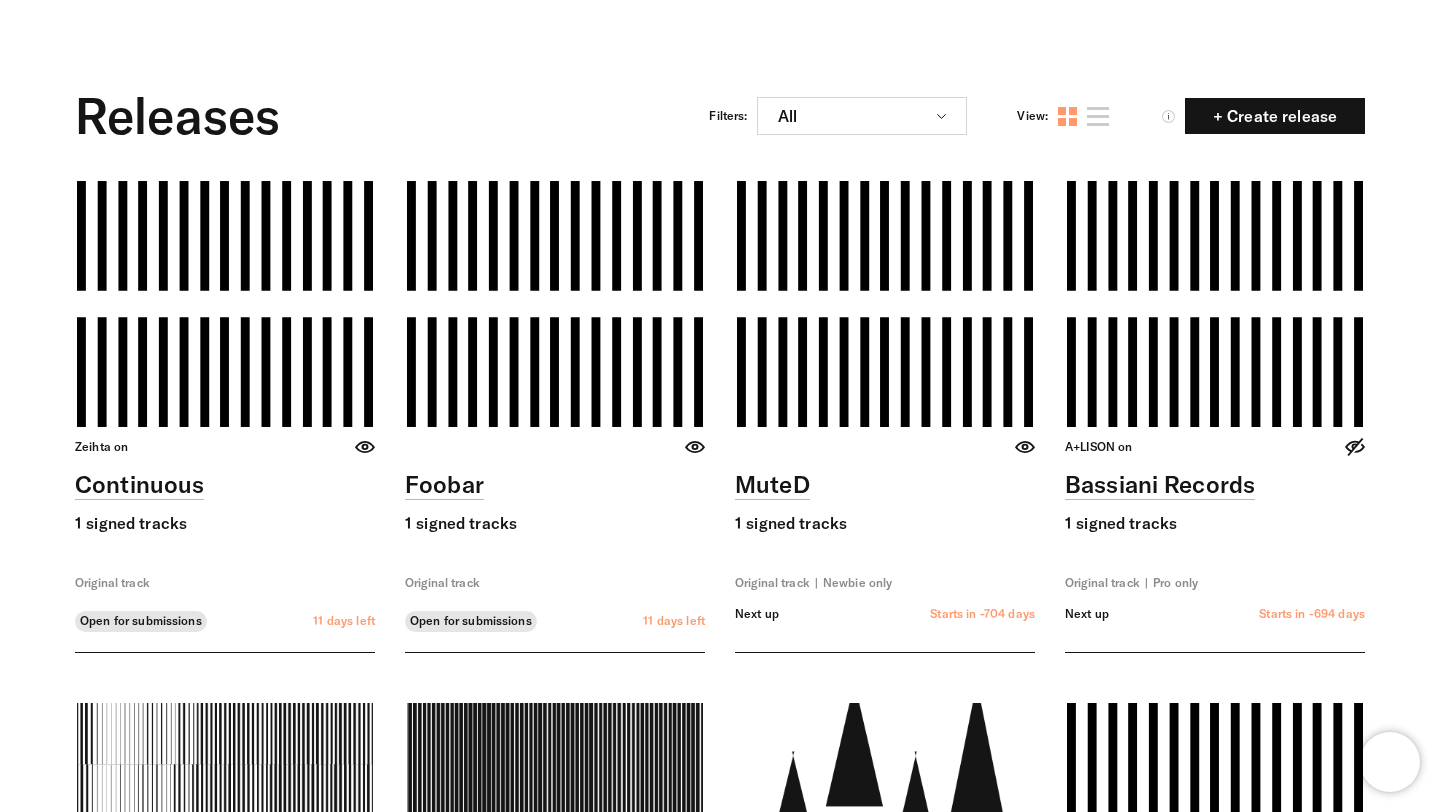 scroll, scrollTop: 0, scrollLeft: 0, axis: both 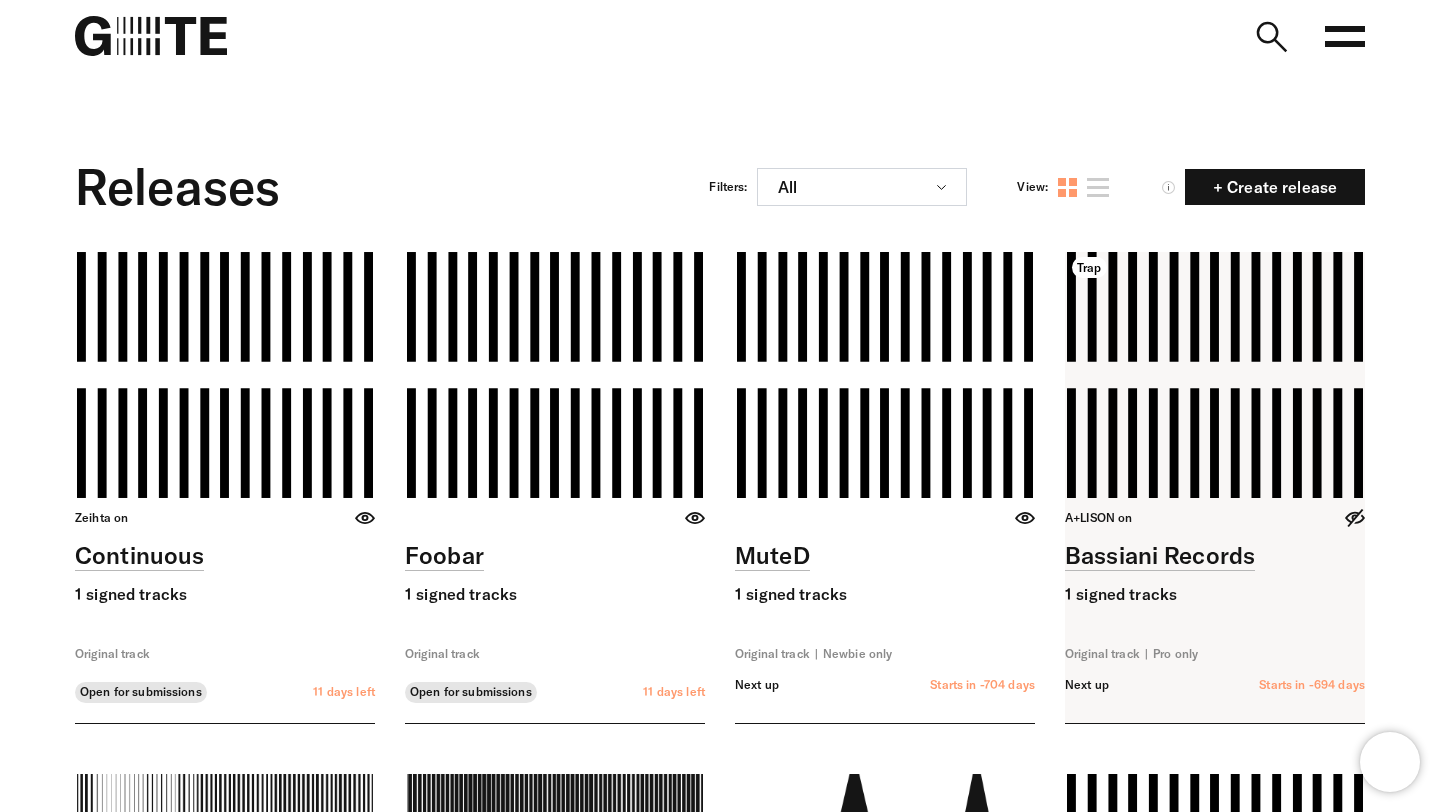 click at bounding box center [1215, 487] 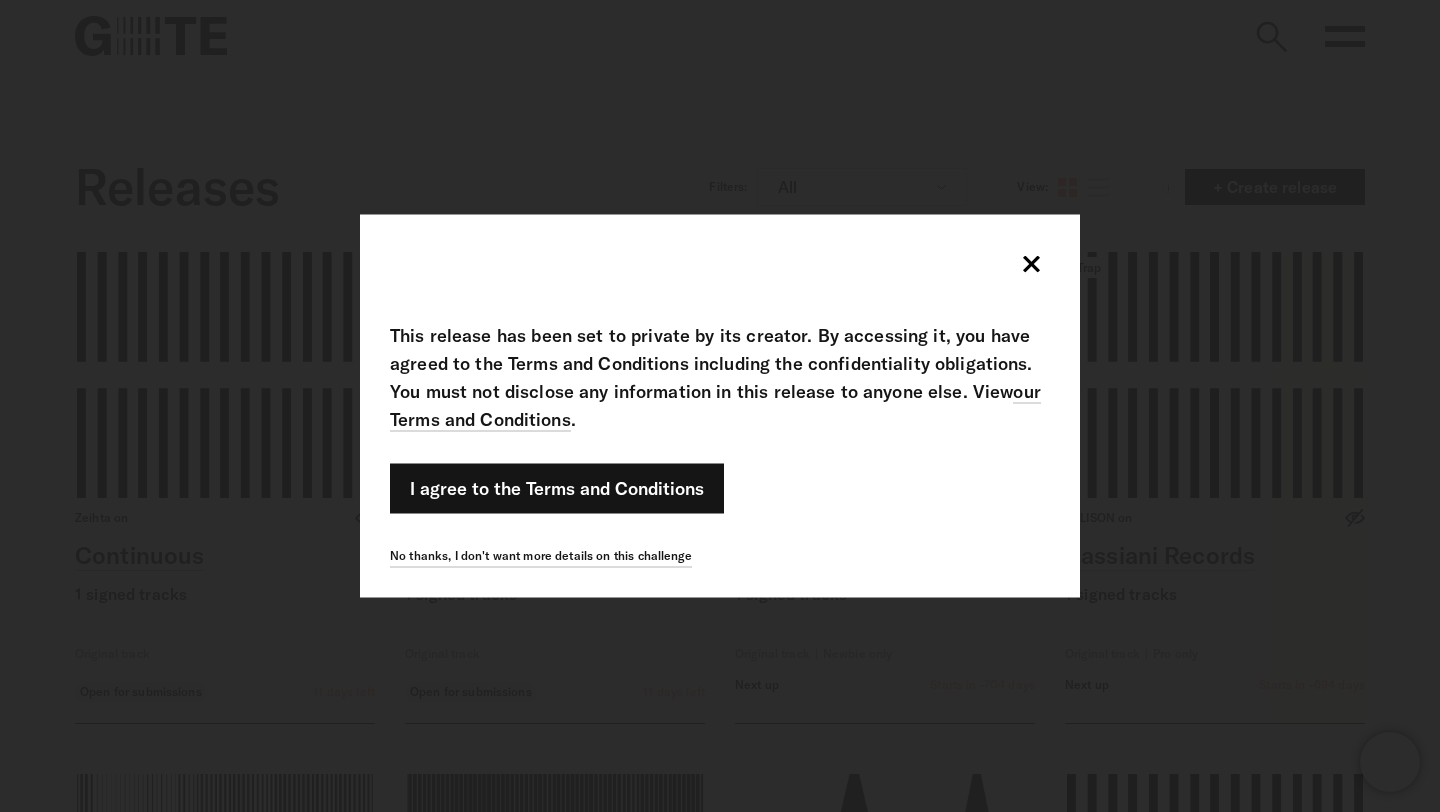 click on "This release has been set to private by its creator. By accessing it,
you have agreed to the Terms and Conditions including the
confidentiality obligations. You must not disclose any information in
this release to anyone else. View  our Terms and Conditions .
I agree to the Terms and Conditions
Login/Register here
No thanks, I don't want more details on this challenge" at bounding box center [720, 406] 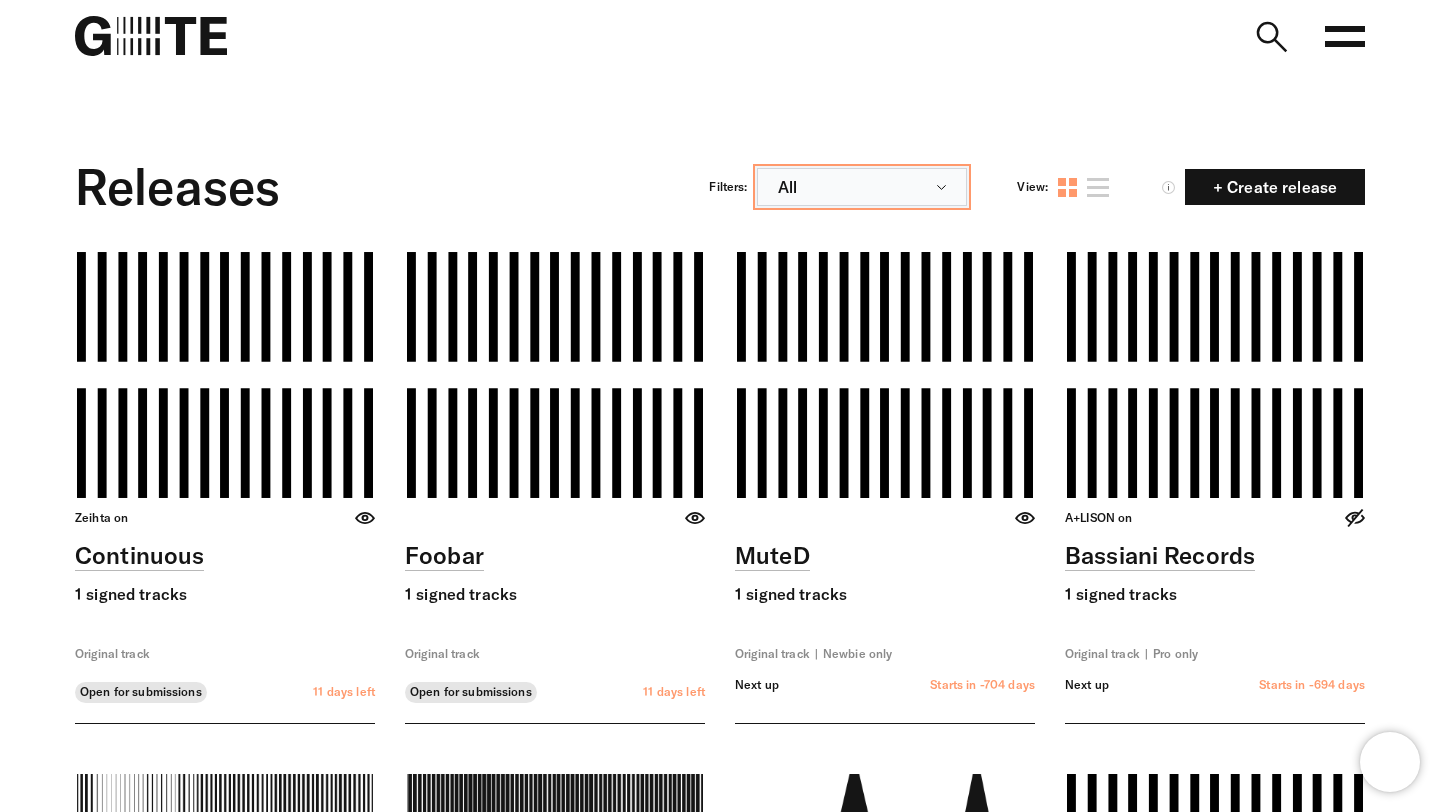 click on "All" at bounding box center [862, 187] 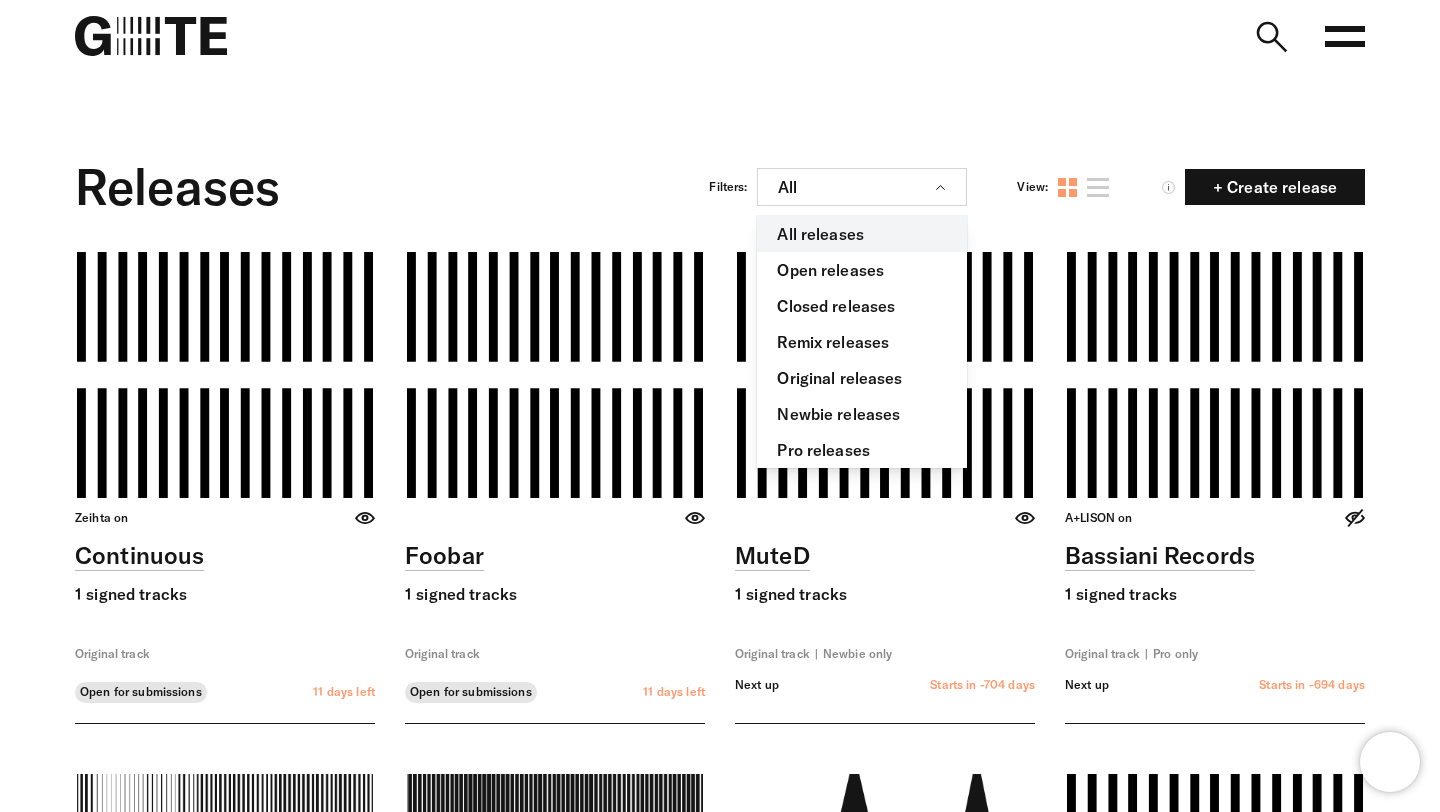 click on "All releases" at bounding box center [862, 234] 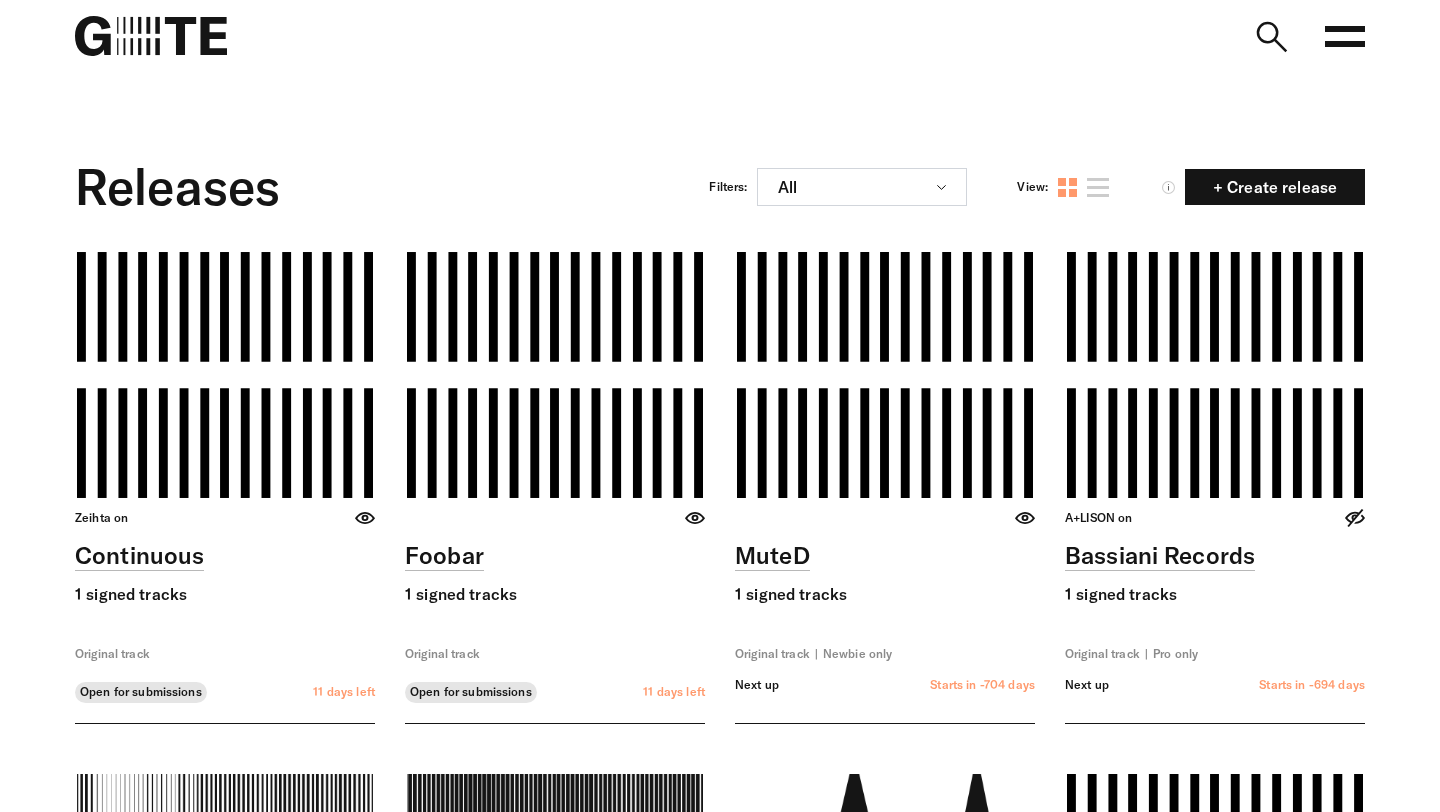 scroll, scrollTop: 0, scrollLeft: 0, axis: both 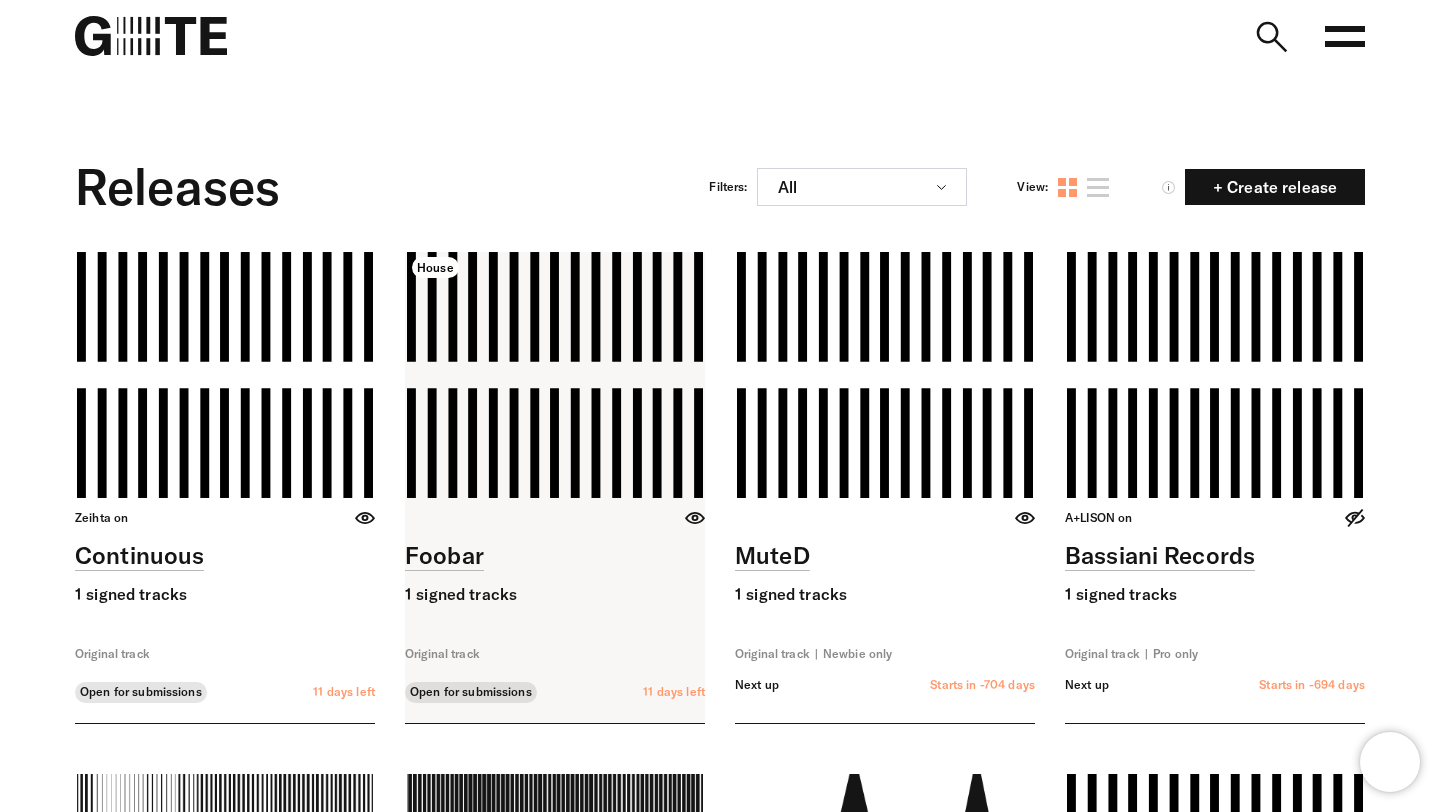 click at bounding box center (555, 487) 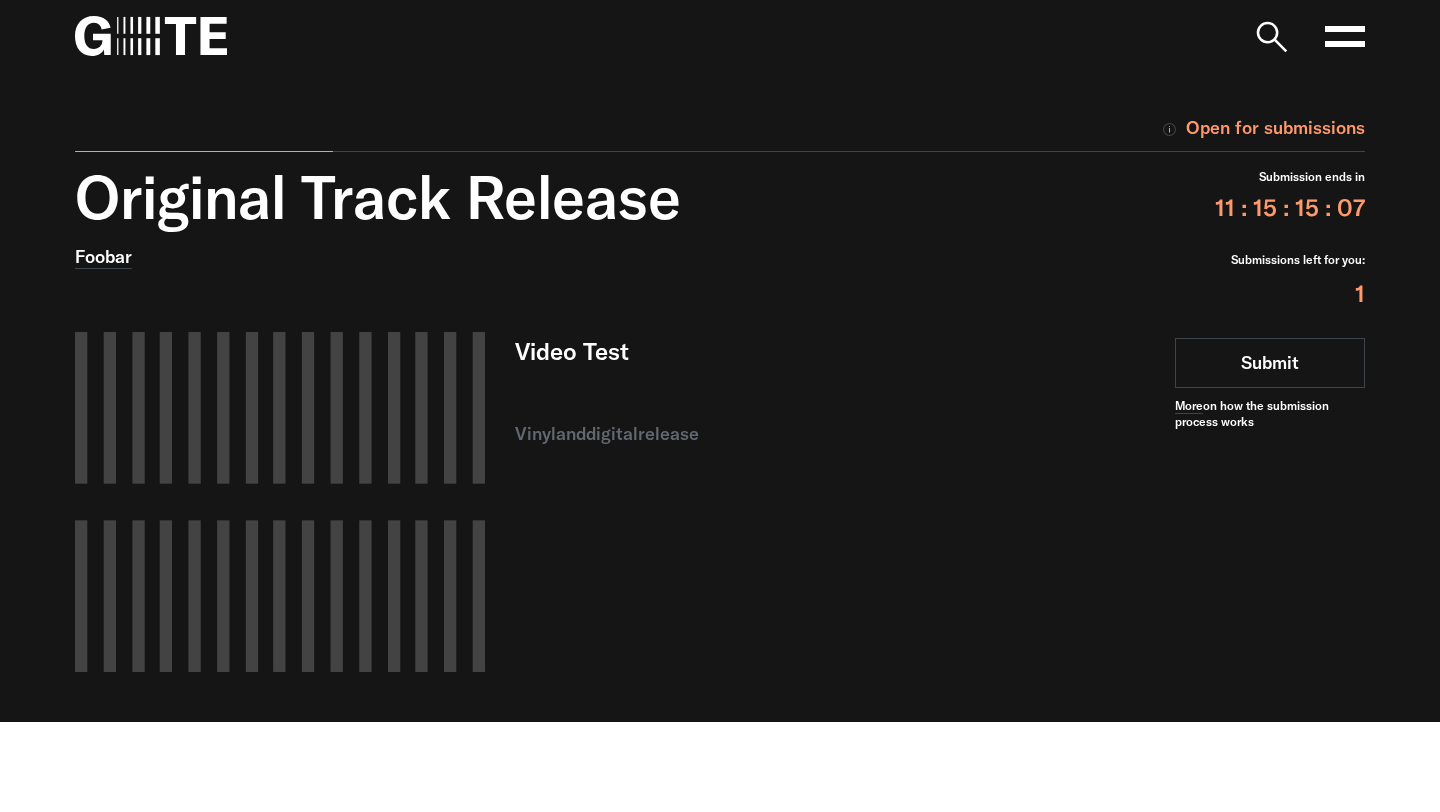 scroll, scrollTop: 0, scrollLeft: 0, axis: both 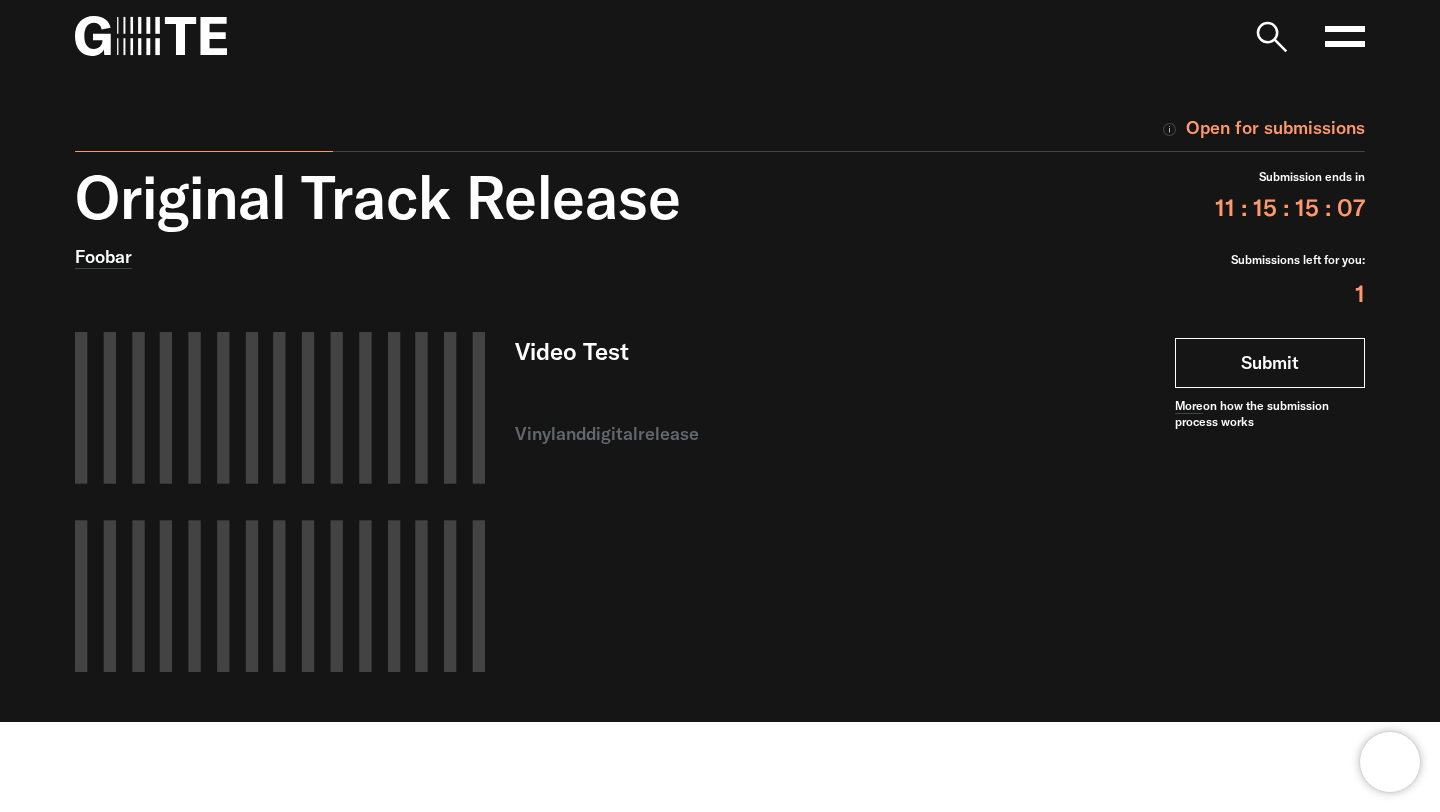 click on "Submit" at bounding box center [1270, 363] 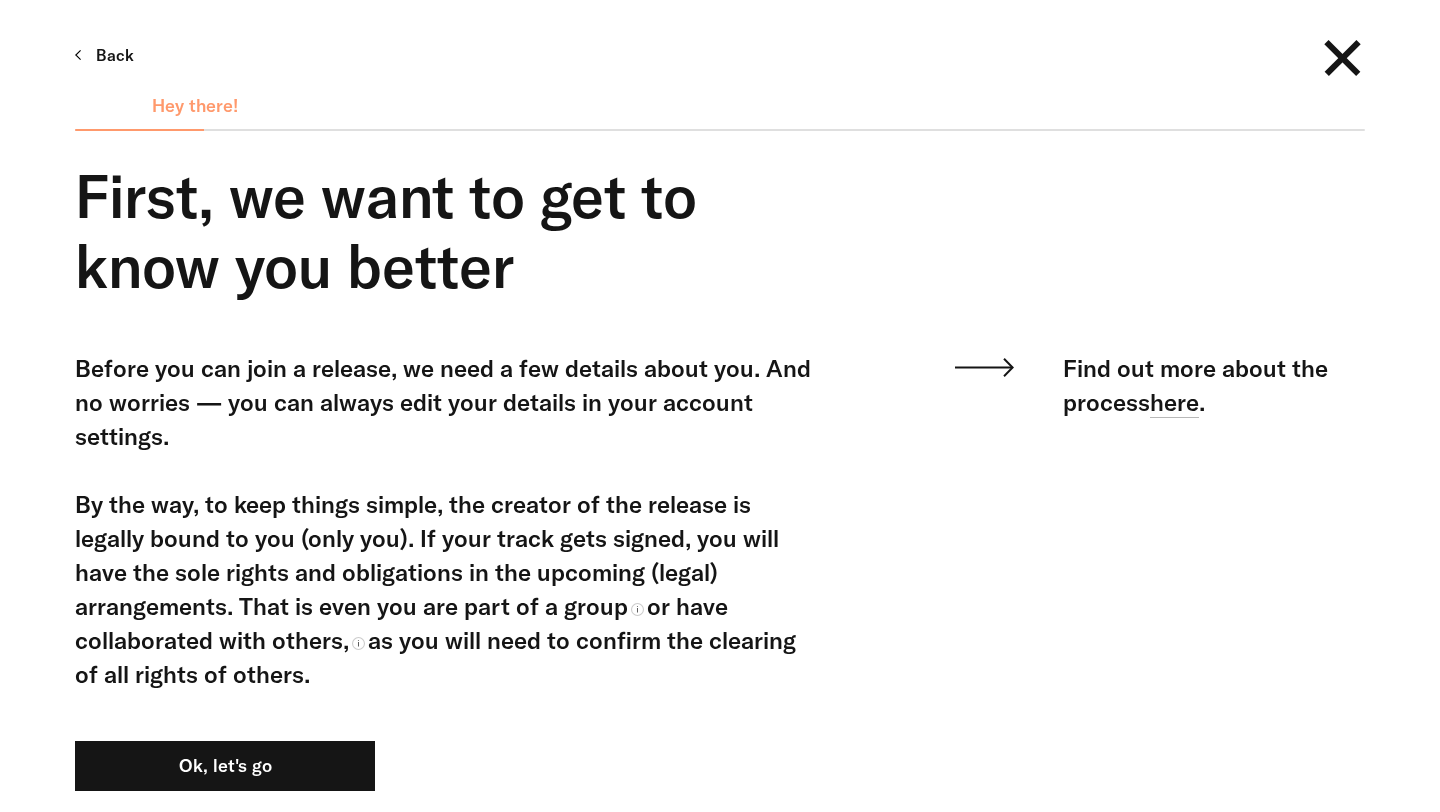 scroll, scrollTop: 0, scrollLeft: 0, axis: both 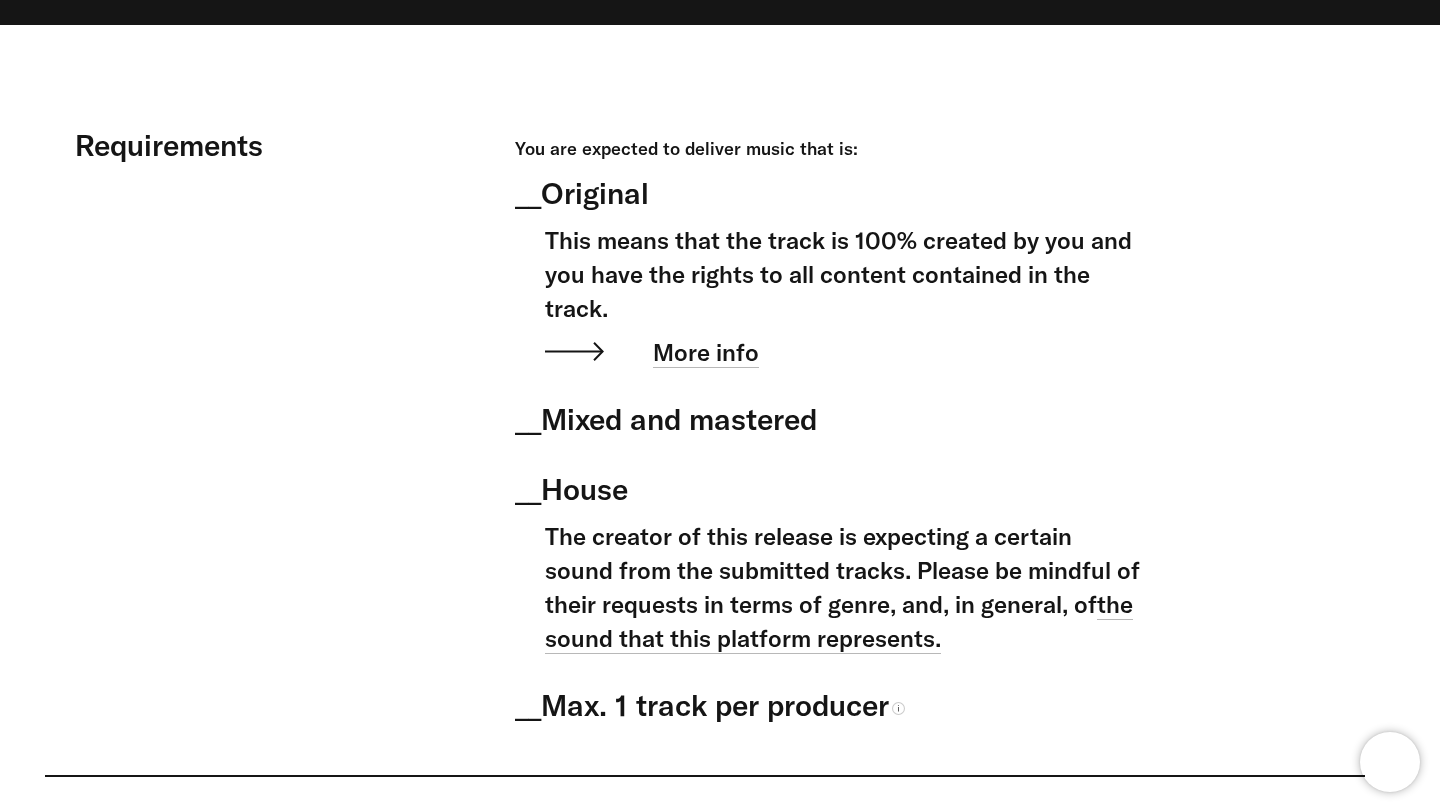 click on "Requirements
You are expected to deliver music that is:
__ Original
This means that the track is 100% created by you and you have the rights to all content contained in the track.
More info
__ Mixed and mastered
__House
The creator of this release is expecting a certain sound from the submitted tracks. Please be mindful of their requests in terms of genre, and, in general, of  __" at bounding box center [705, 401] 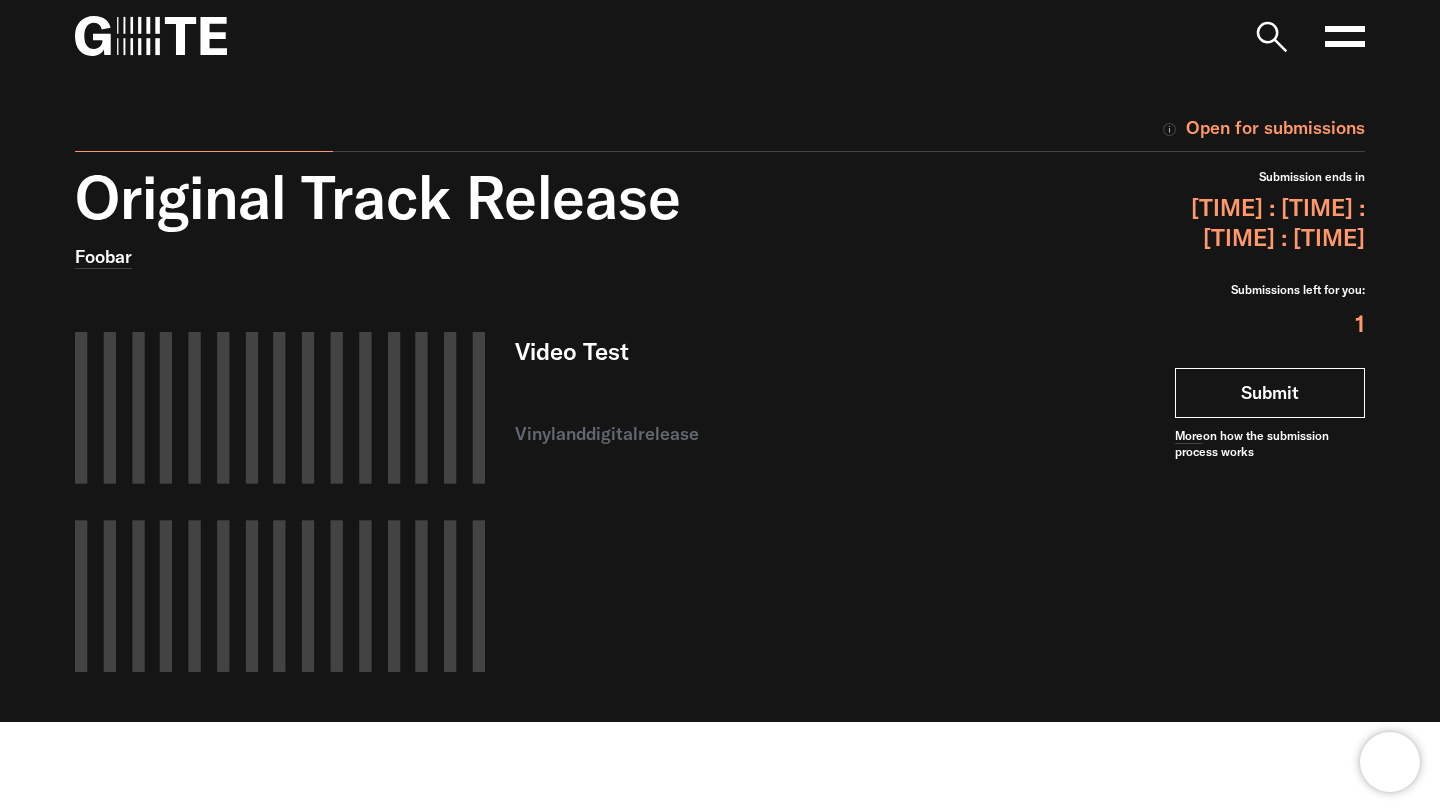 click on "Submit" at bounding box center (1270, 393) 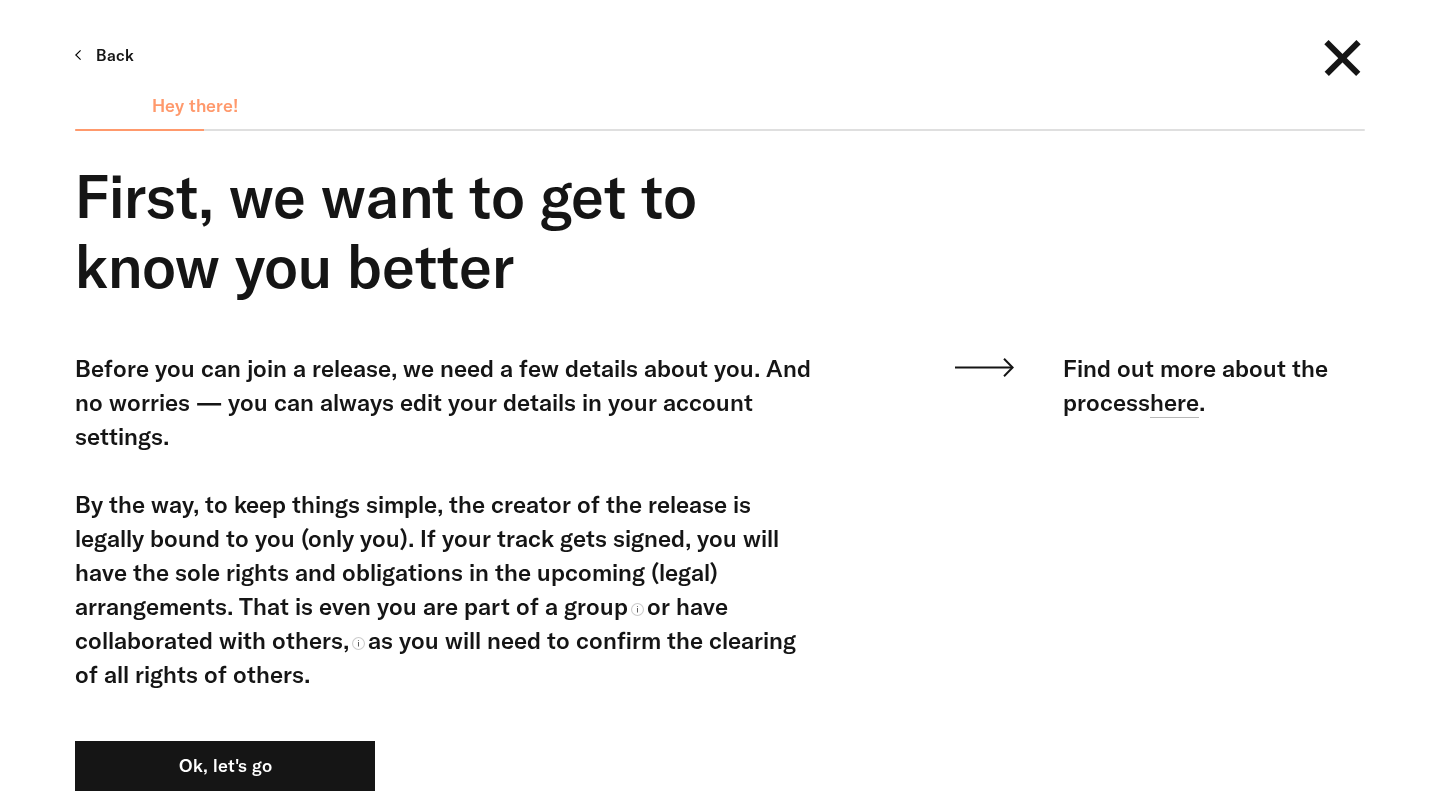 scroll, scrollTop: 0, scrollLeft: 0, axis: both 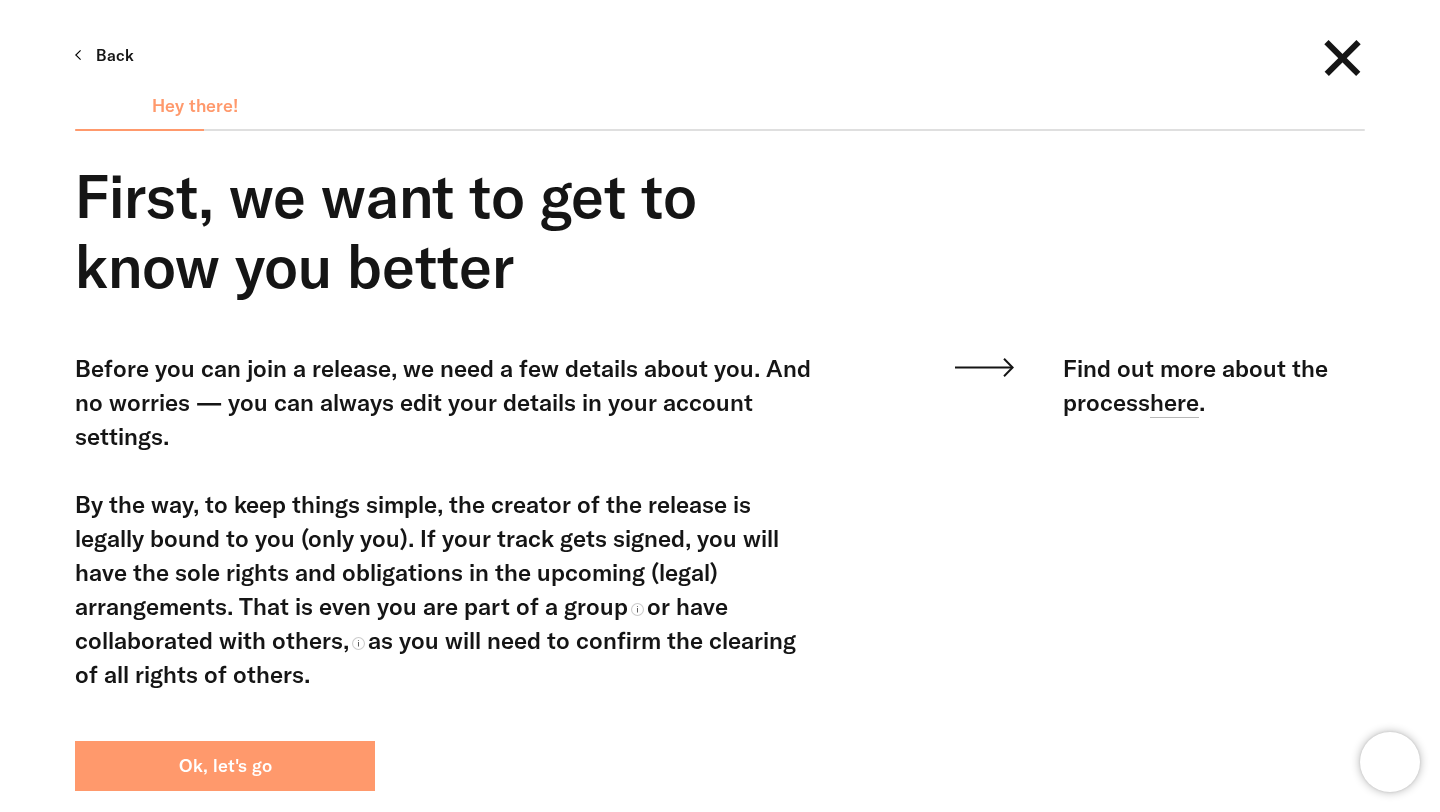 click on "Ok, let's go" at bounding box center [225, 766] 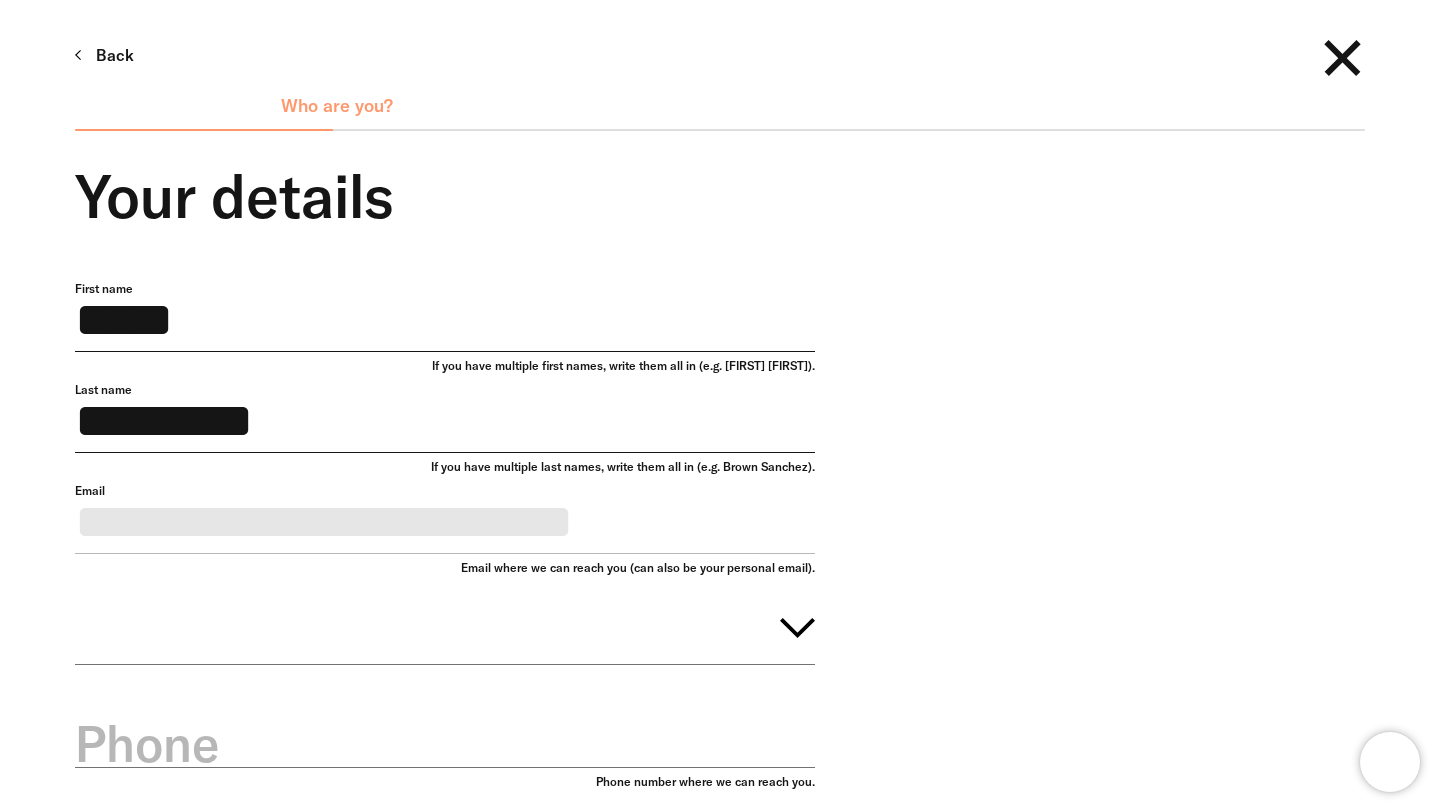scroll, scrollTop: 426, scrollLeft: 0, axis: vertical 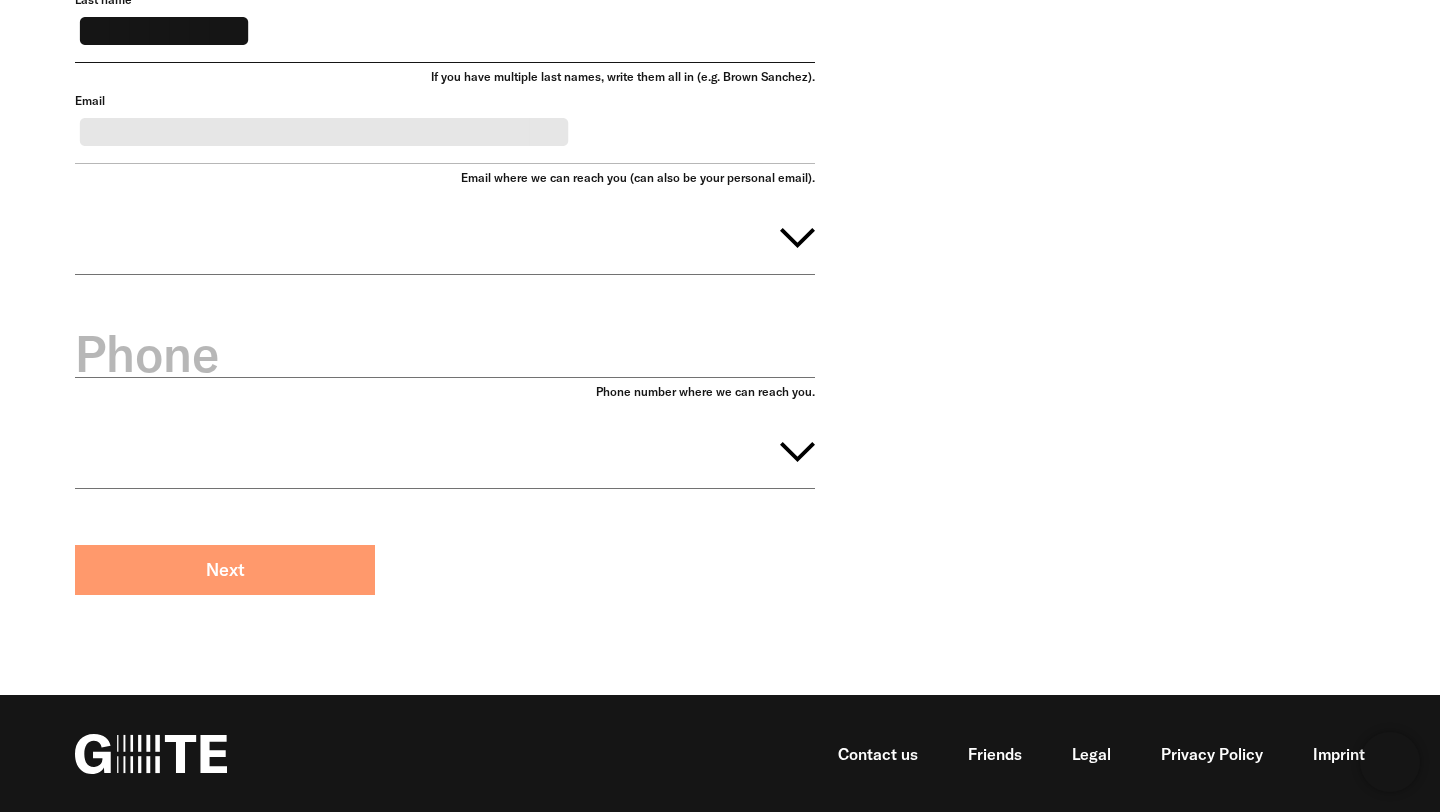 click on "Next" at bounding box center [225, 570] 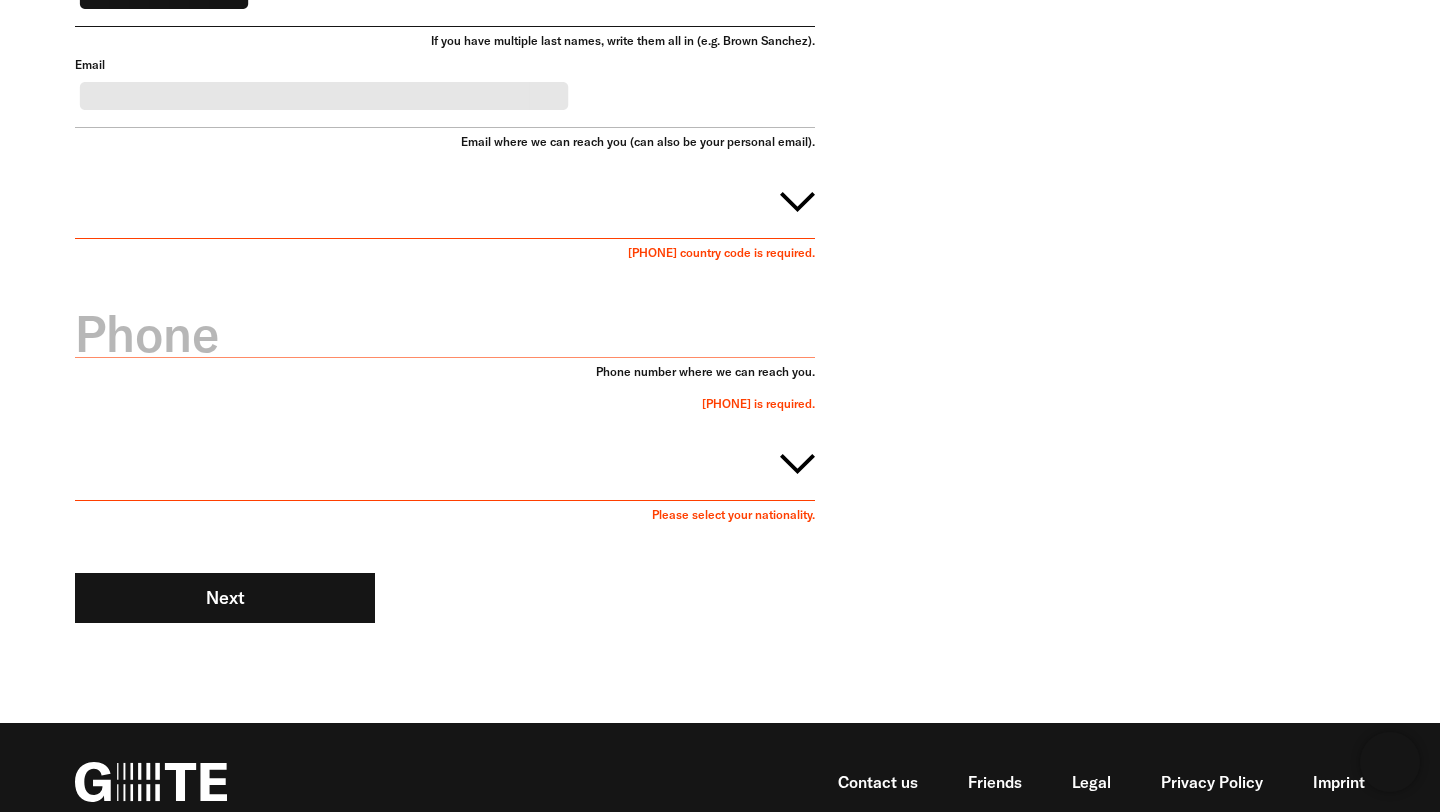 click at bounding box center [445, 198] 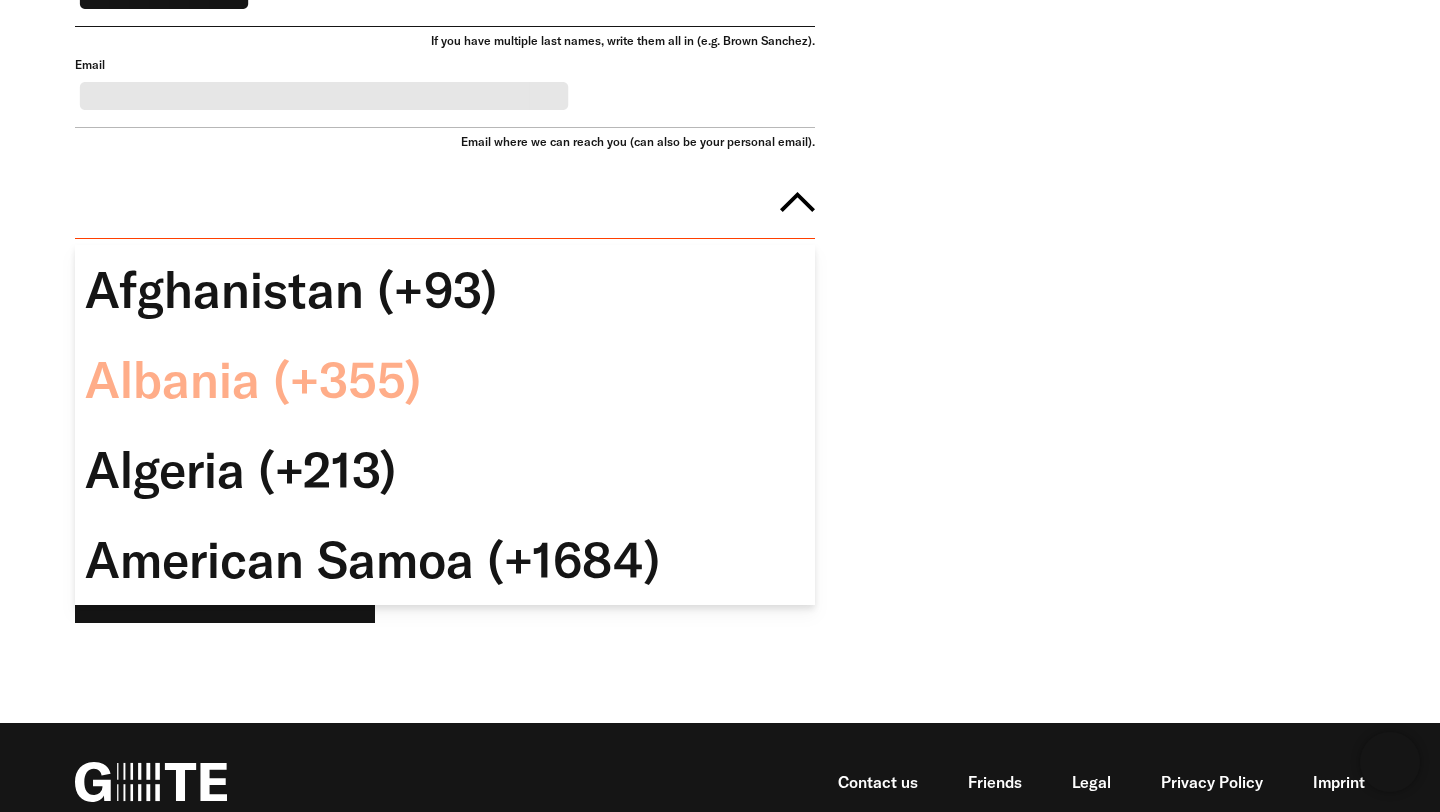click on "Albania (+355)" at bounding box center [445, 380] 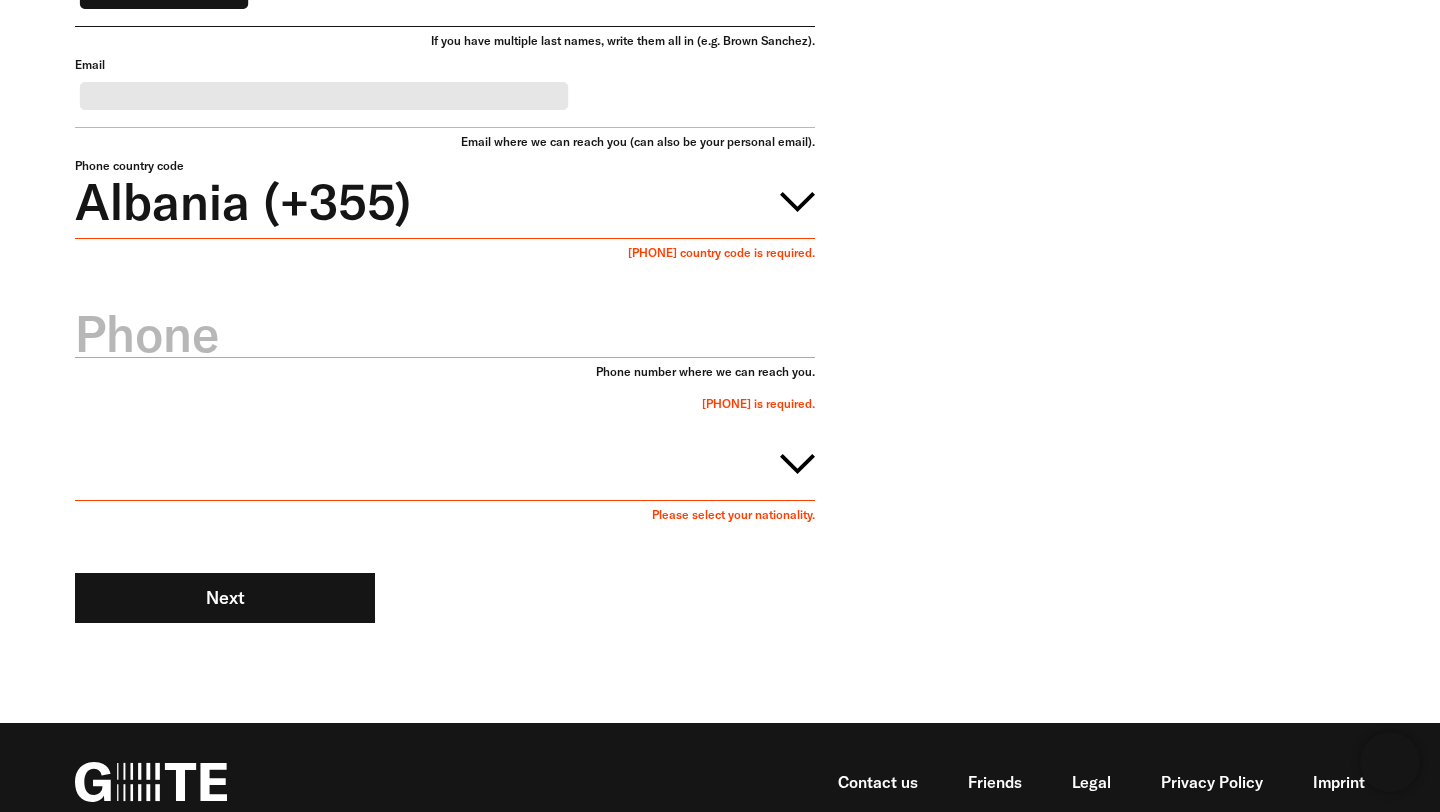 click on "Phone" at bounding box center [445, 334] 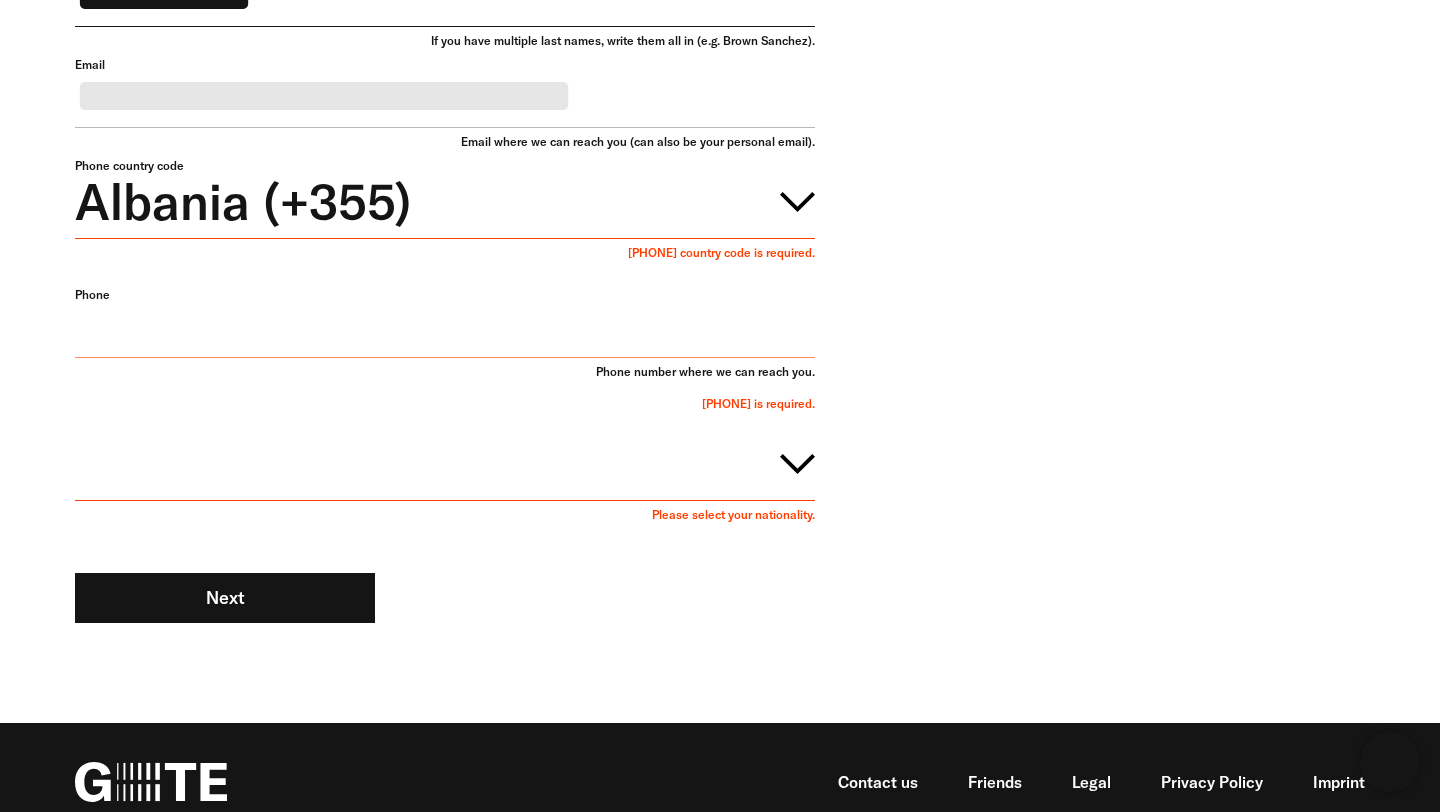 click on "Phone" at bounding box center [445, 322] 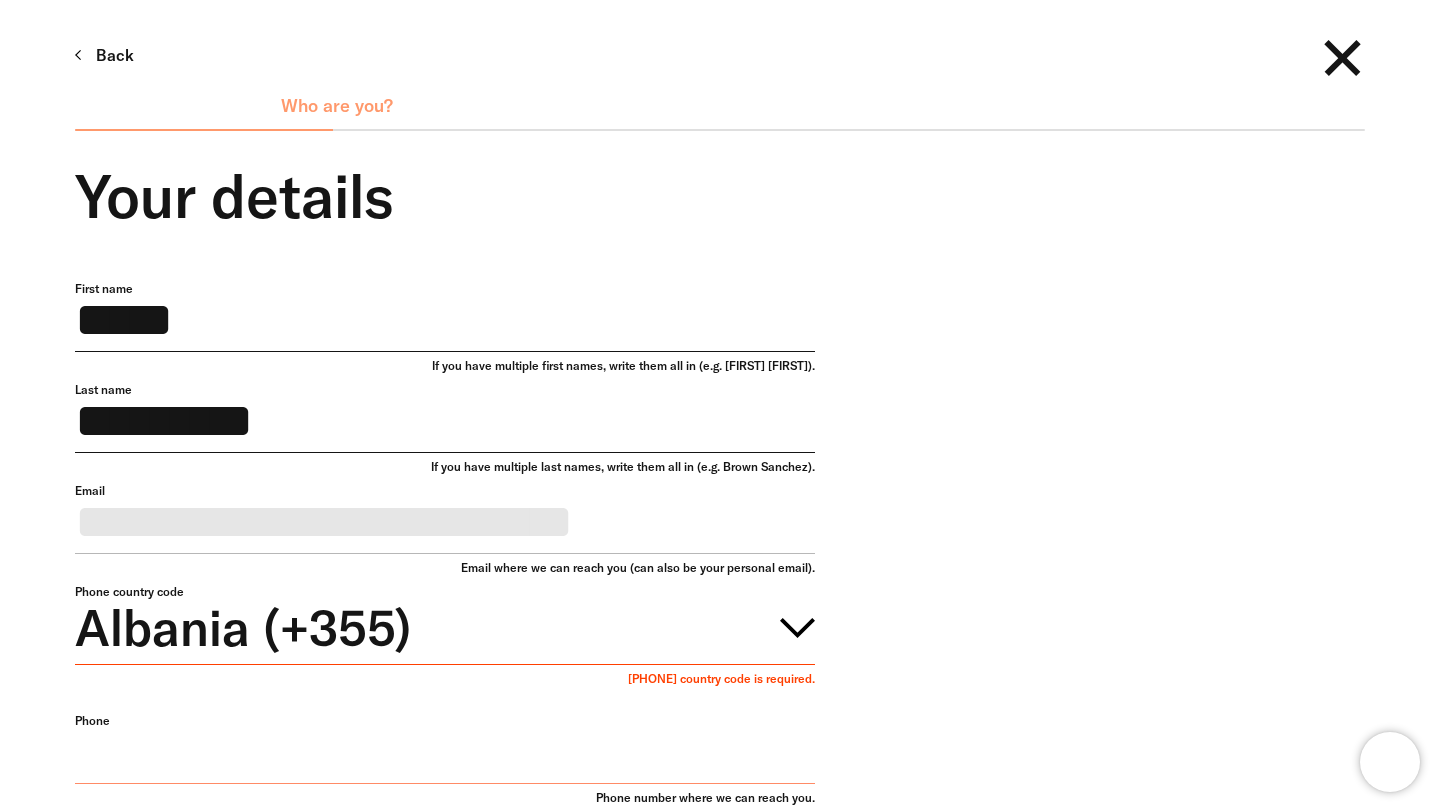 scroll, scrollTop: 490, scrollLeft: 0, axis: vertical 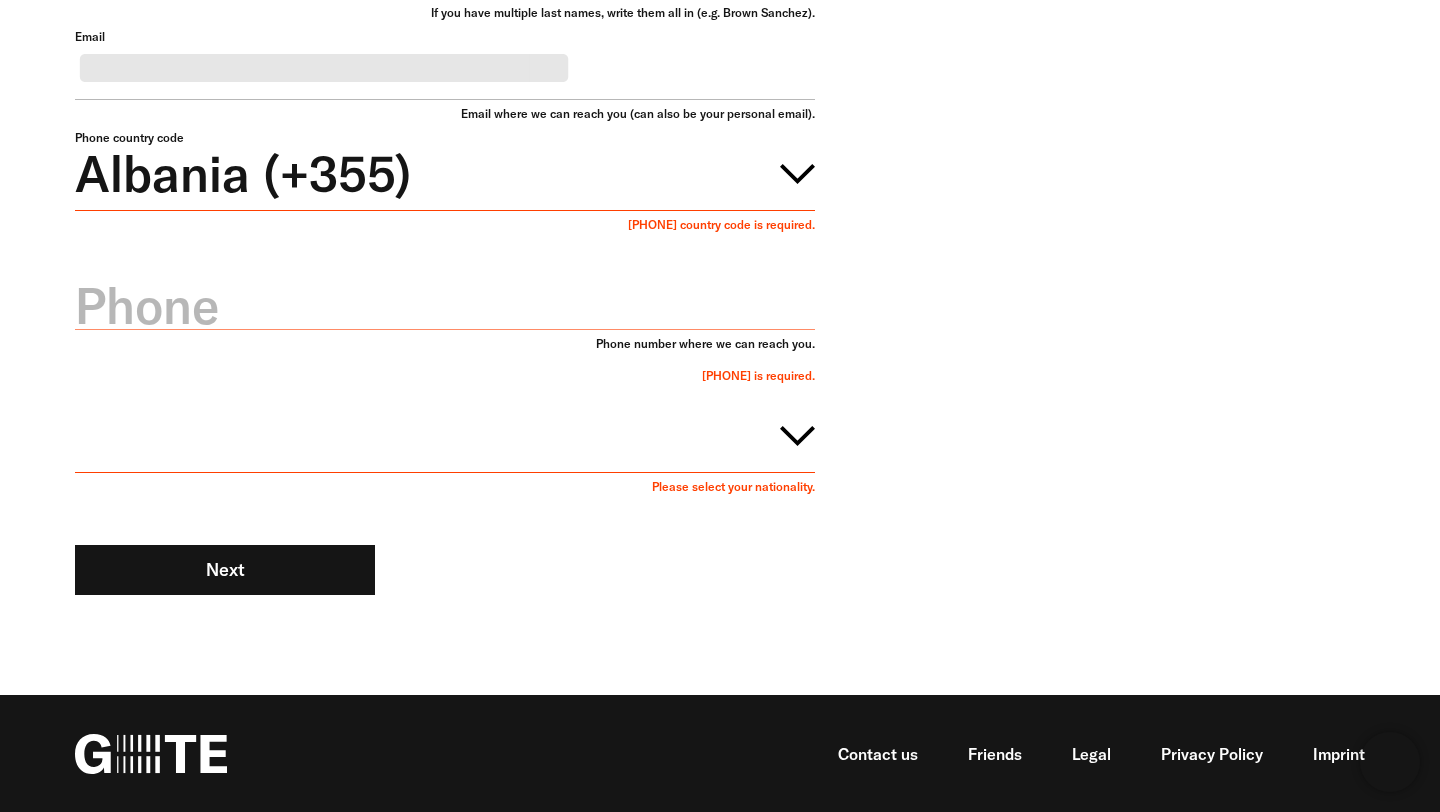 click on "Albania (+355)" at bounding box center (445, 170) 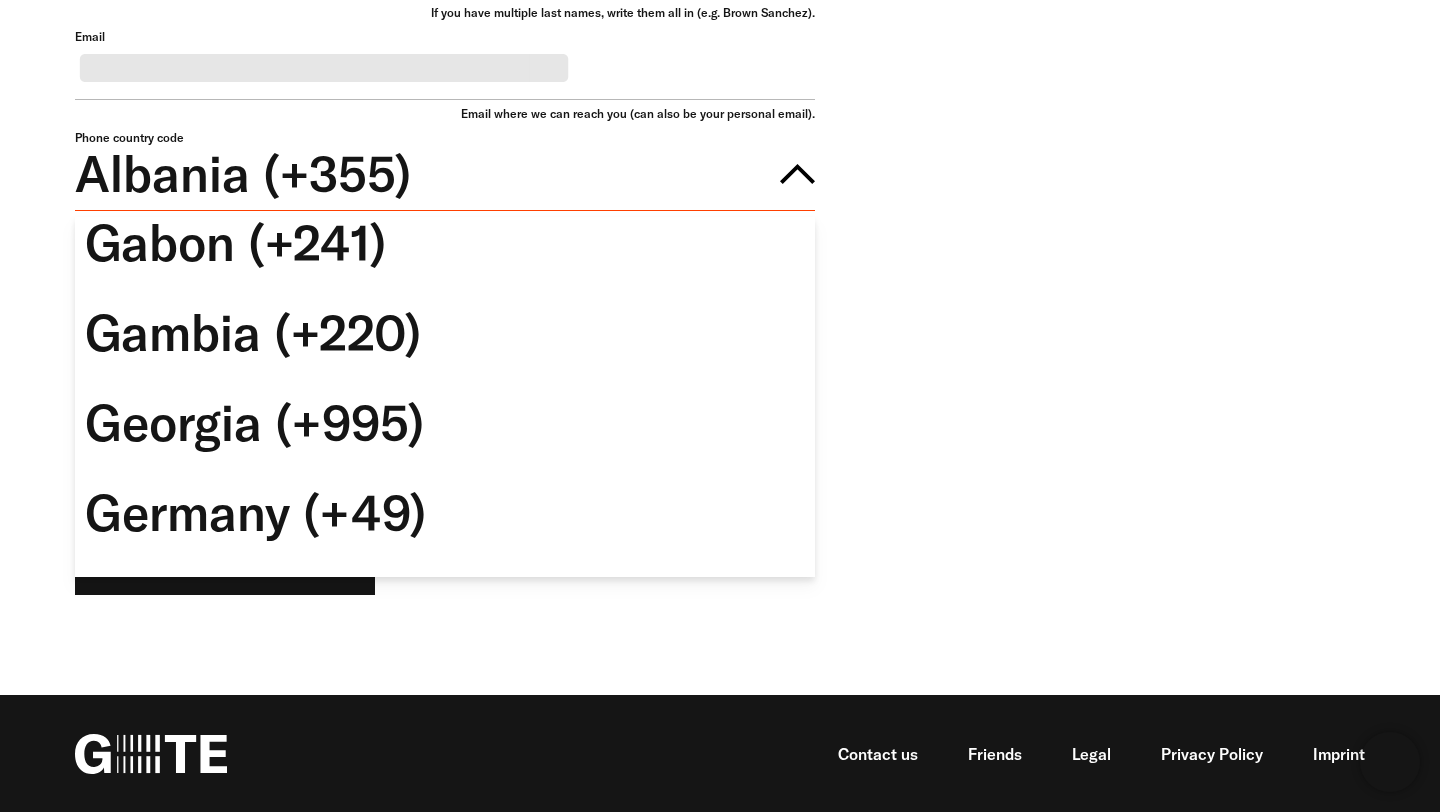 scroll, scrollTop: 7138, scrollLeft: 0, axis: vertical 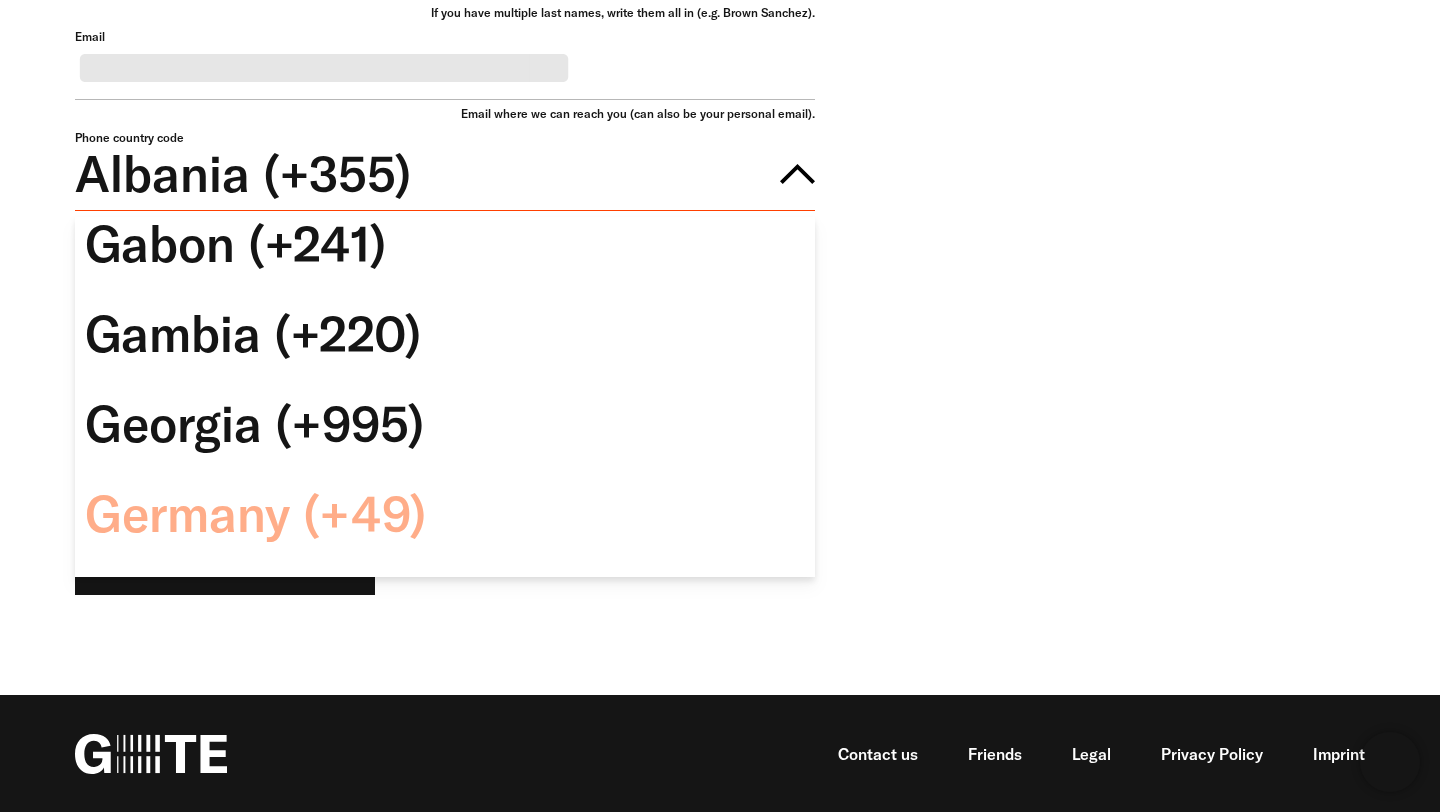 click on "Germany (+49)" at bounding box center [445, 514] 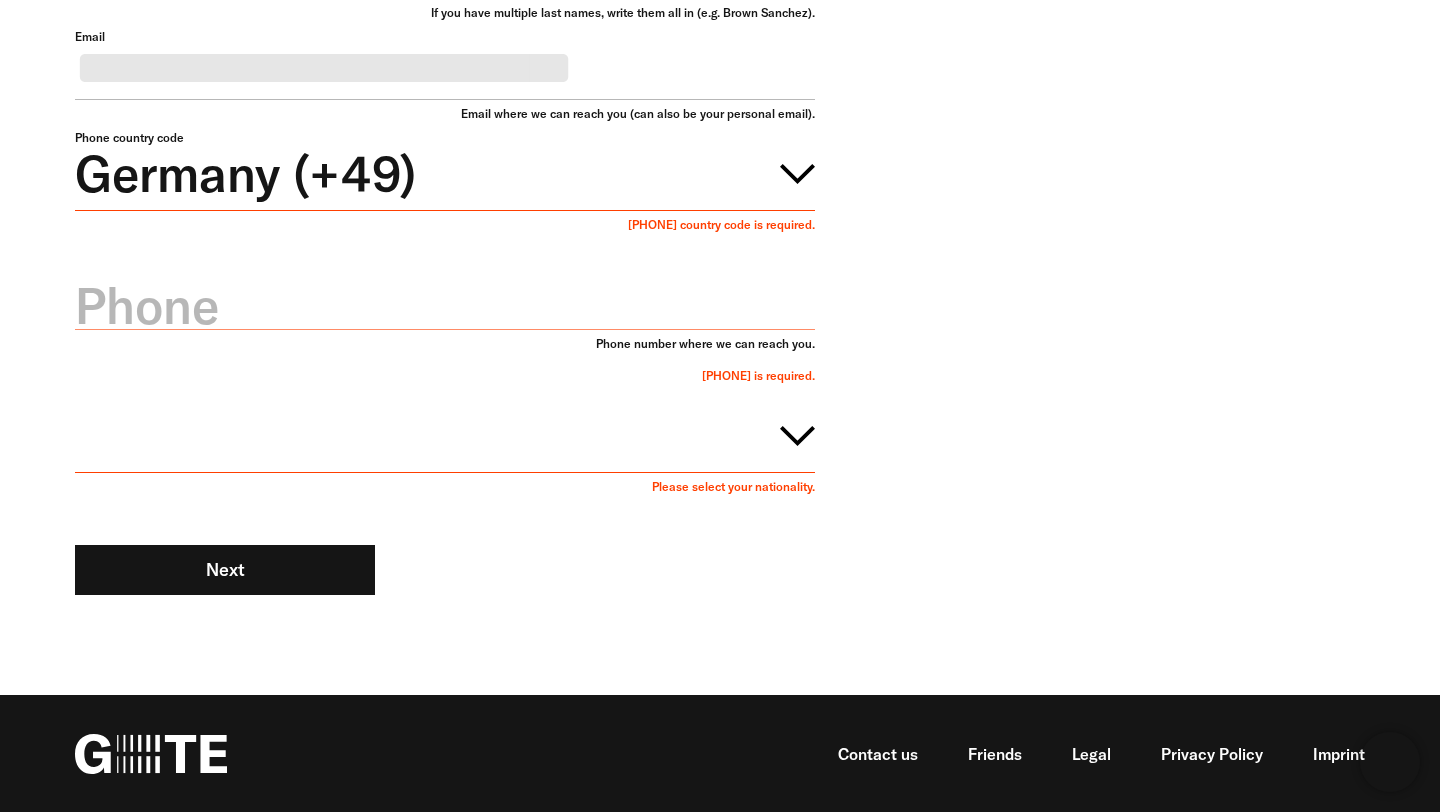 click on "Phone" at bounding box center (445, 306) 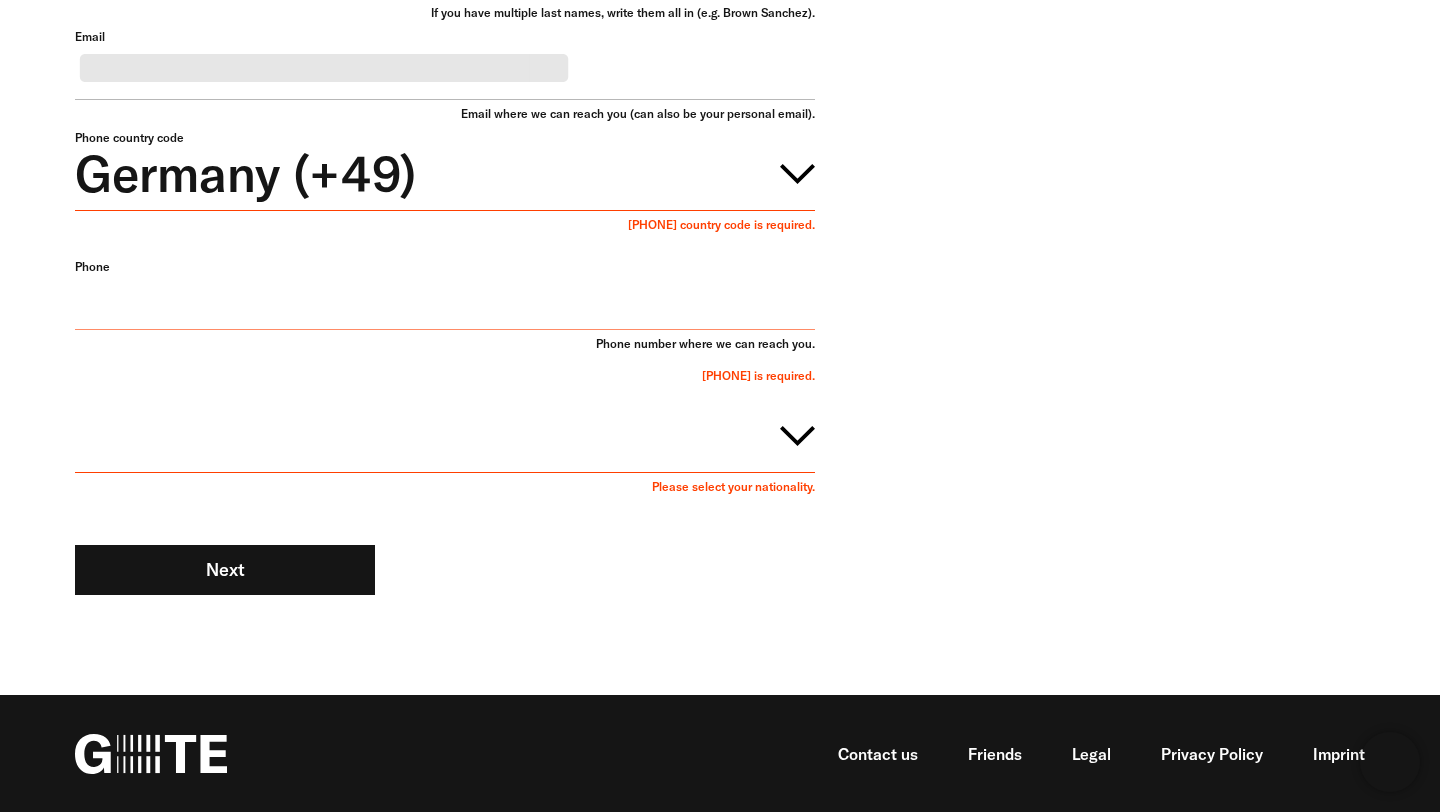 click on "Phone" at bounding box center [445, 294] 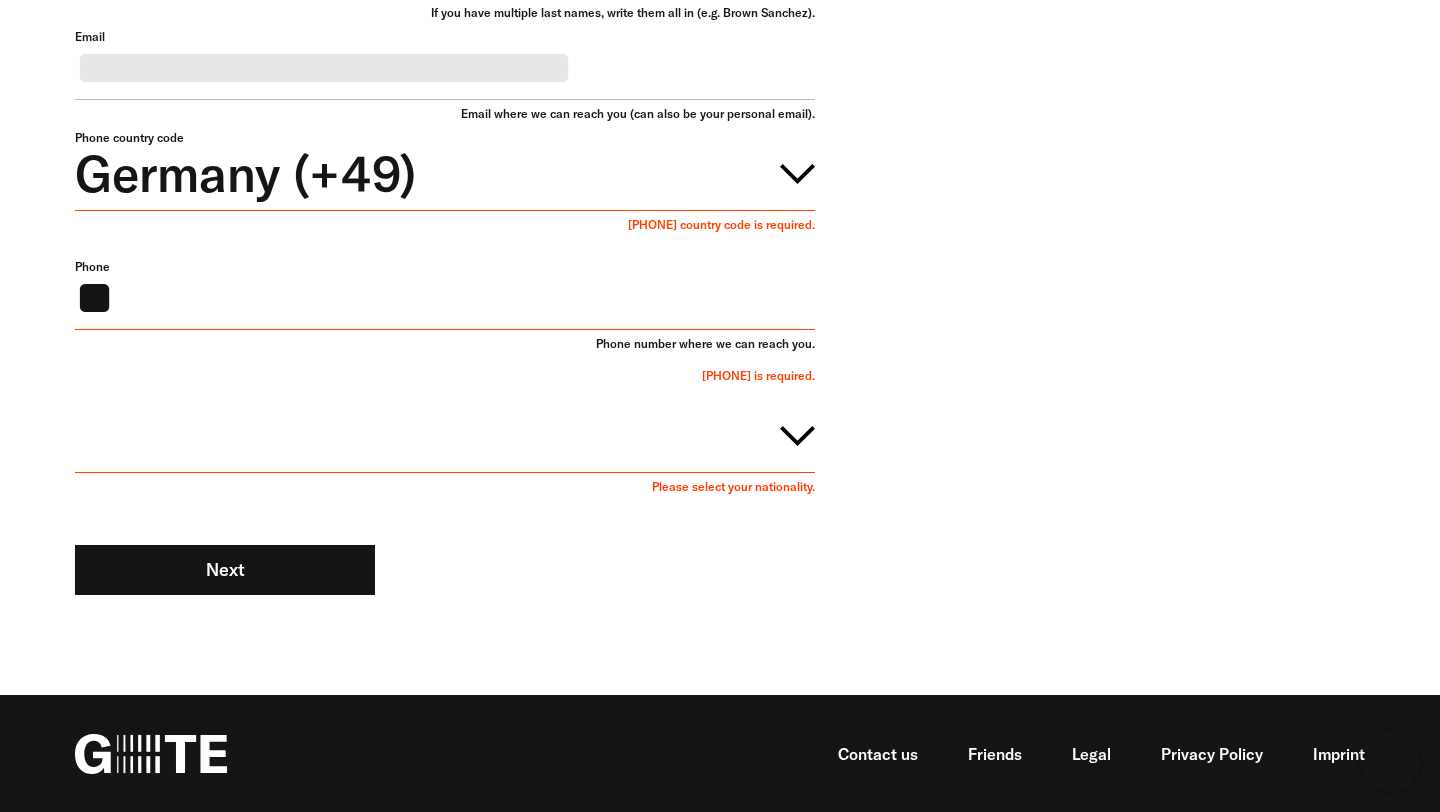 scroll, scrollTop: 458, scrollLeft: 0, axis: vertical 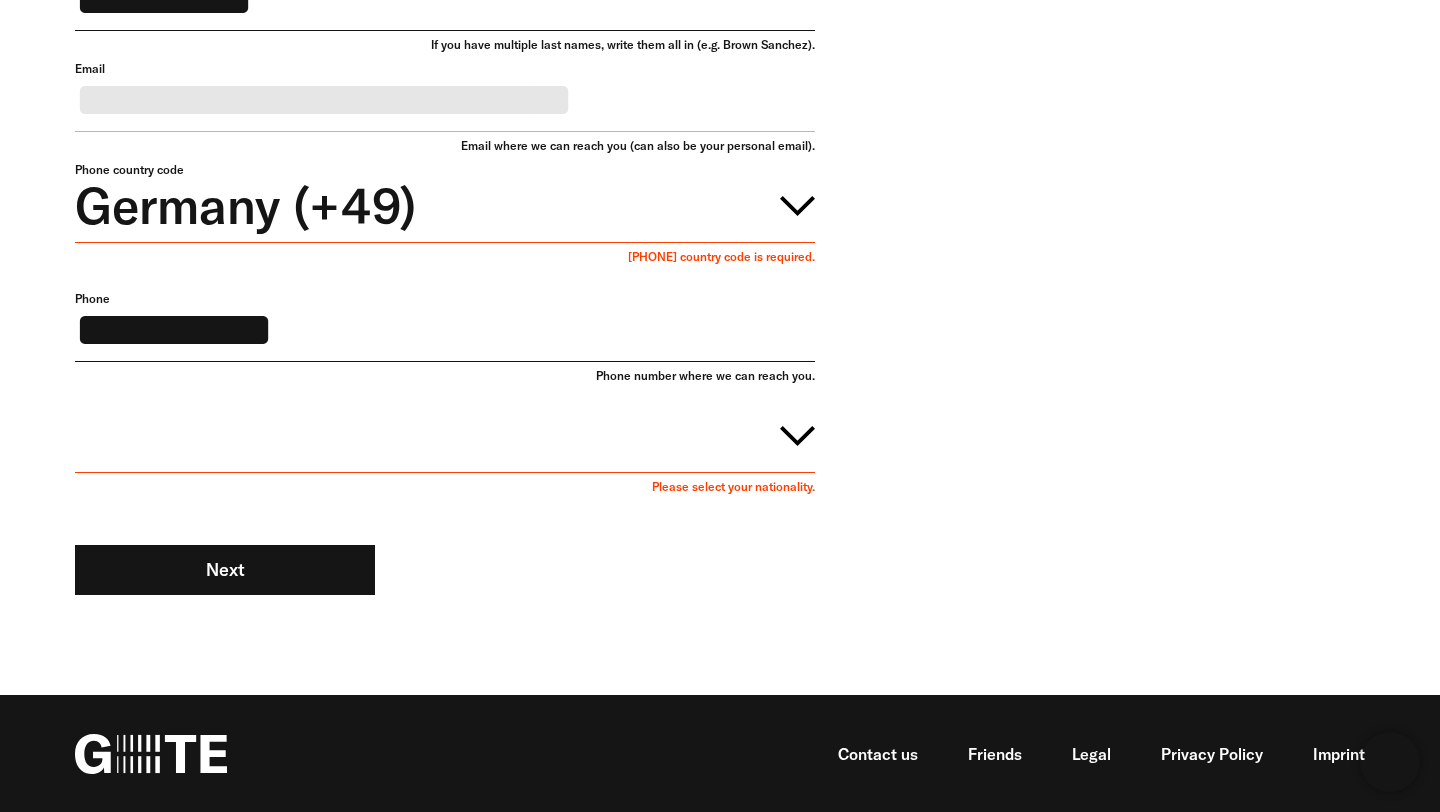type on "**********" 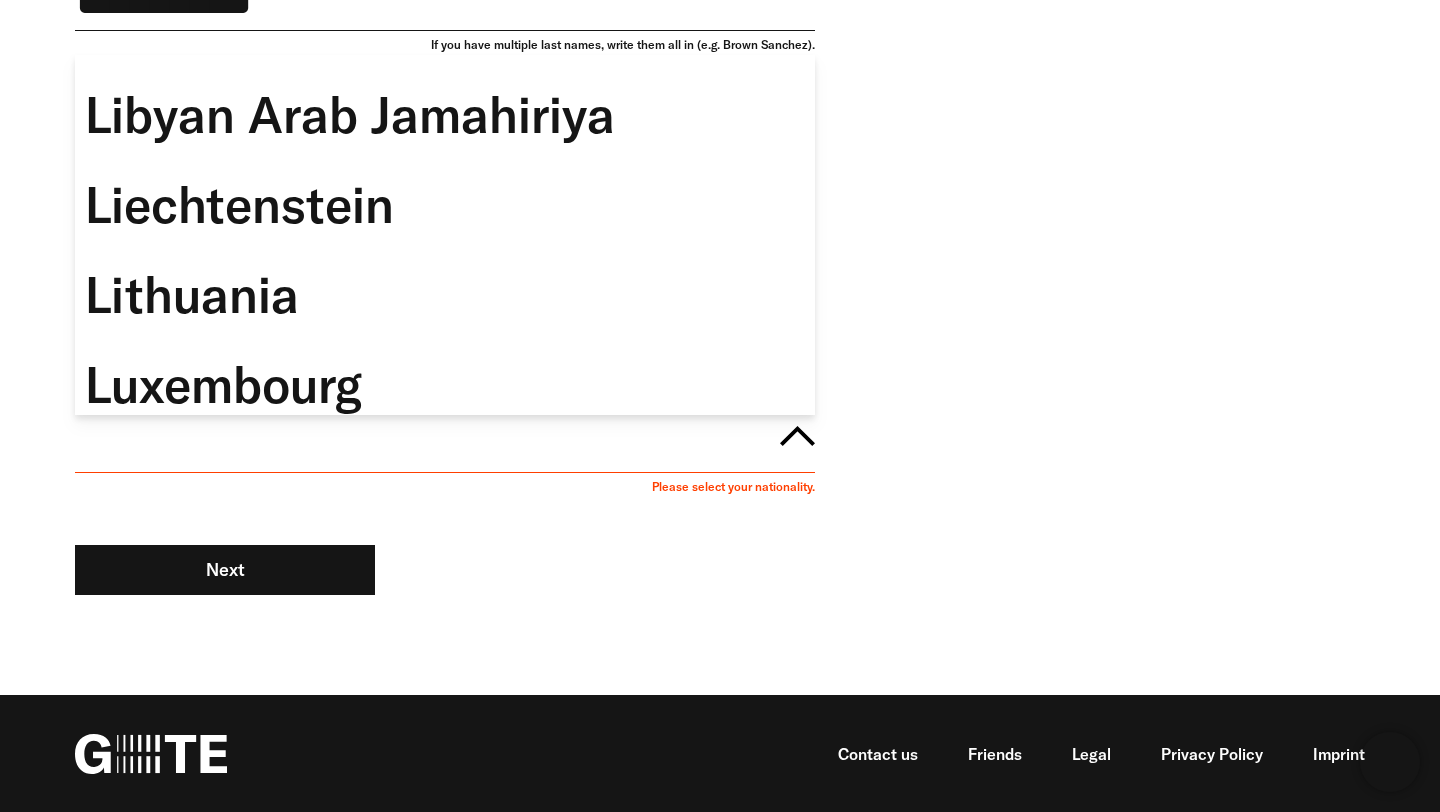 scroll, scrollTop: 11449, scrollLeft: 0, axis: vertical 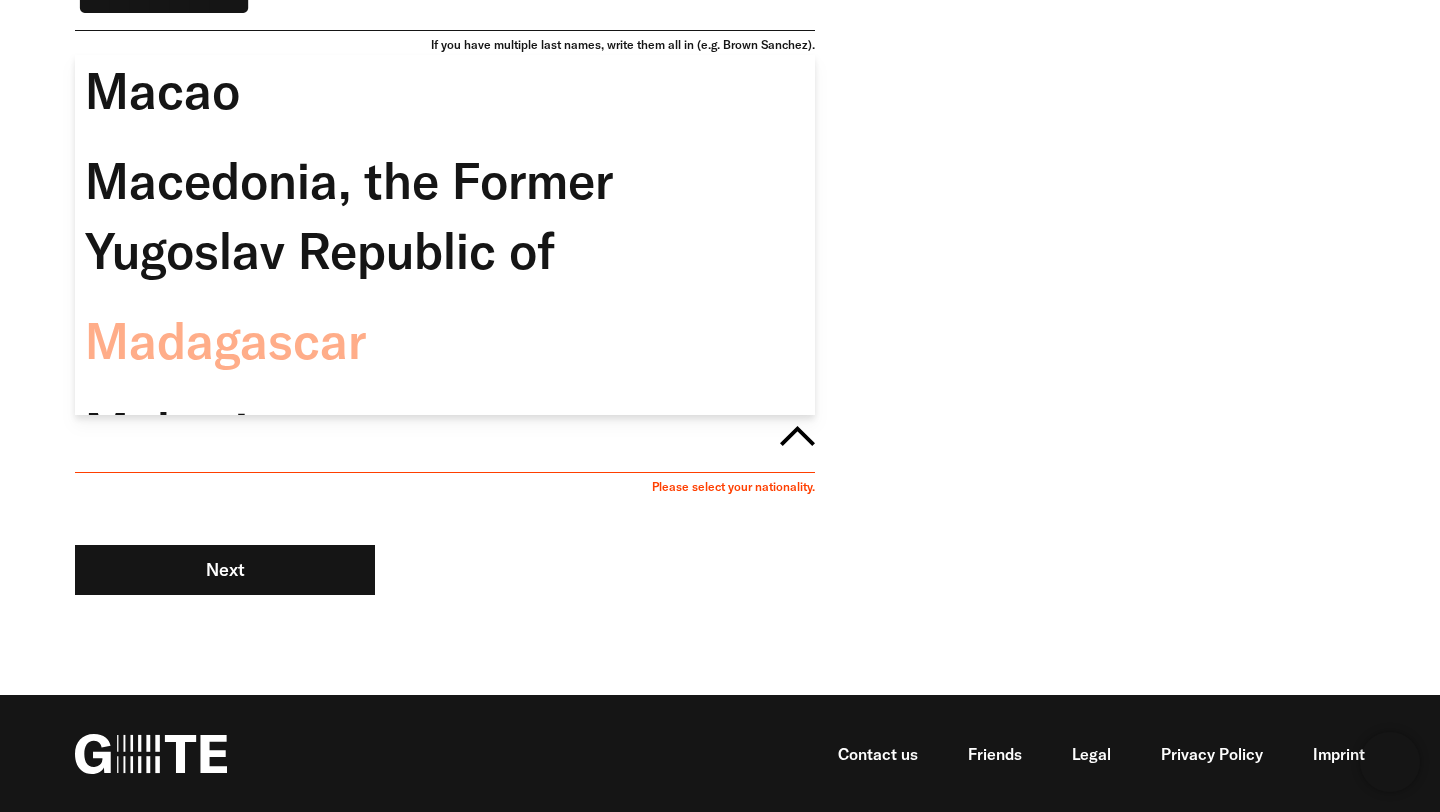 click on "Madagascar" at bounding box center [445, 341] 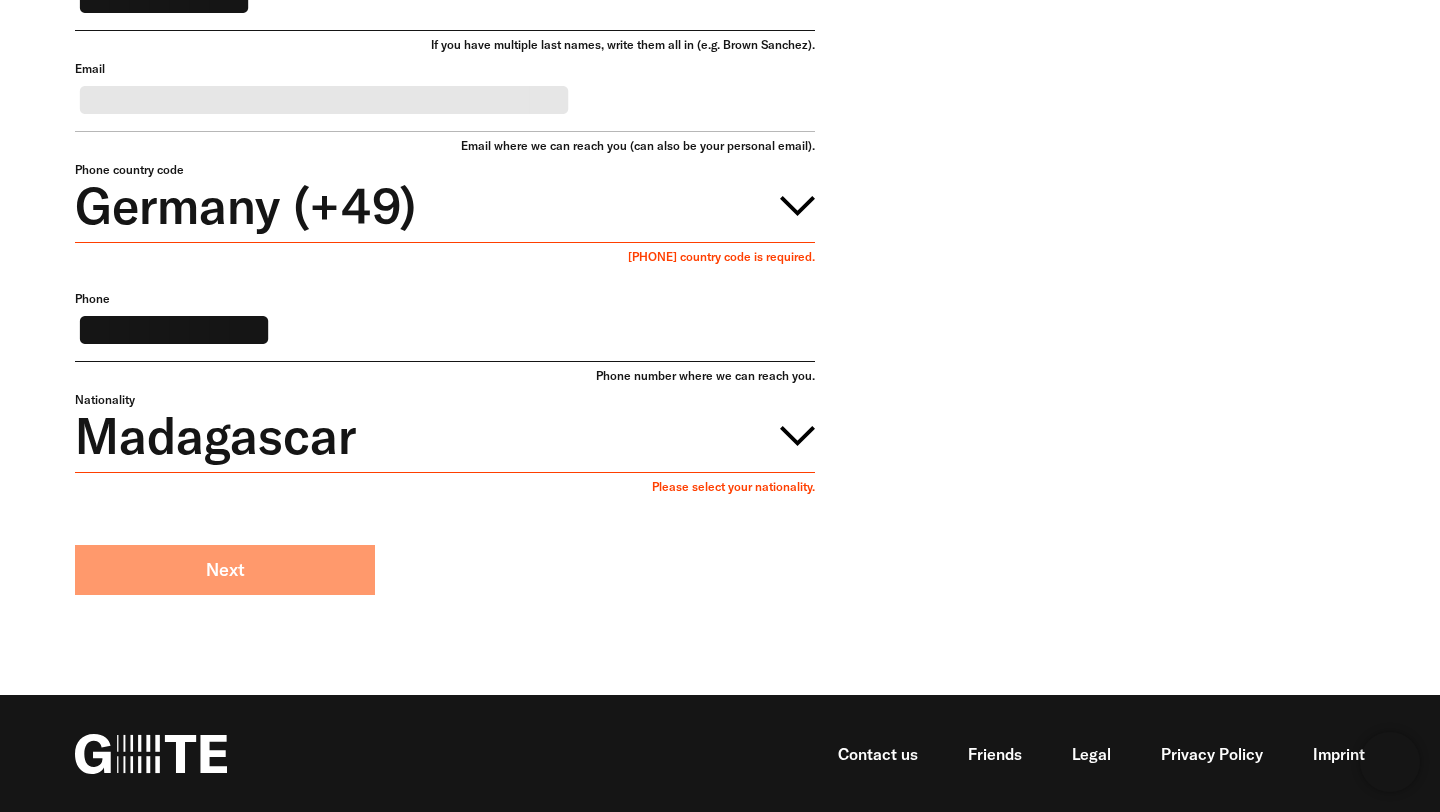 click on "Next" at bounding box center (225, 570) 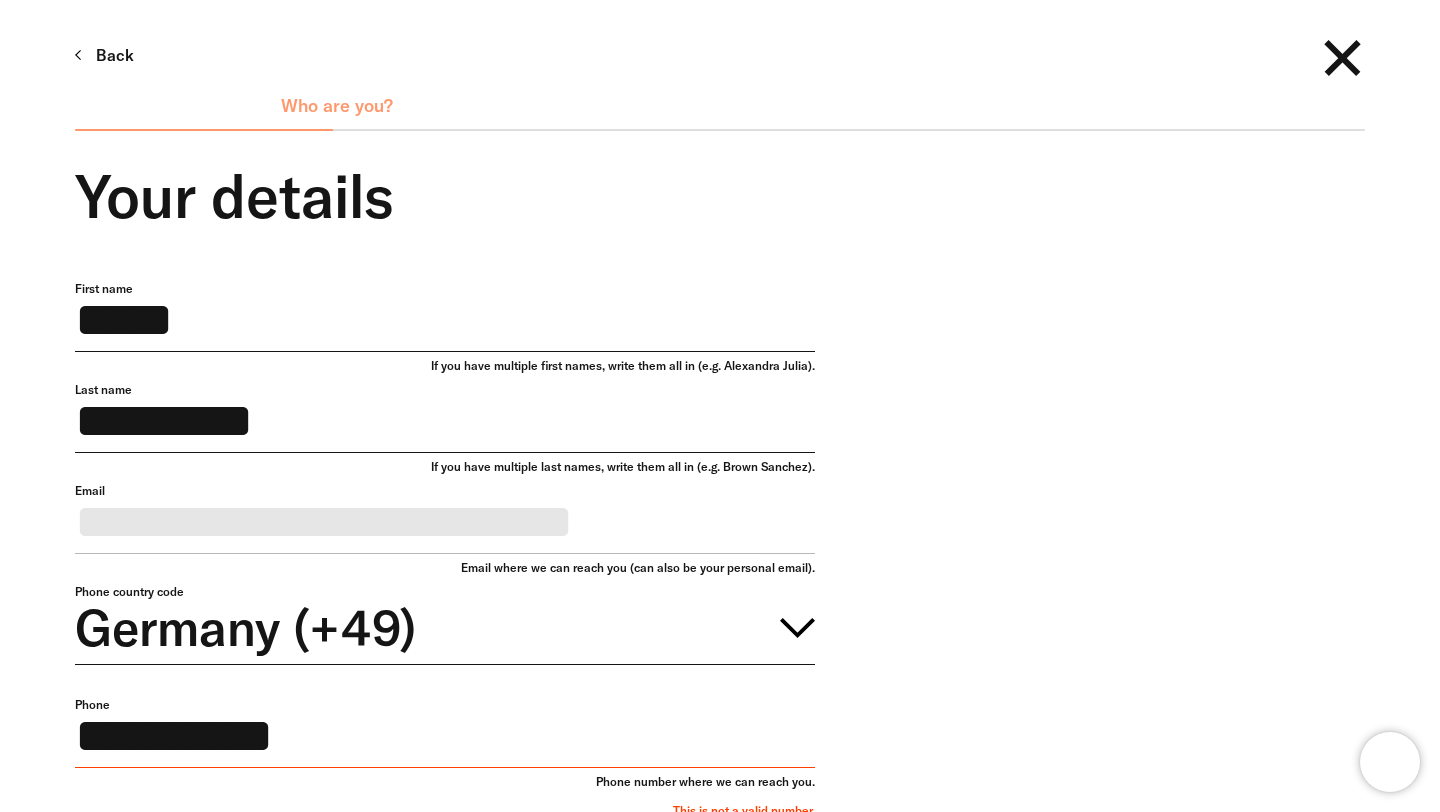 scroll, scrollTop: 447, scrollLeft: 0, axis: vertical 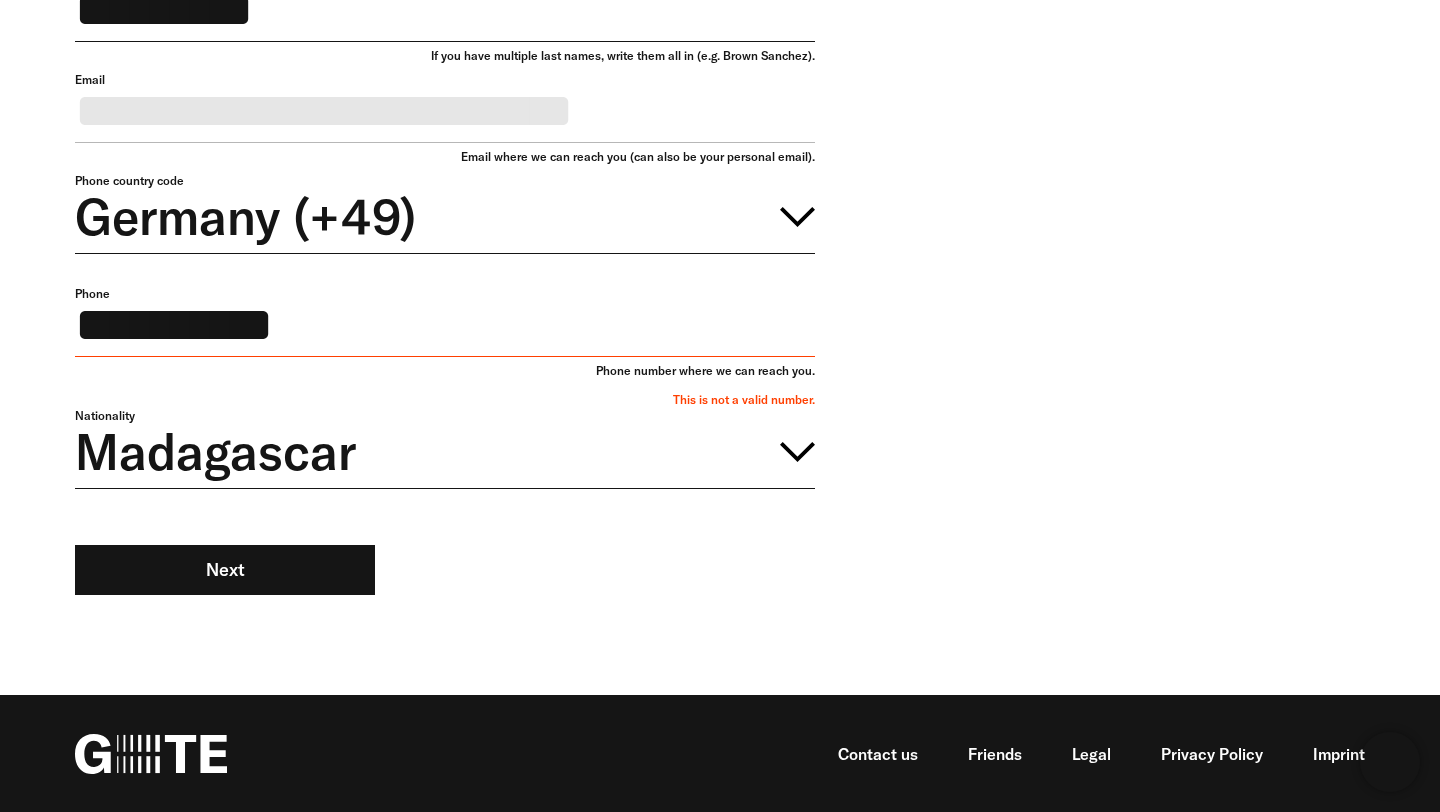 click on "**********" at bounding box center (445, 321) 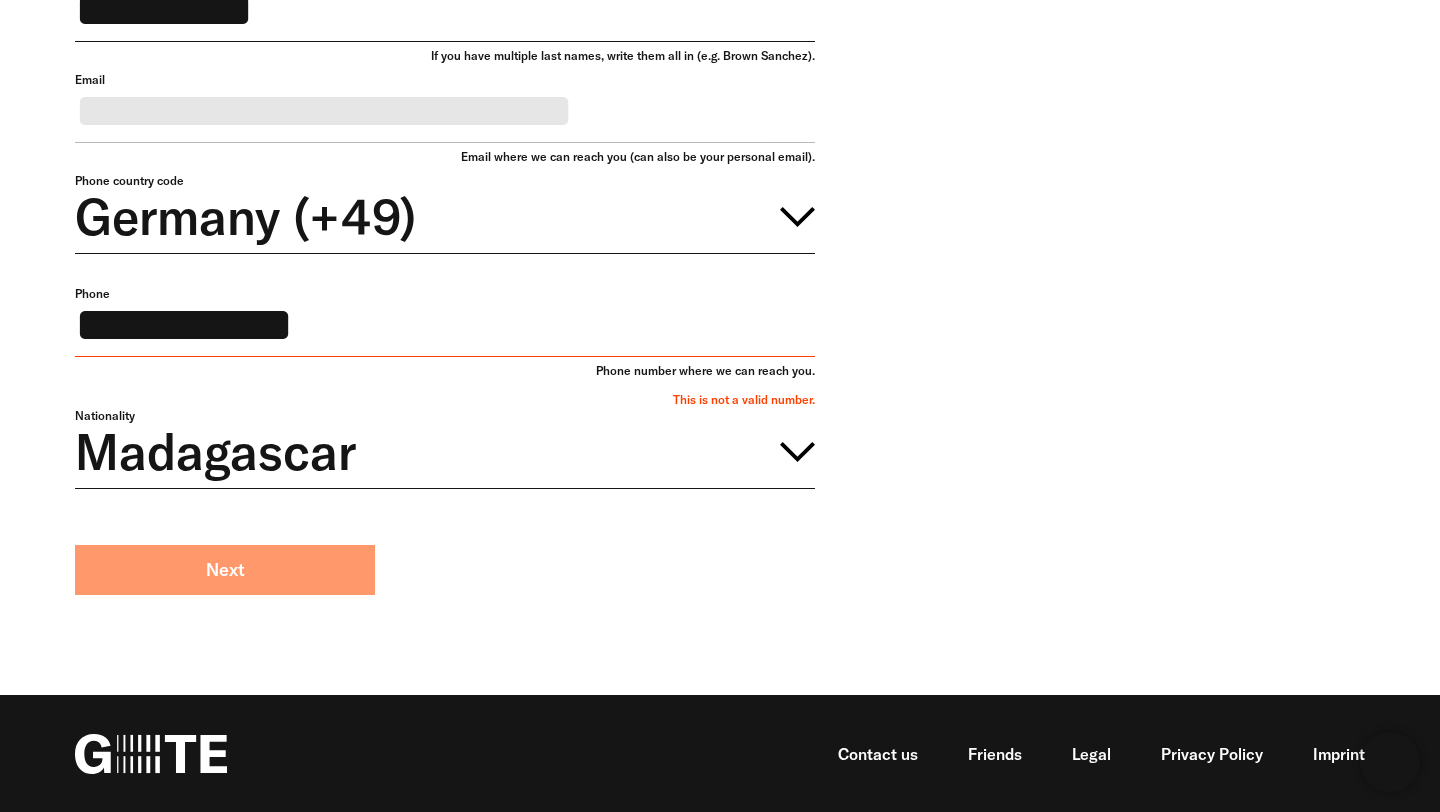 type on "**********" 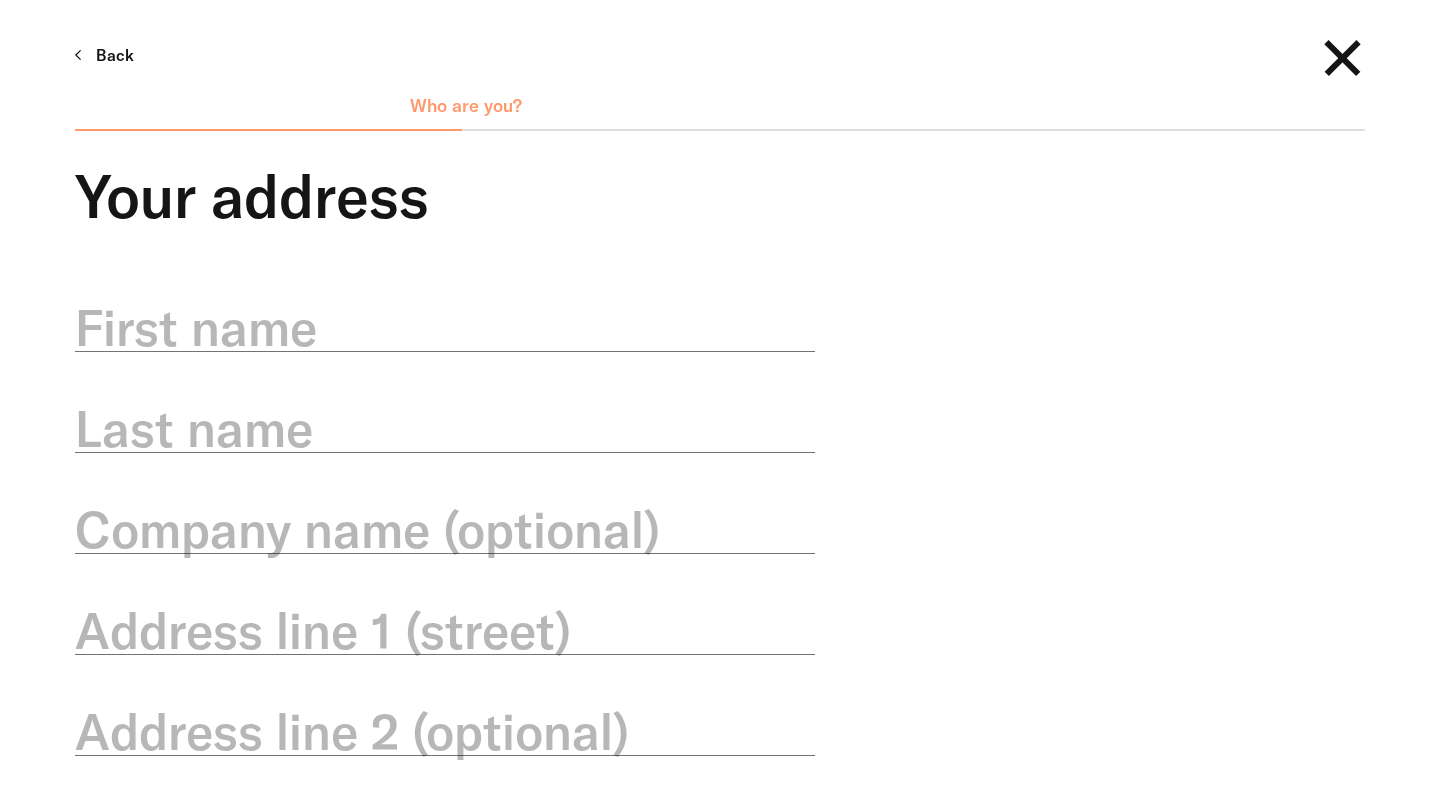 scroll, scrollTop: 0, scrollLeft: 0, axis: both 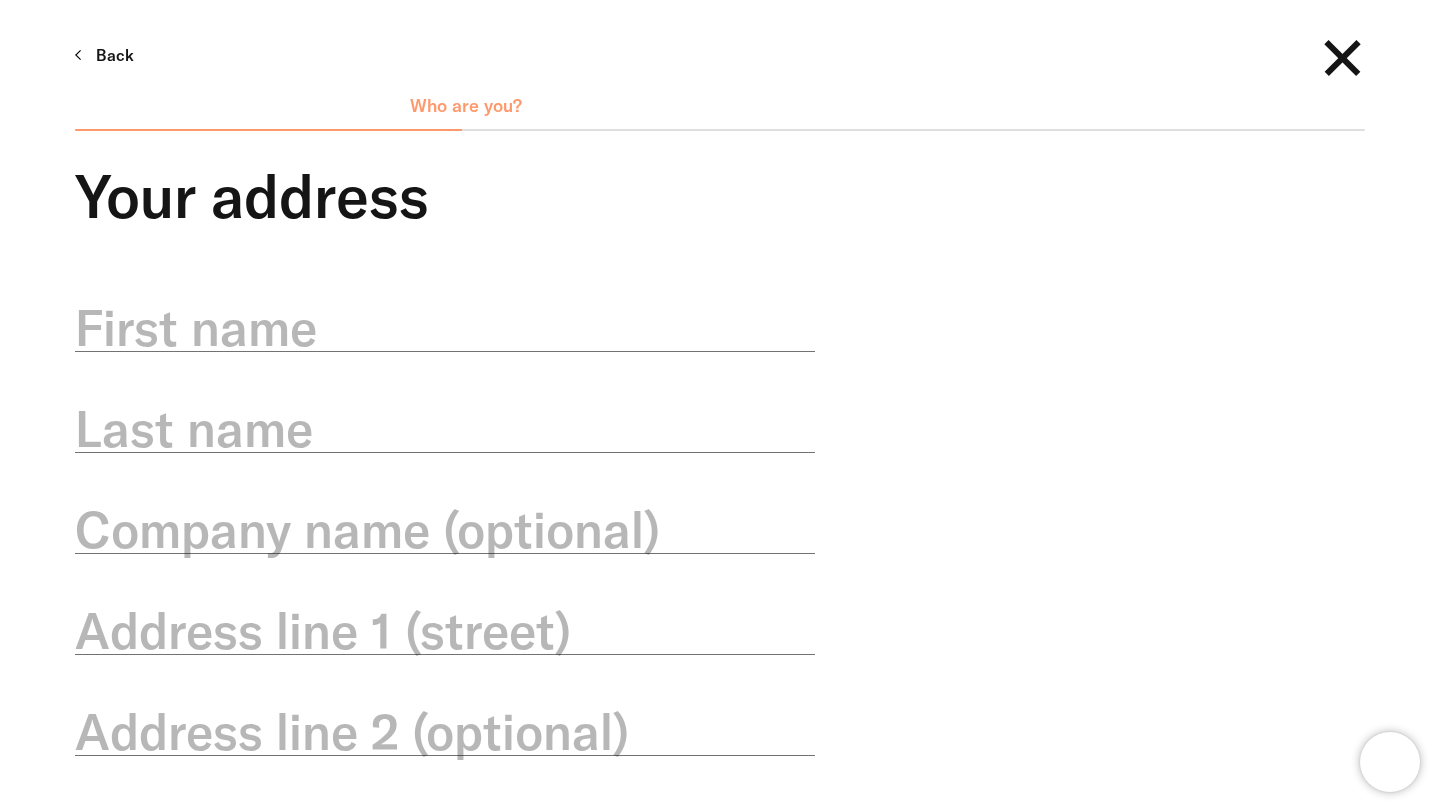 click on "First name" at bounding box center (445, 328) 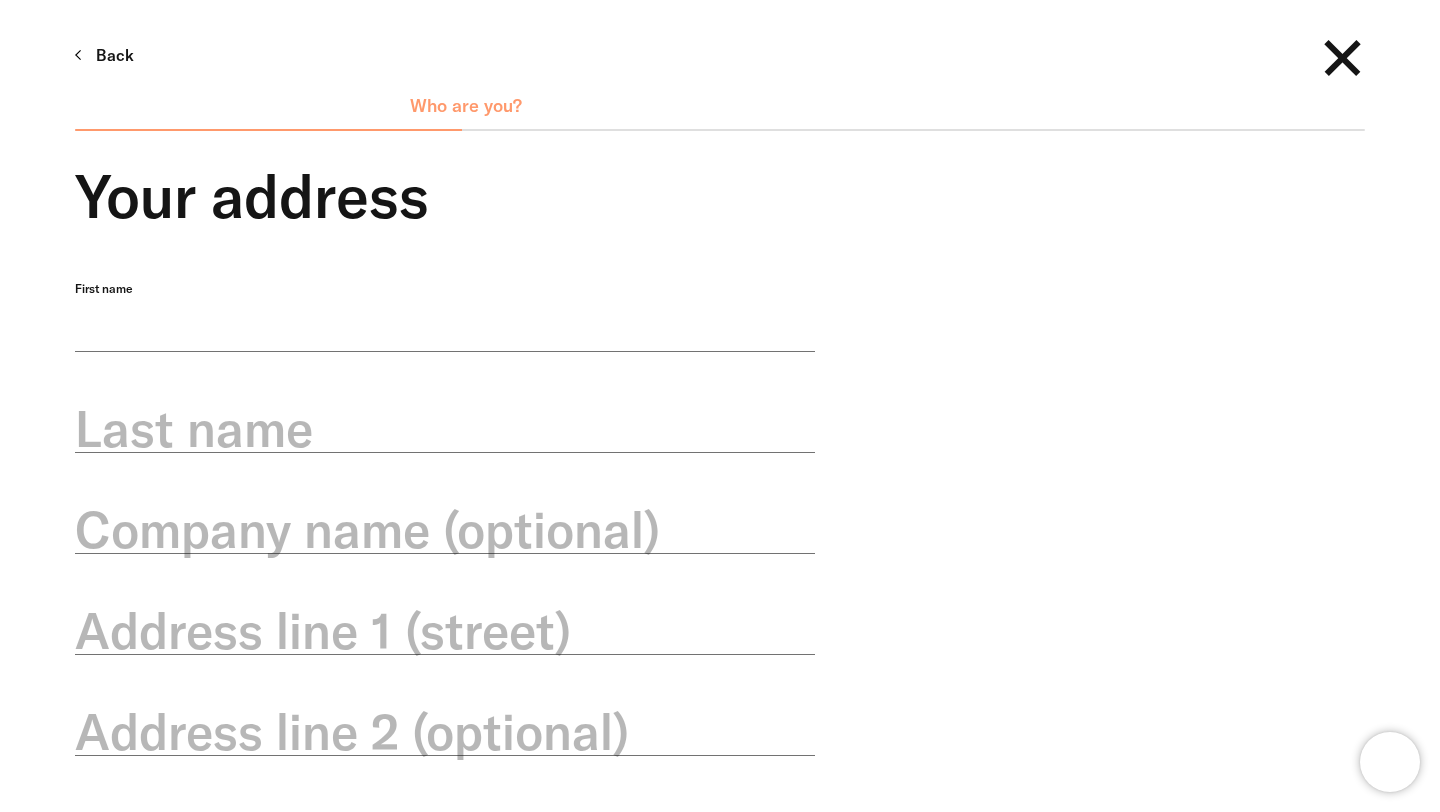 click on "First name" at bounding box center [445, 316] 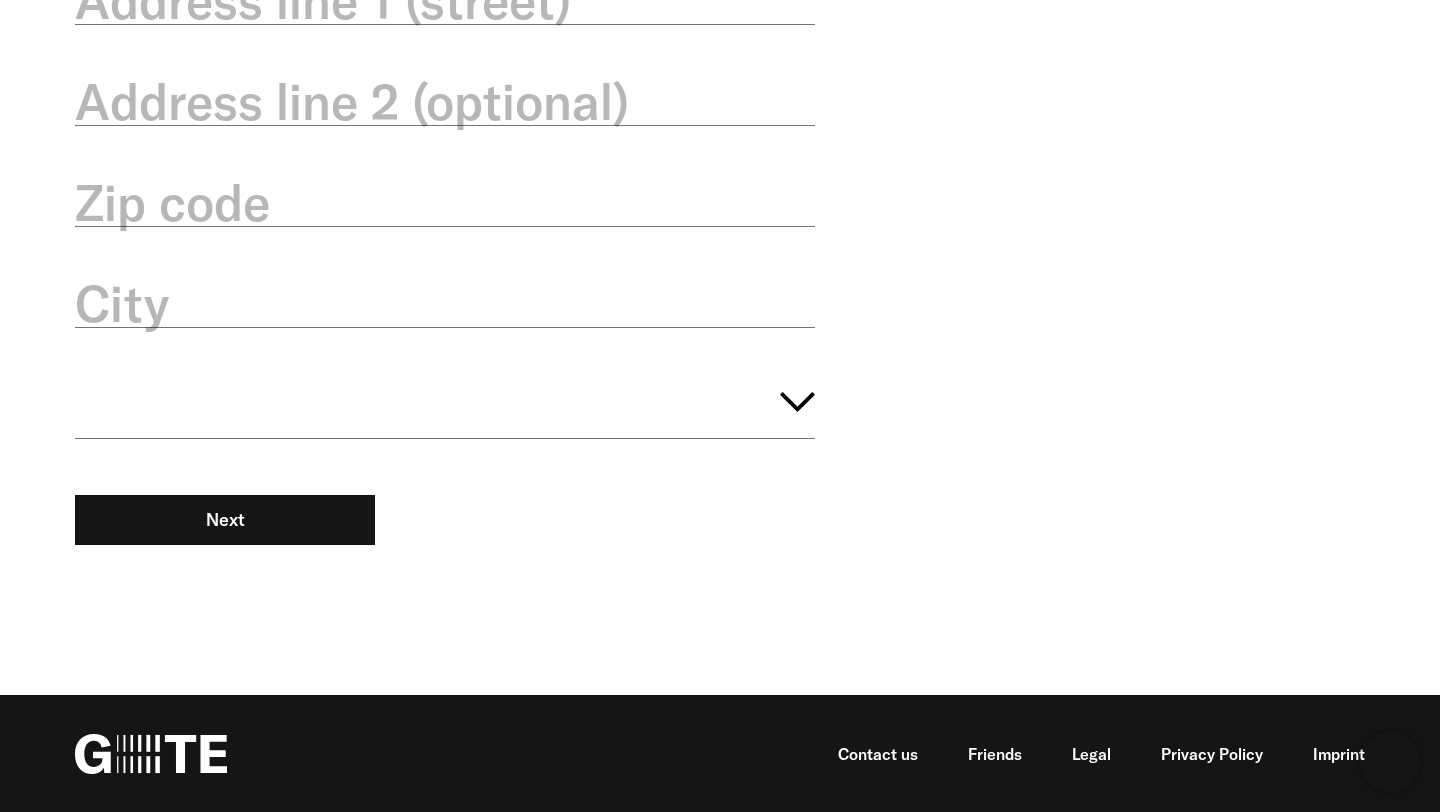 scroll, scrollTop: 0, scrollLeft: 0, axis: both 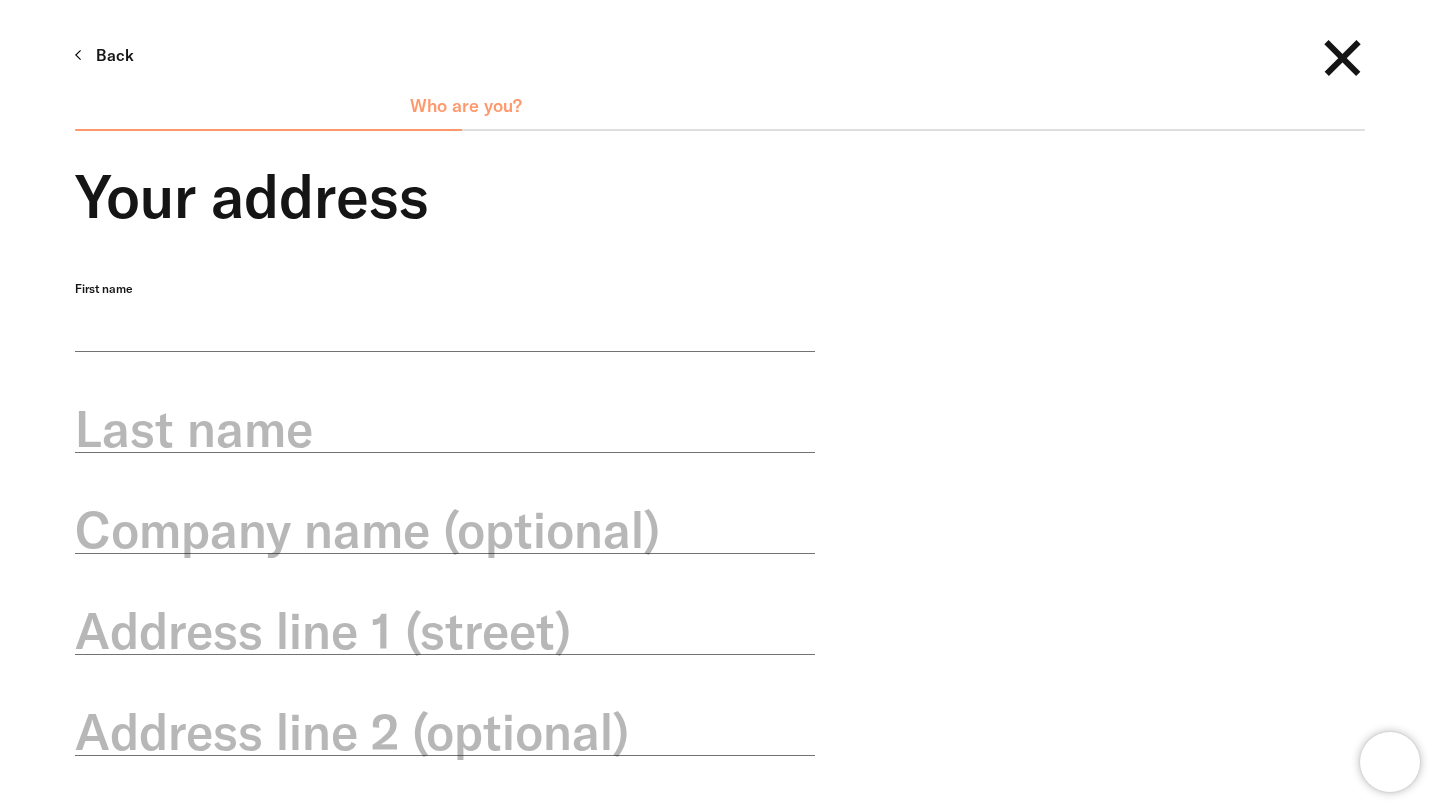 click on "First name" at bounding box center (445, 316) 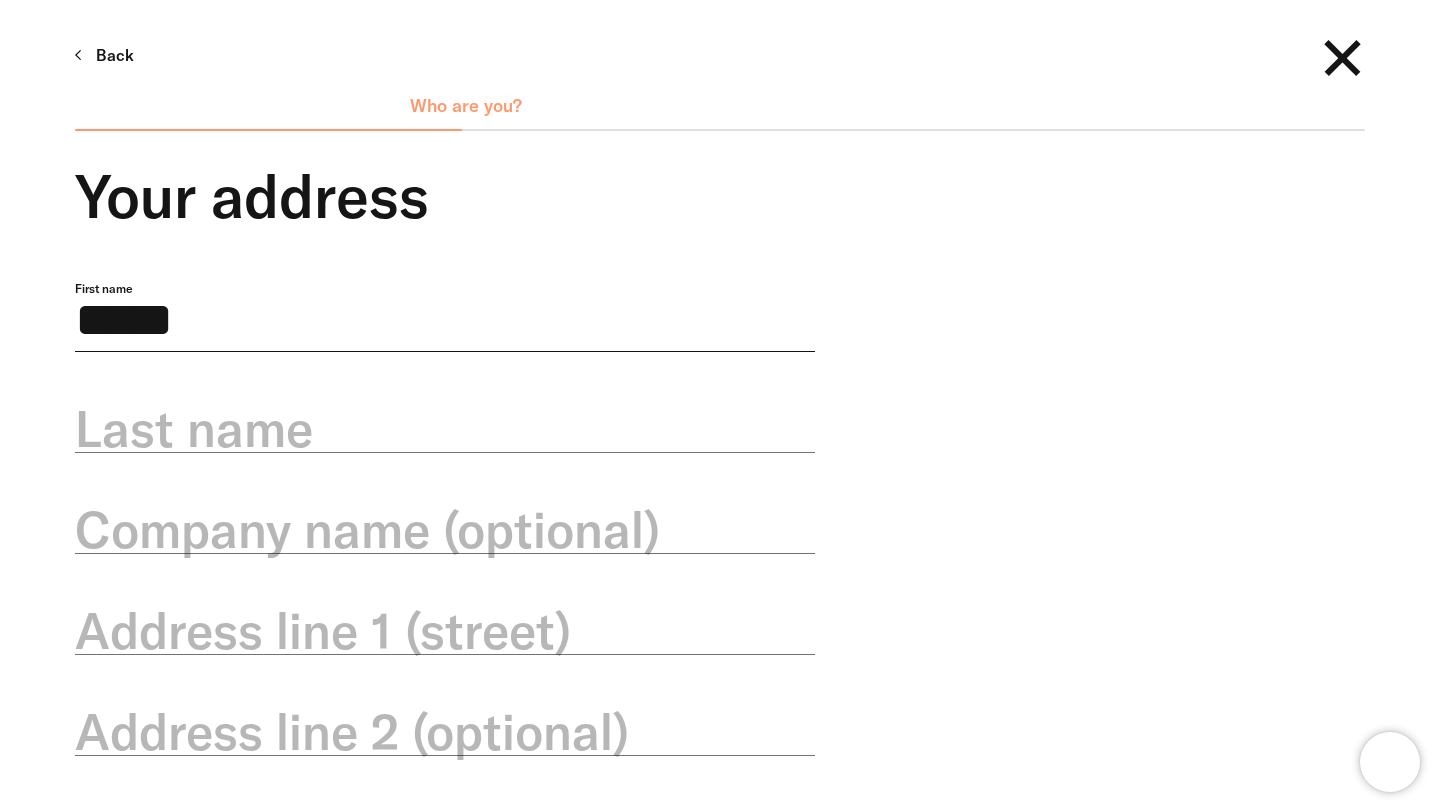 type on "*****" 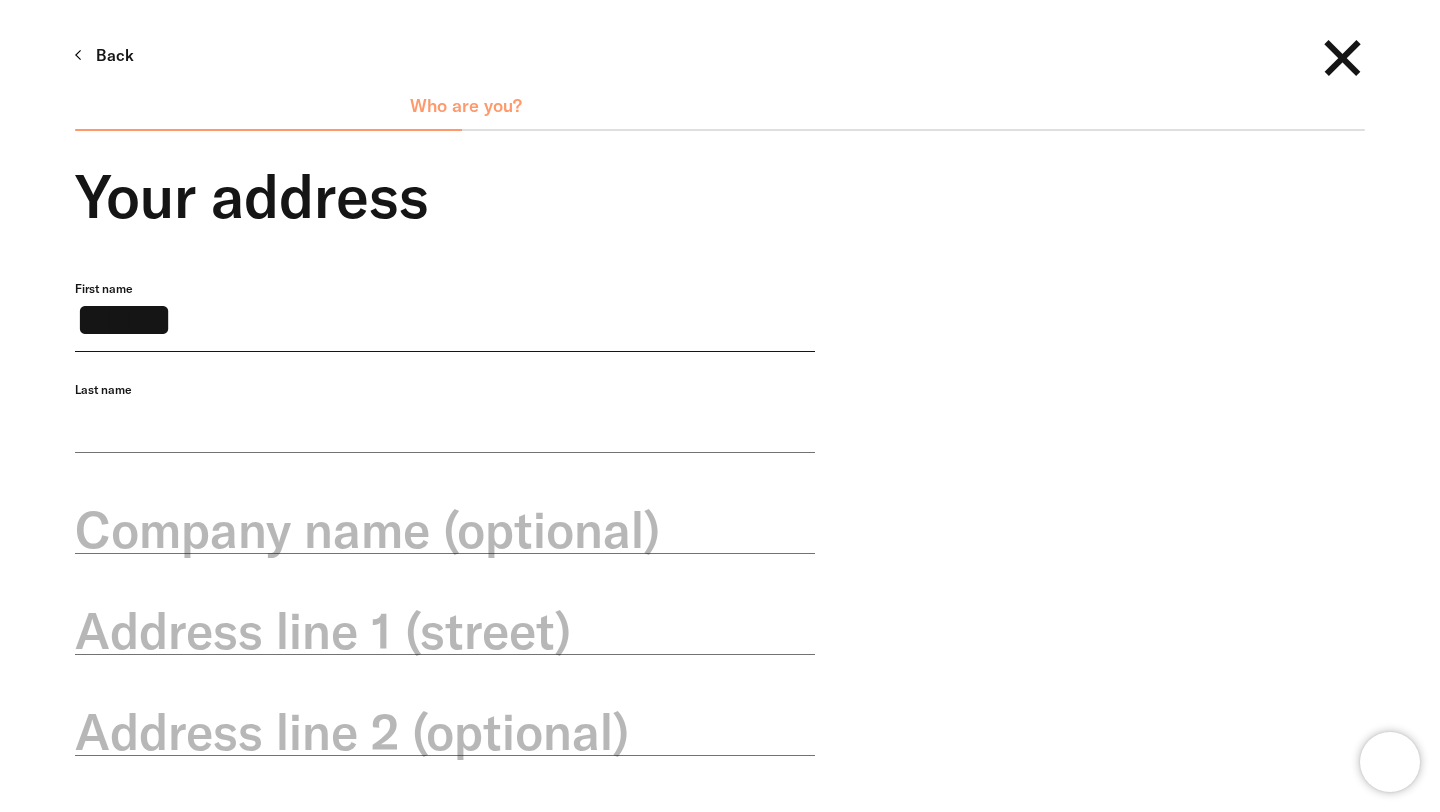type on "*********" 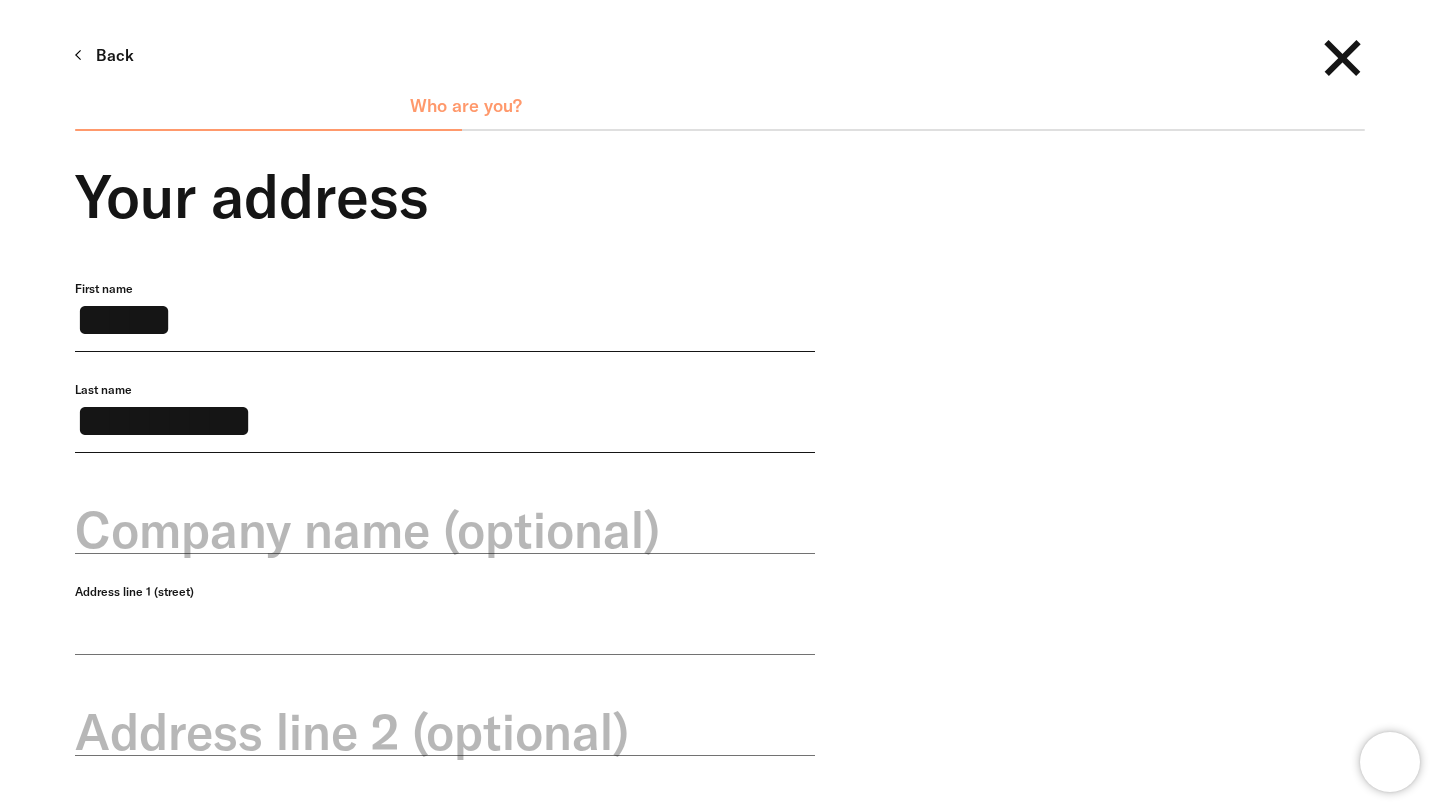 type on "**********" 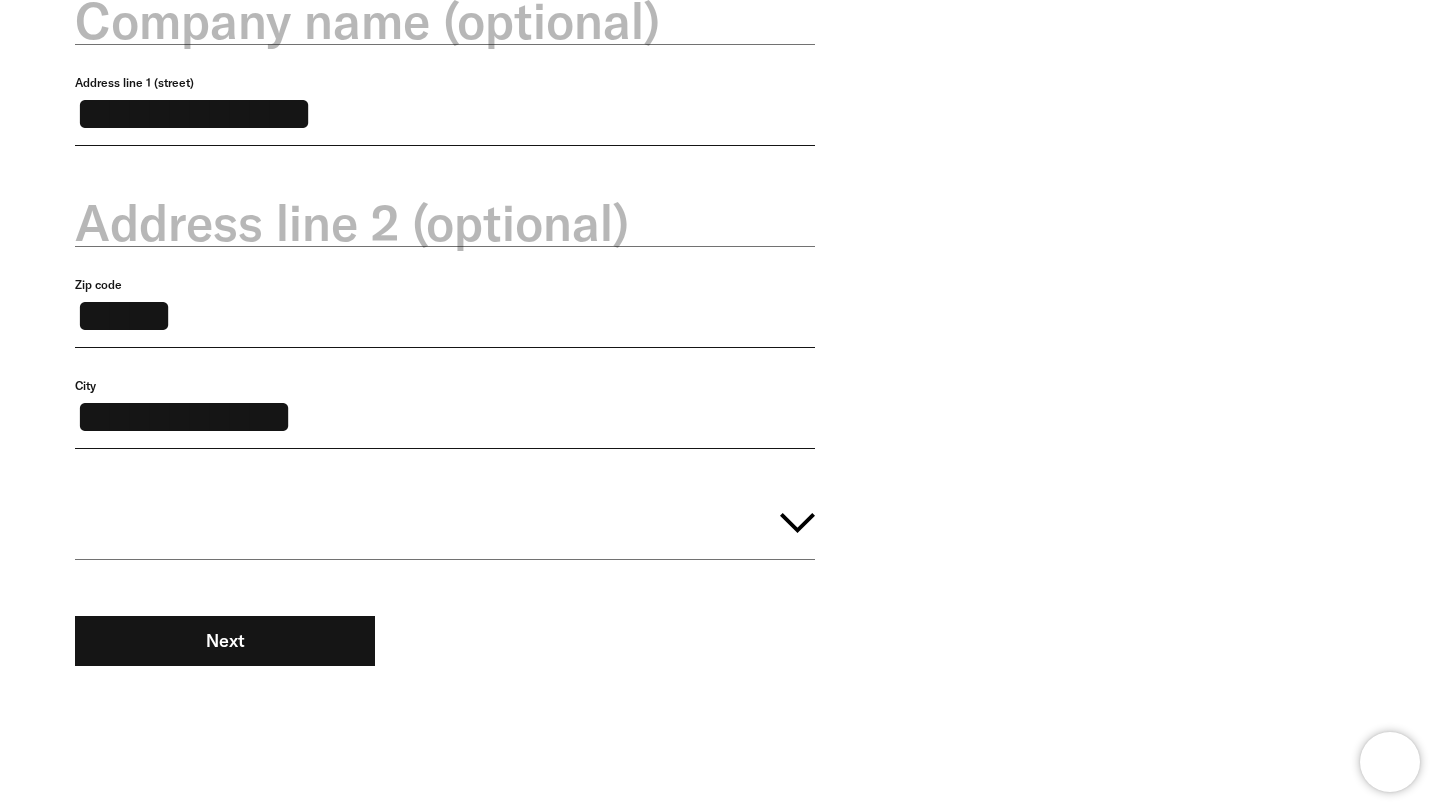 scroll, scrollTop: 526, scrollLeft: 0, axis: vertical 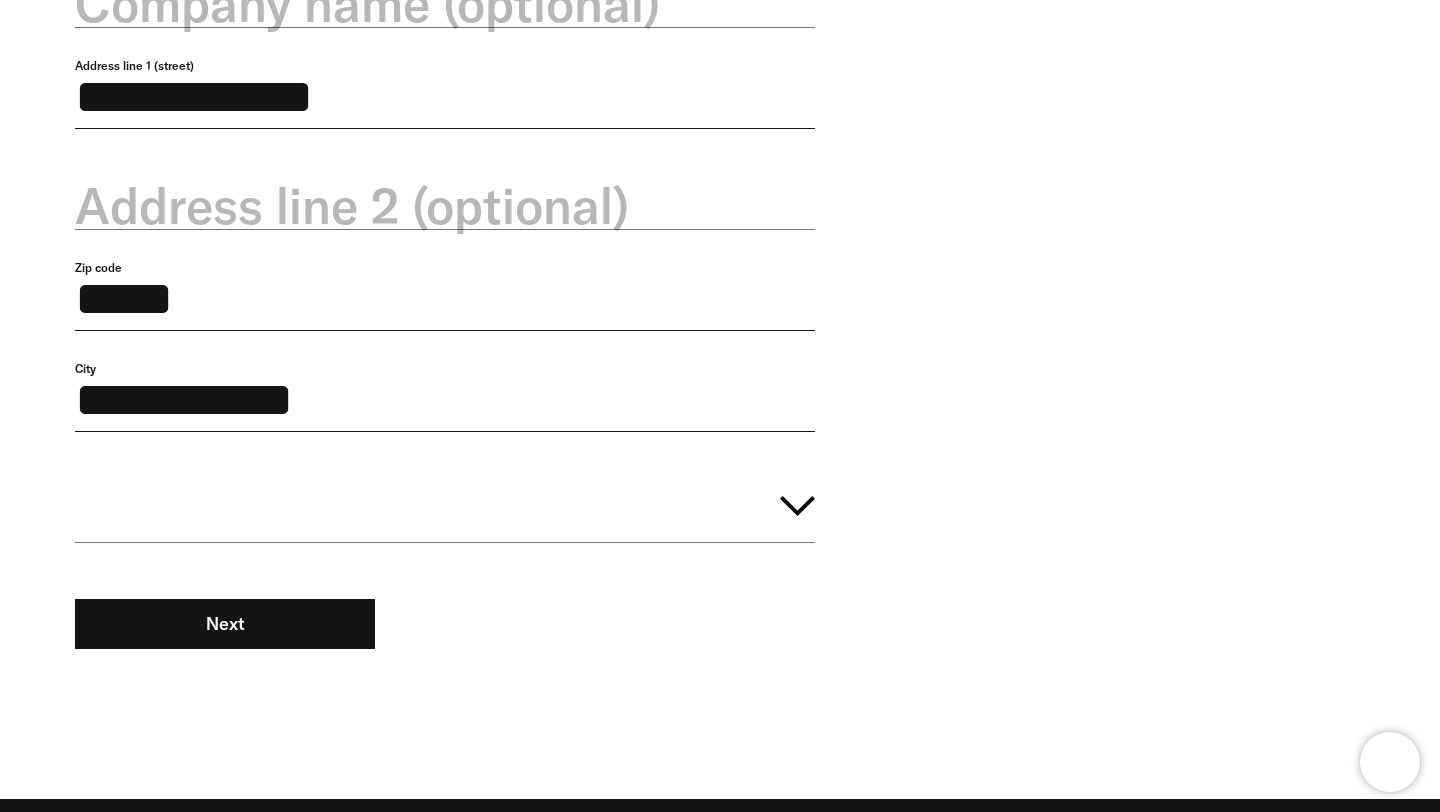 click at bounding box center (445, 502) 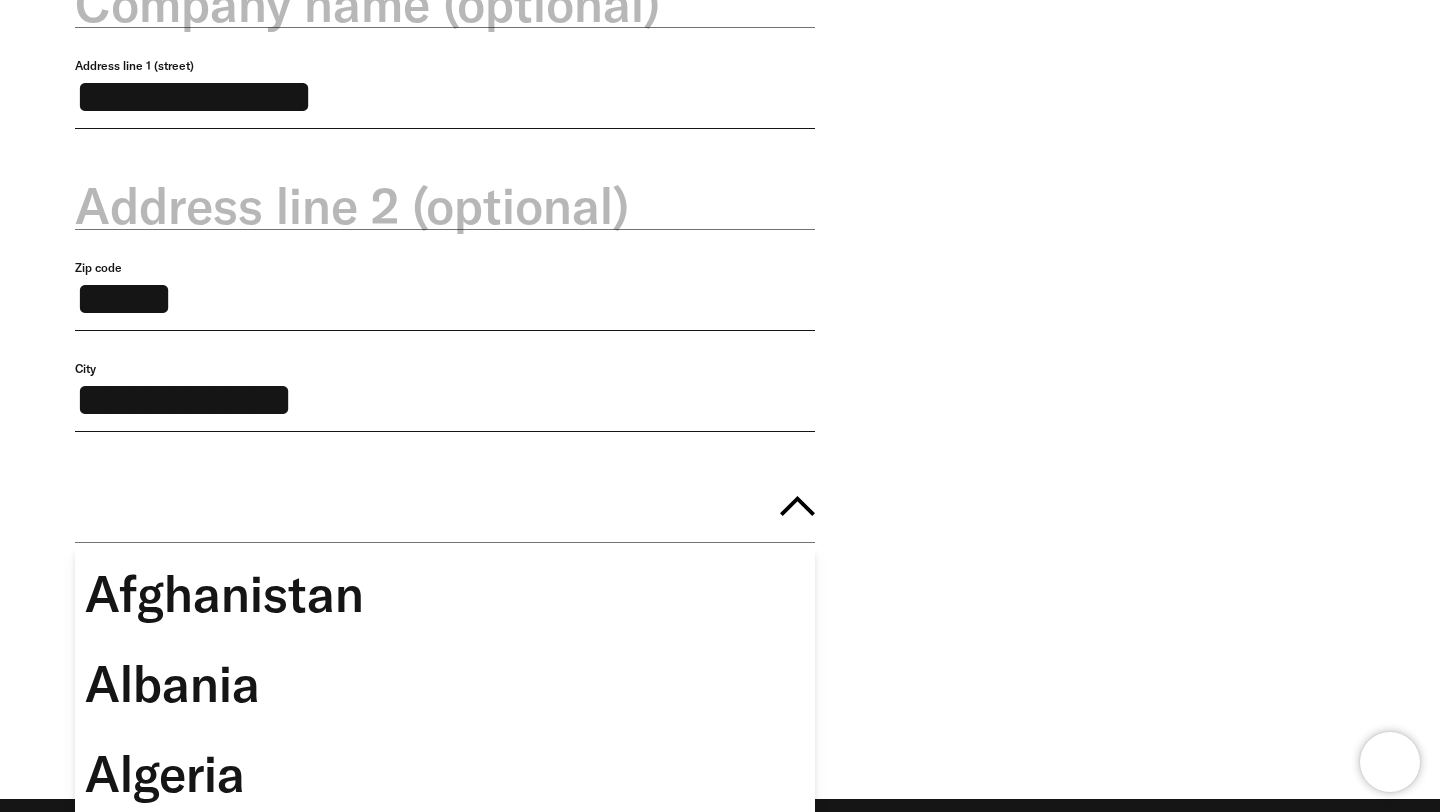 type 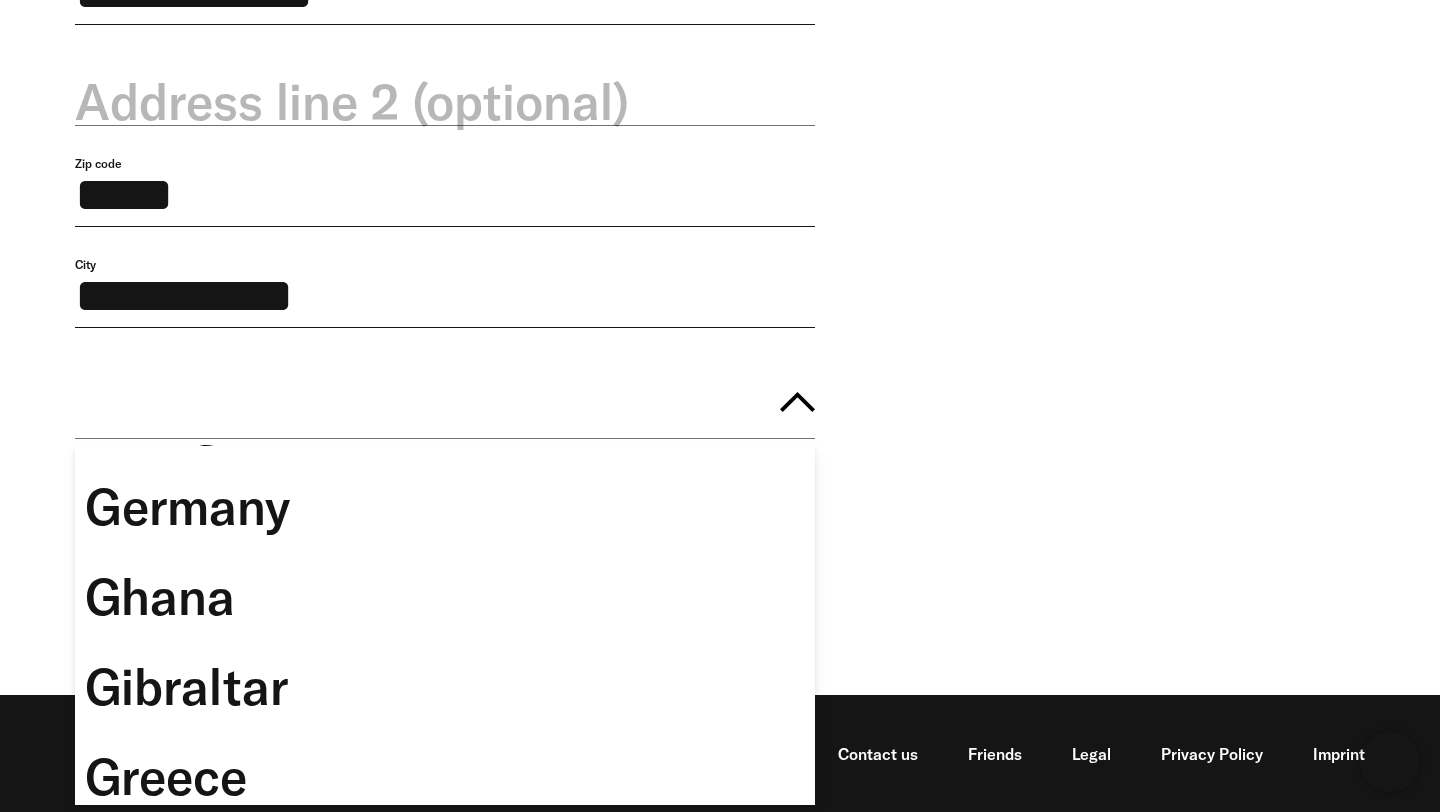scroll, scrollTop: 7126, scrollLeft: 0, axis: vertical 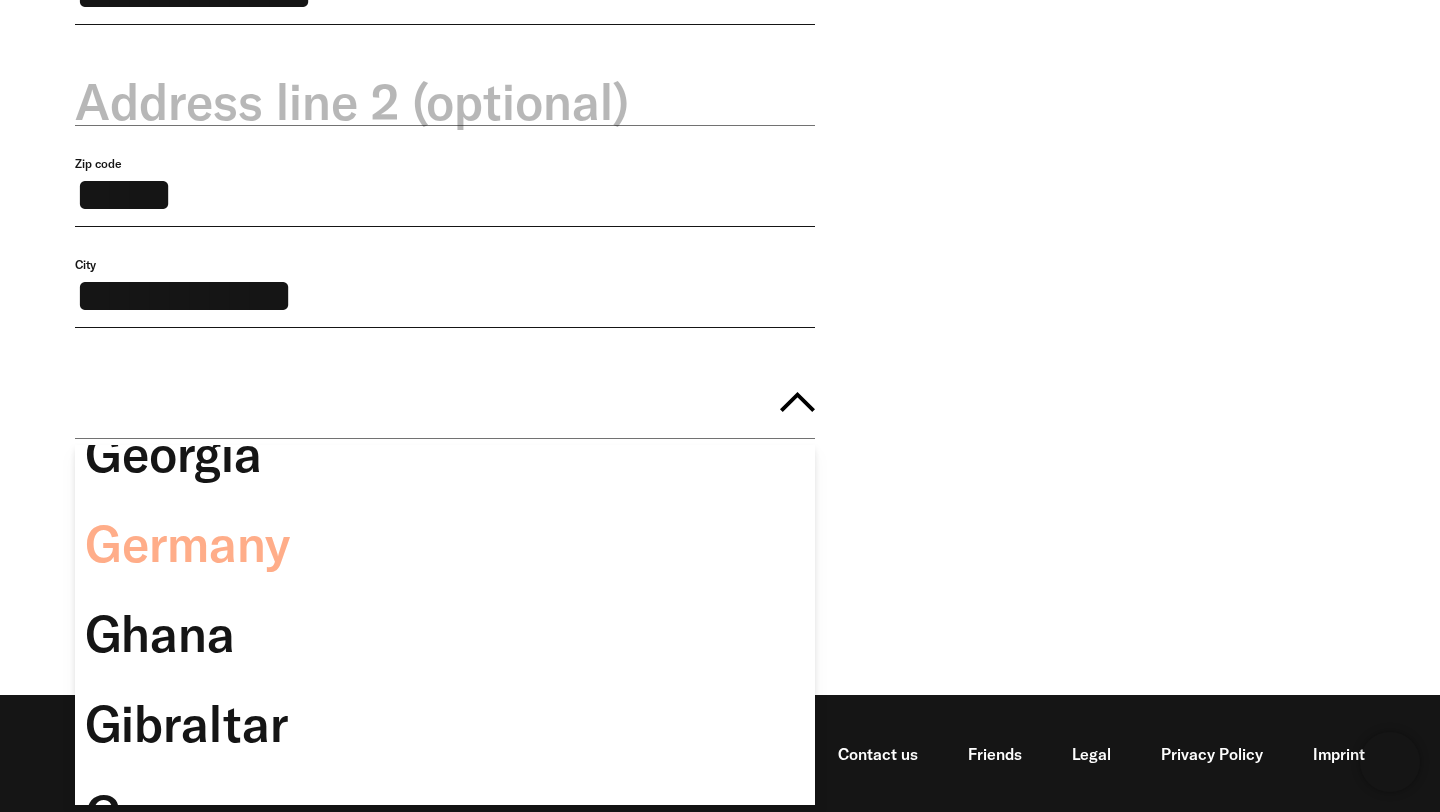 click on "Germany" at bounding box center [445, 544] 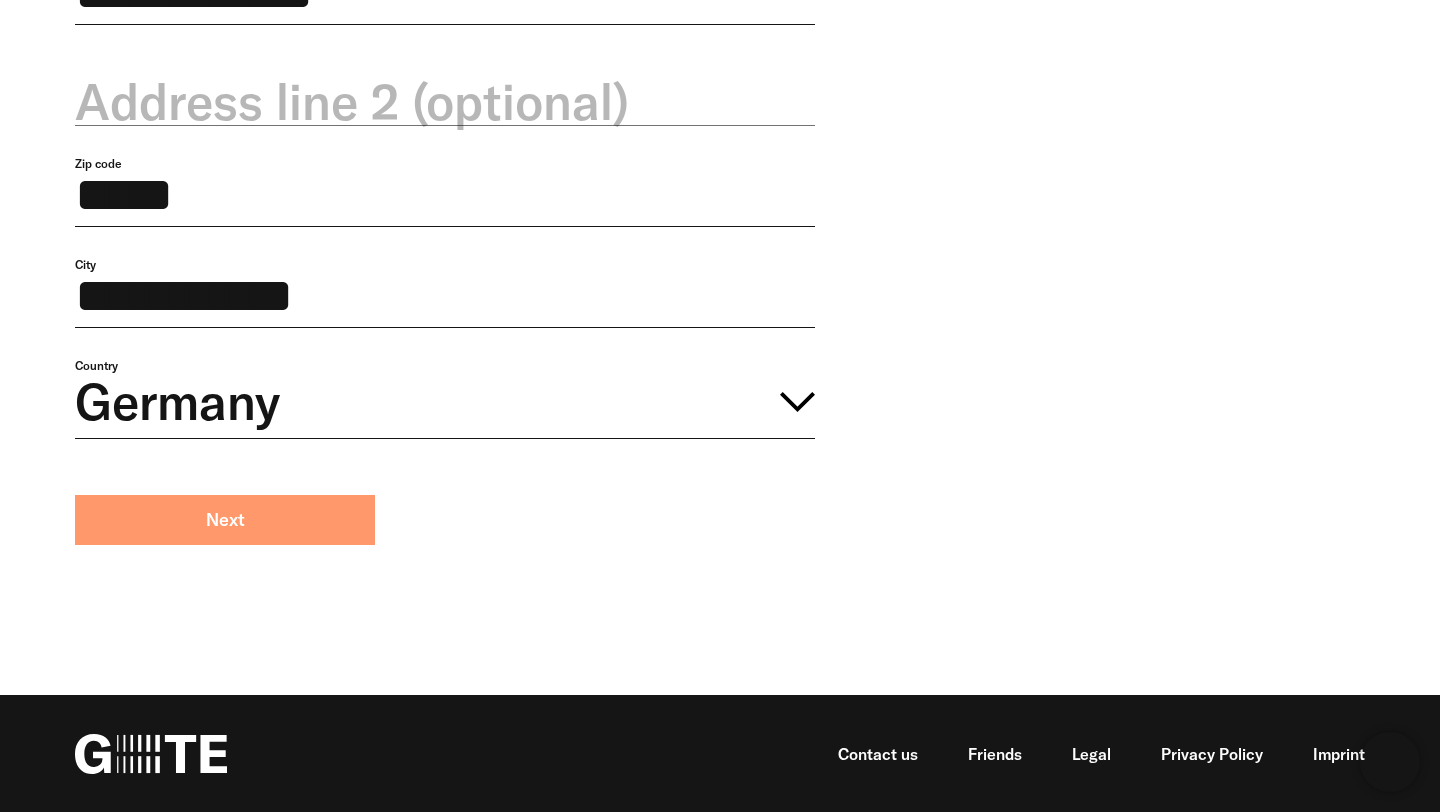 click on "Next" at bounding box center (225, 520) 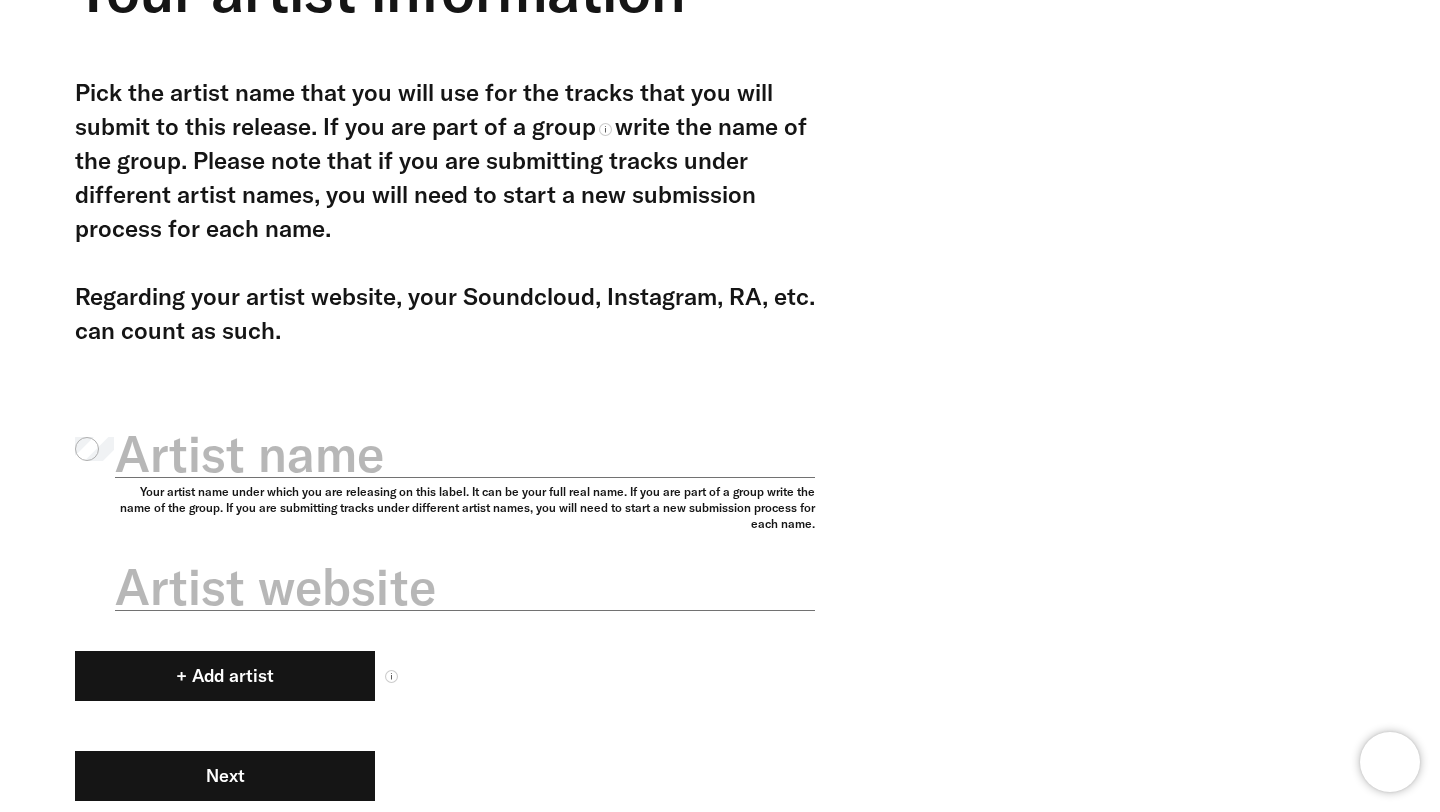 scroll, scrollTop: 480, scrollLeft: 0, axis: vertical 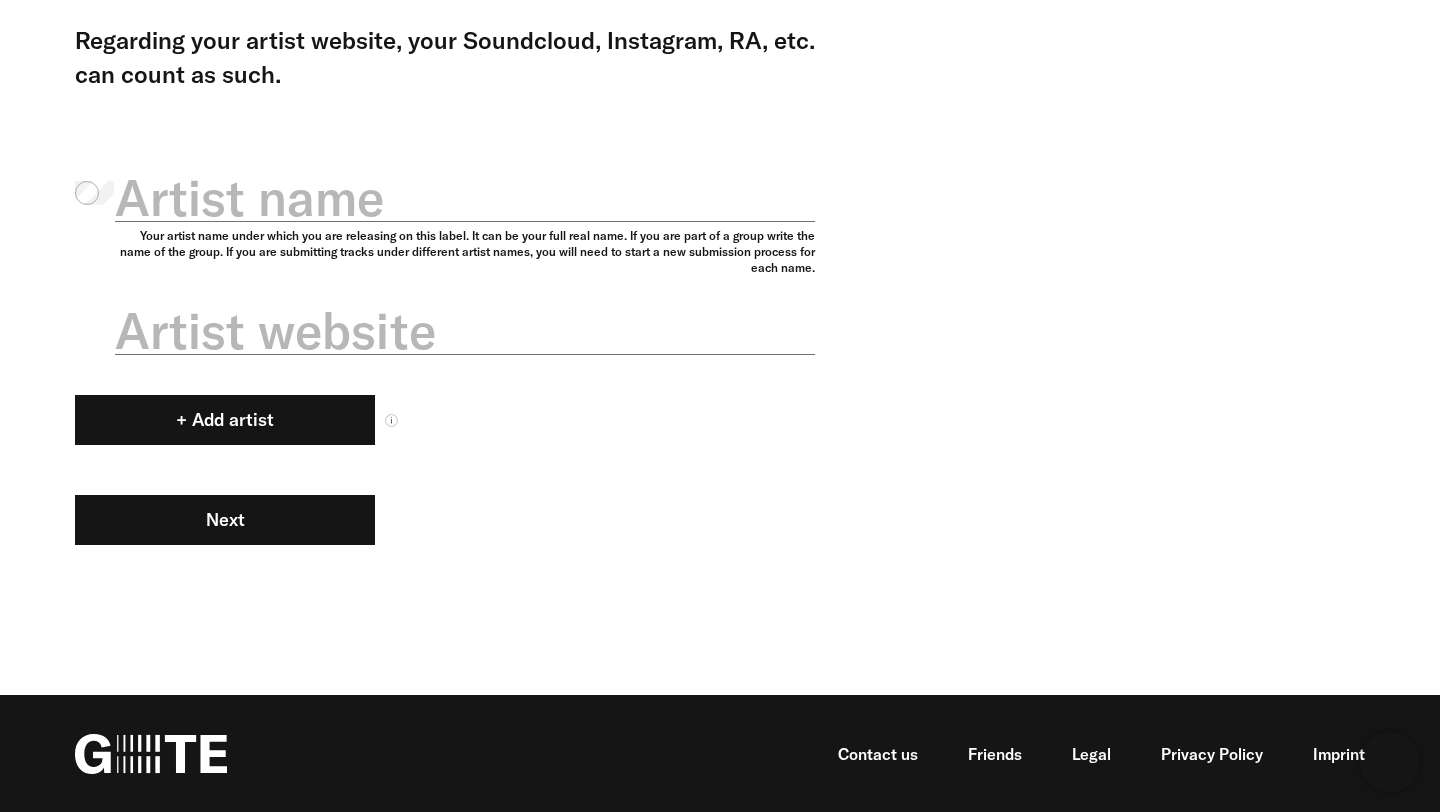 click on "Artist name
Your artist name under which you are releasing on this label. It can be your full real name. If you are part of a group write the name of the group. If you are submitting tracks under different artist names, you will need to start a new submission process for each name.
Artist website
+ Add artist
Next" at bounding box center (445, 333) 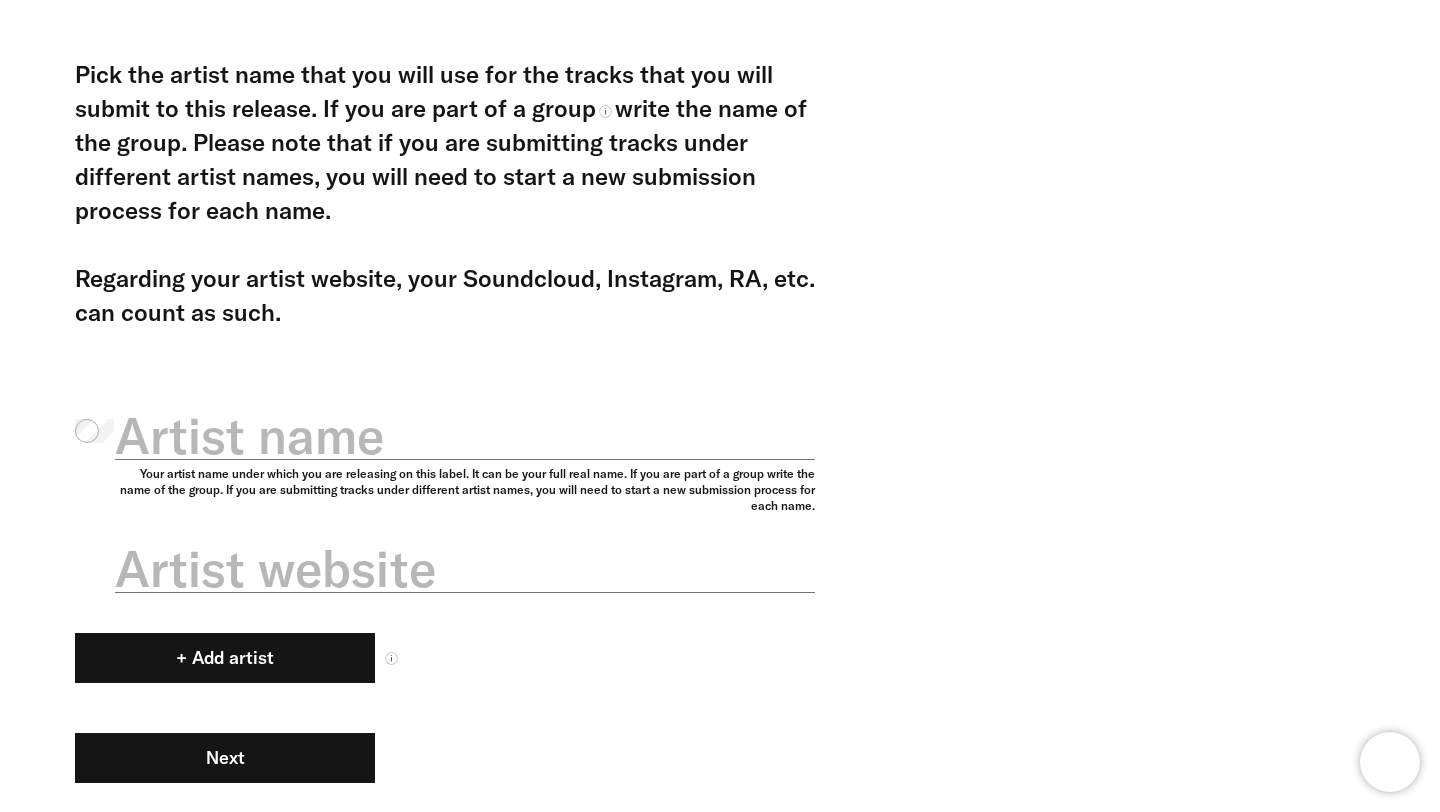 scroll, scrollTop: 228, scrollLeft: 0, axis: vertical 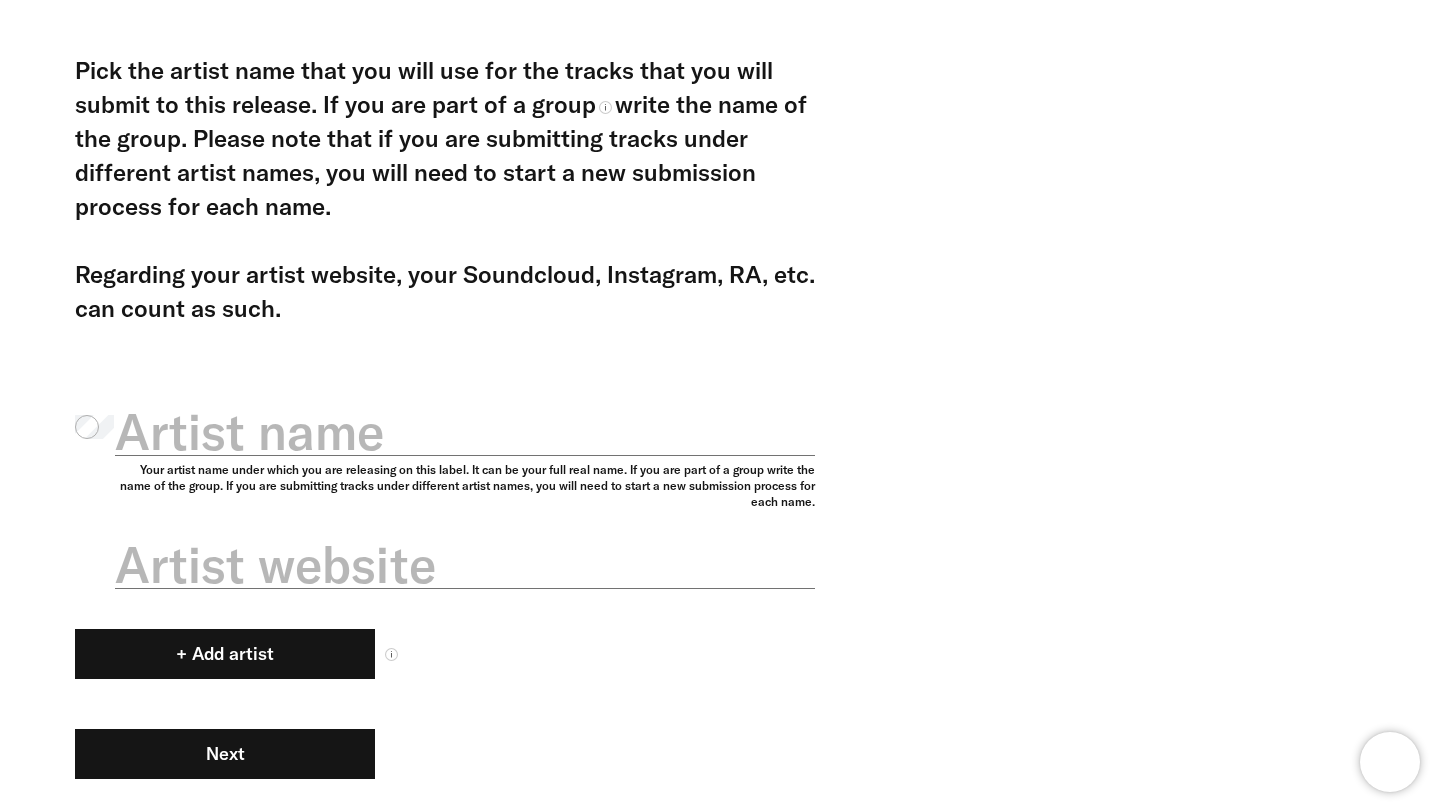 click on "Artist name" at bounding box center [465, 432] 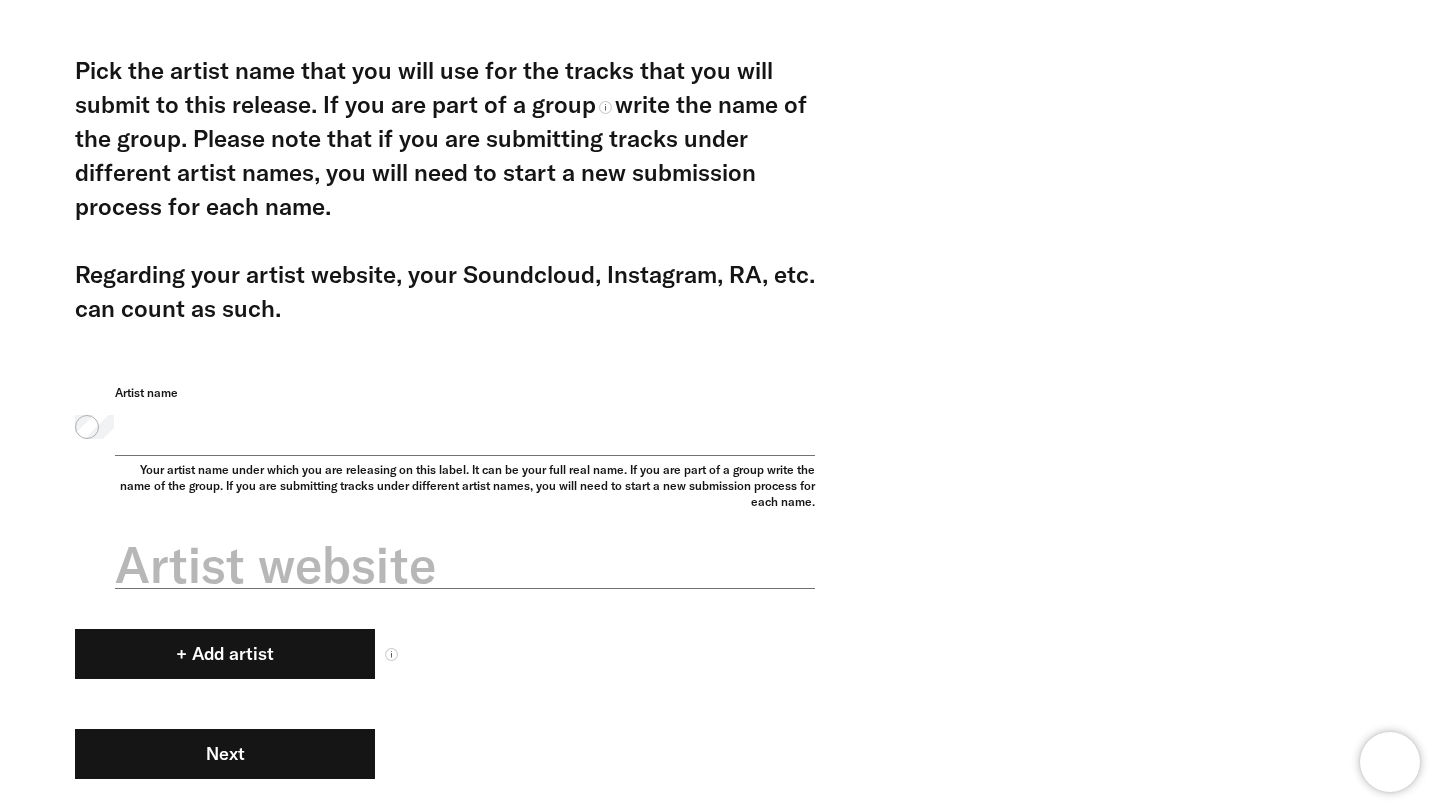 click on "Artist name
Your artist name under which you are releasing on this label. It can be your full real name. If you are part of a group write the name of the group. If you are submitting tracks under different artist names, you will need to start a new submission process for each name.
Artist website" at bounding box center [465, 420] 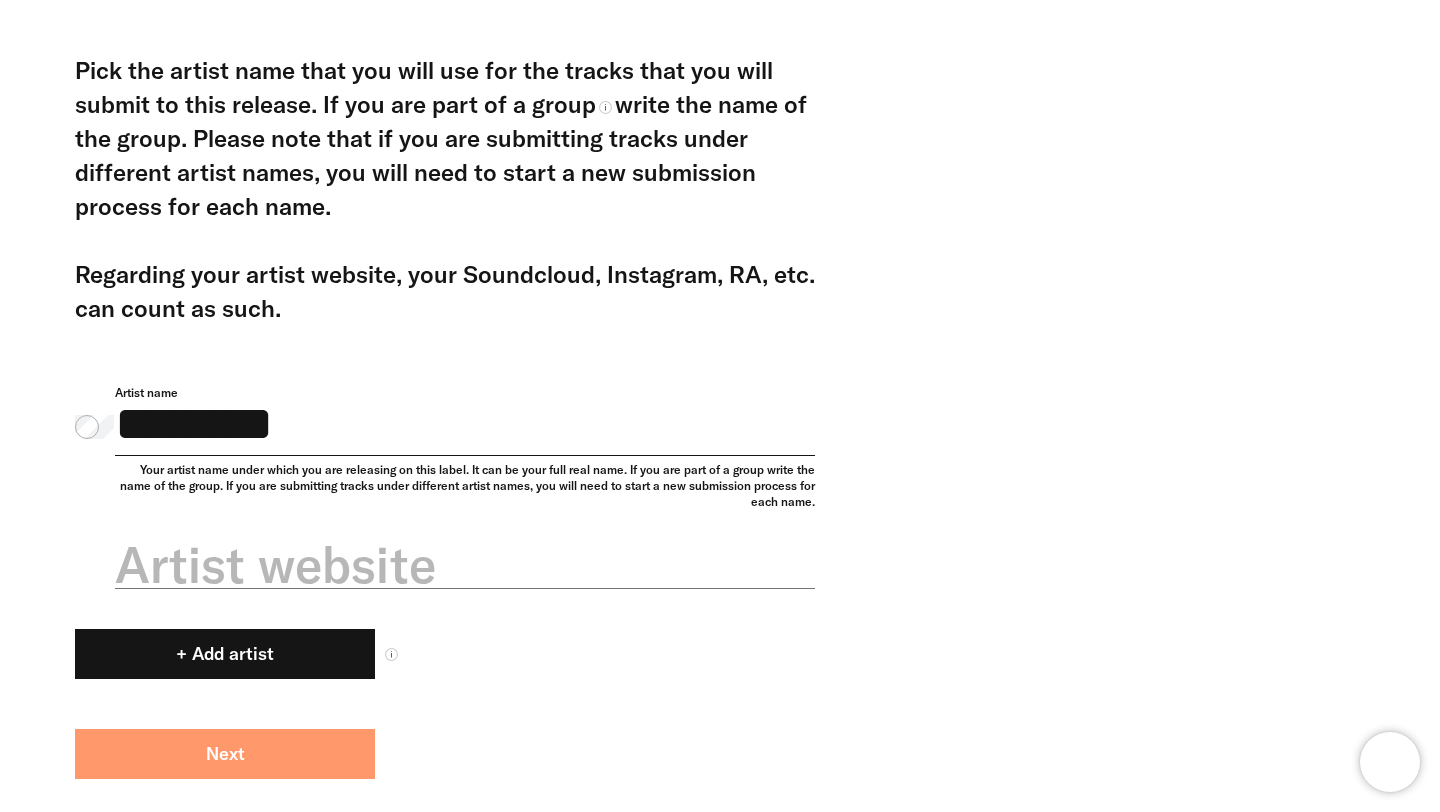 type on "********" 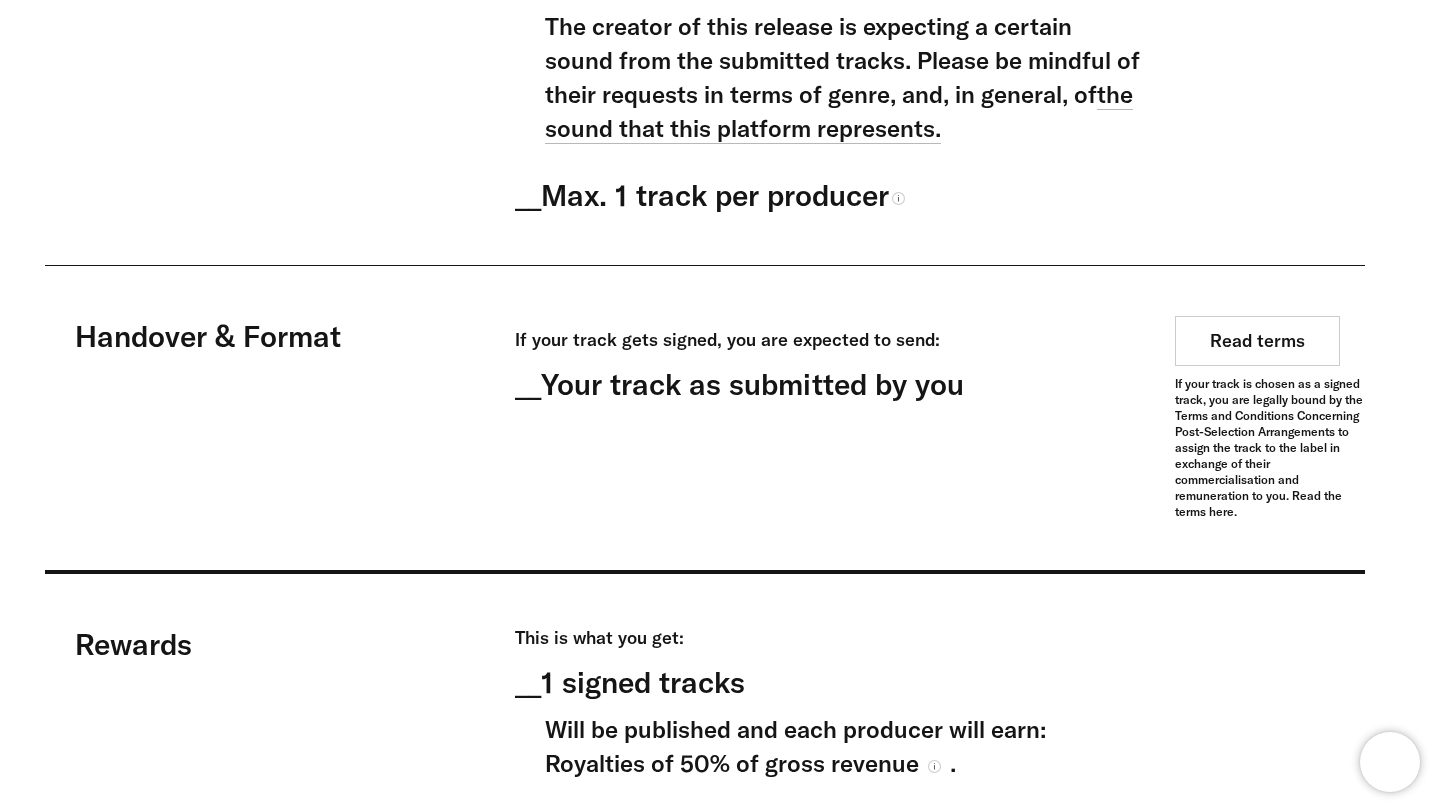 scroll, scrollTop: 1757, scrollLeft: 0, axis: vertical 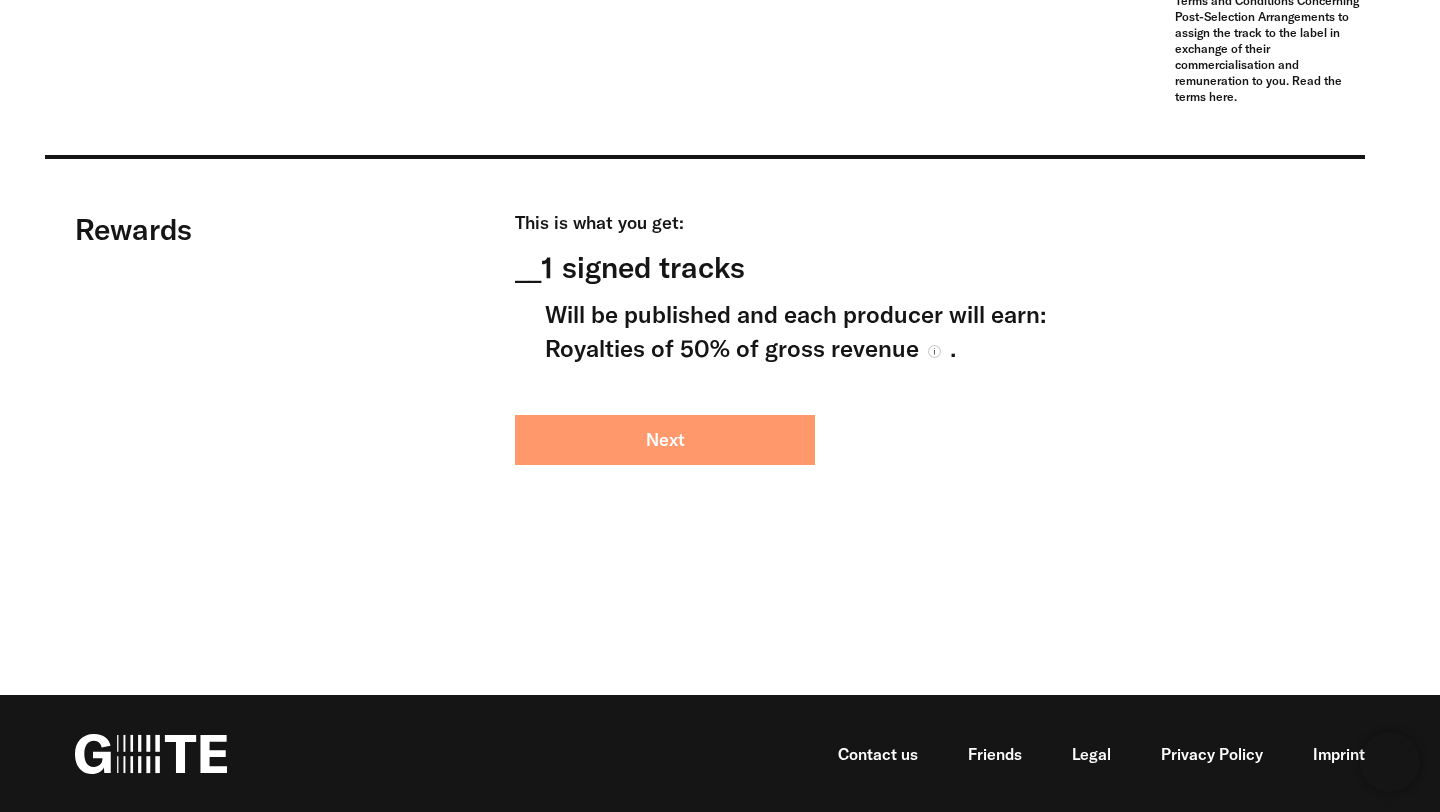 click on "Next" at bounding box center [665, 440] 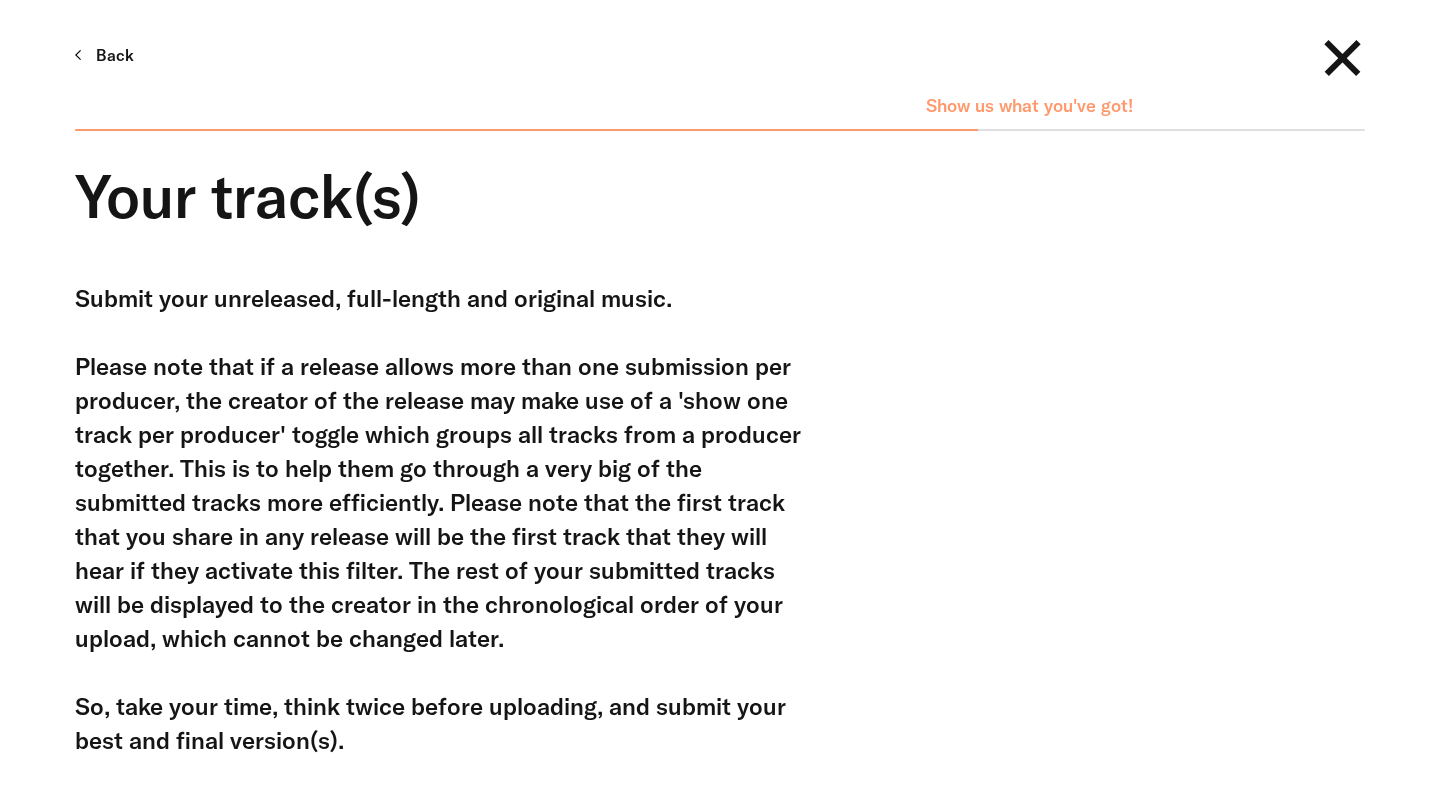 scroll, scrollTop: 0, scrollLeft: 0, axis: both 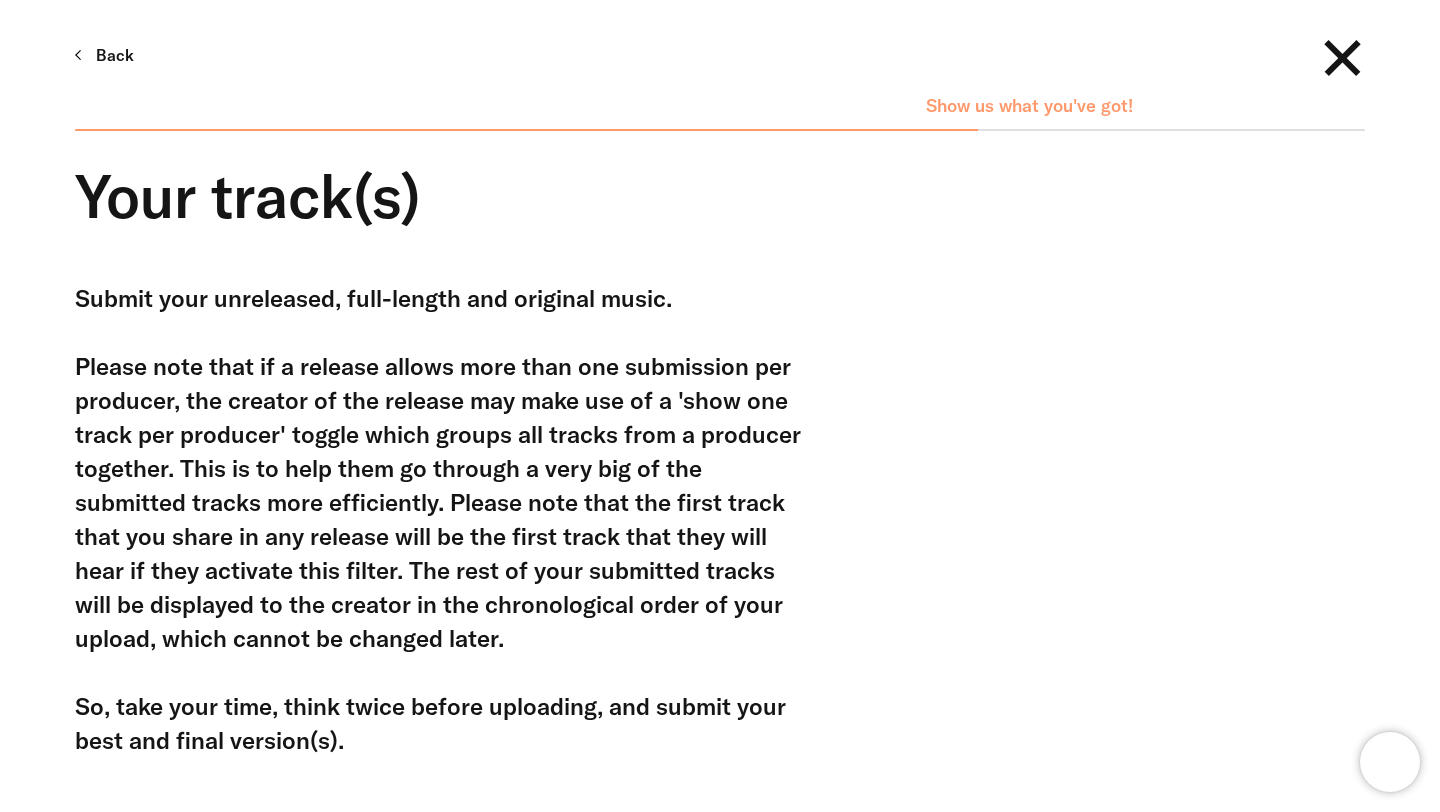click on "Back" at bounding box center (104, 55) 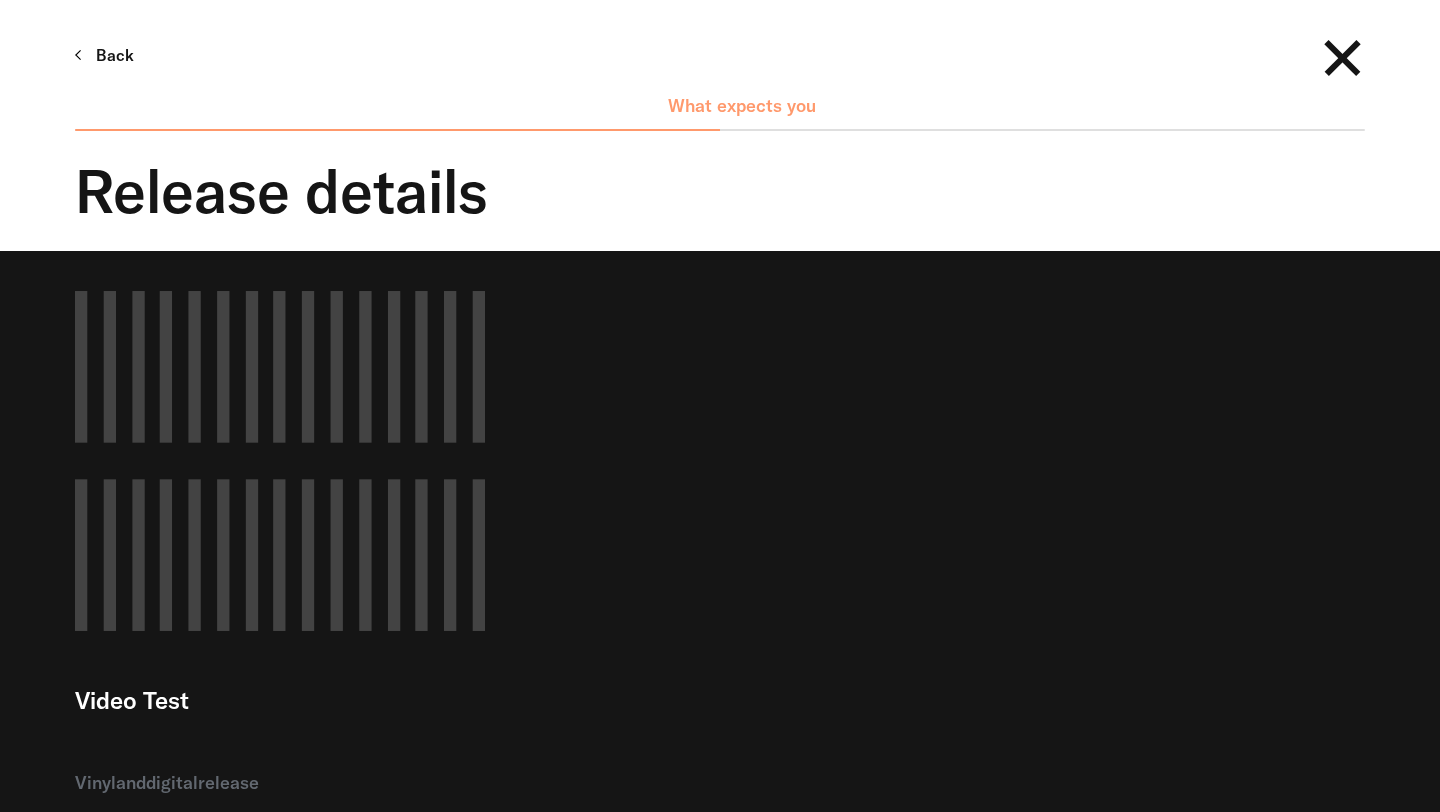 scroll, scrollTop: 0, scrollLeft: 0, axis: both 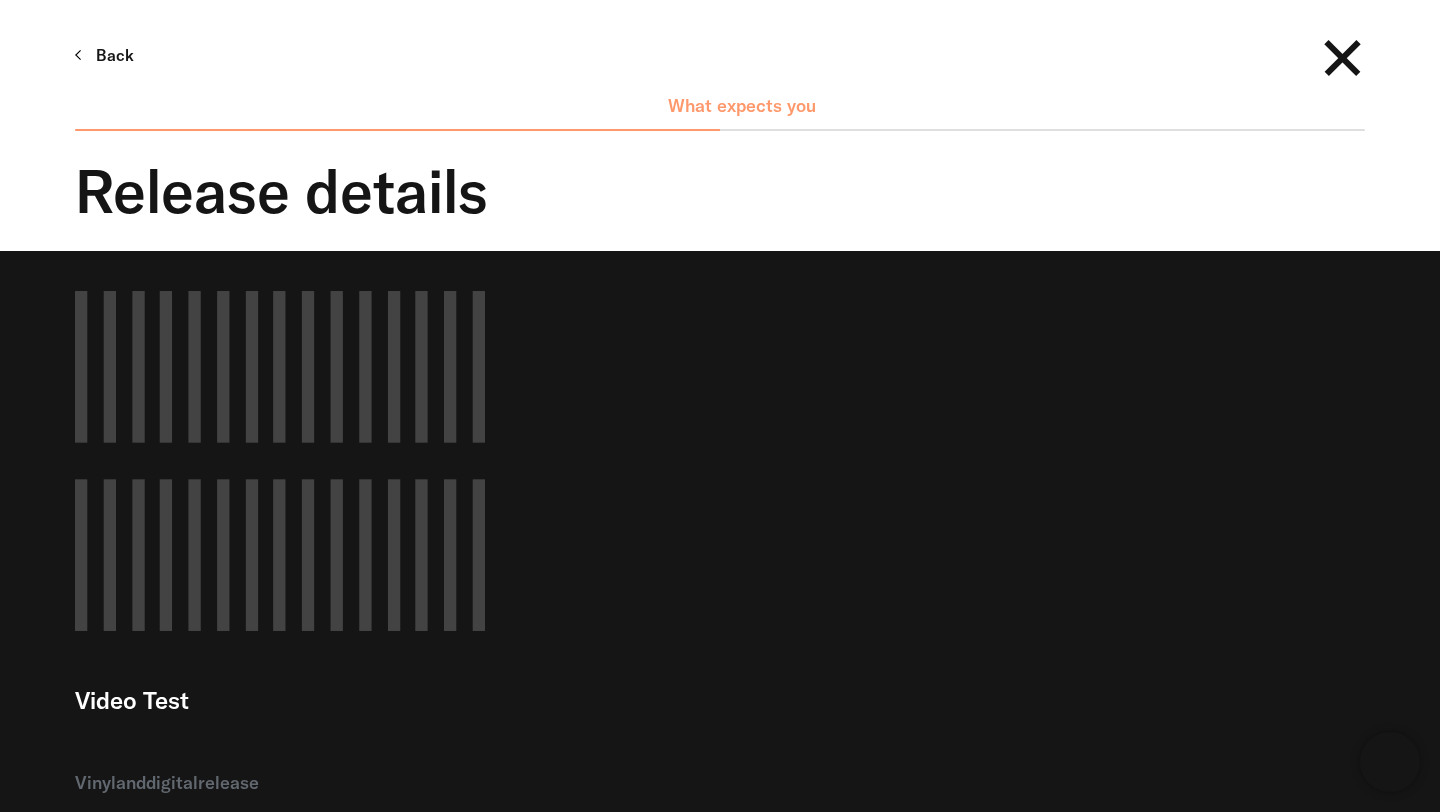click on "Back" at bounding box center [104, 55] 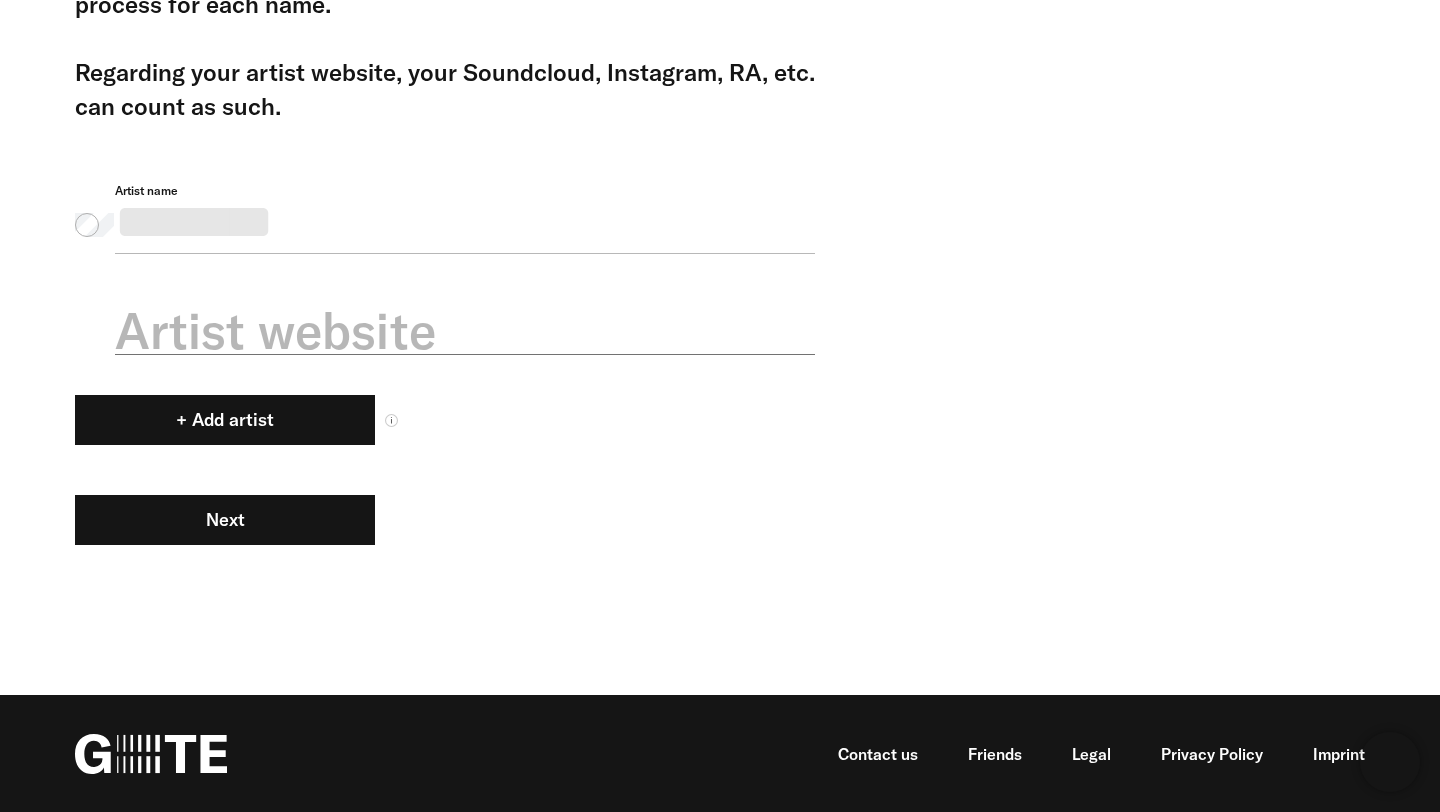 scroll, scrollTop: 448, scrollLeft: 0, axis: vertical 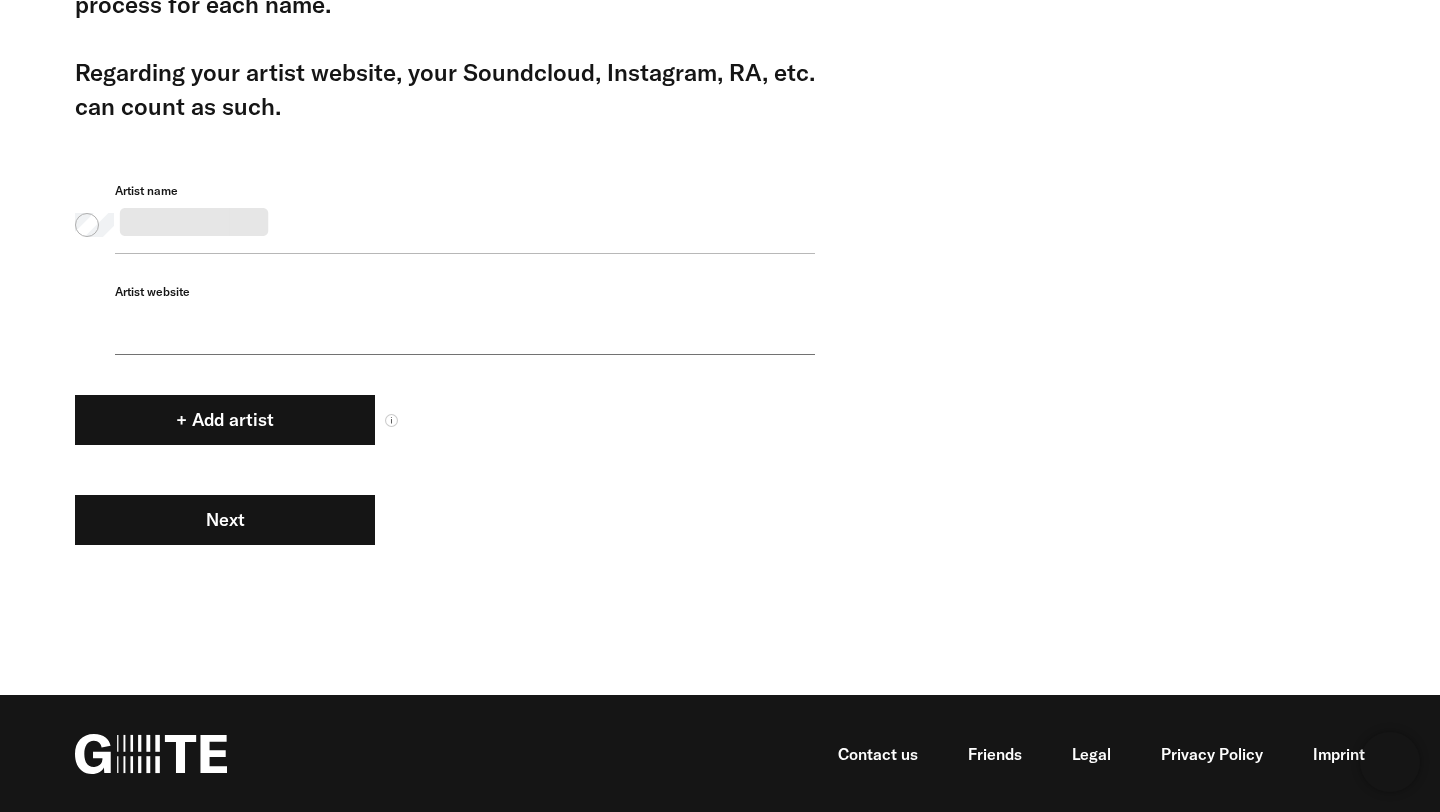 click on "********
Artist name
Artist website" at bounding box center (465, 319) 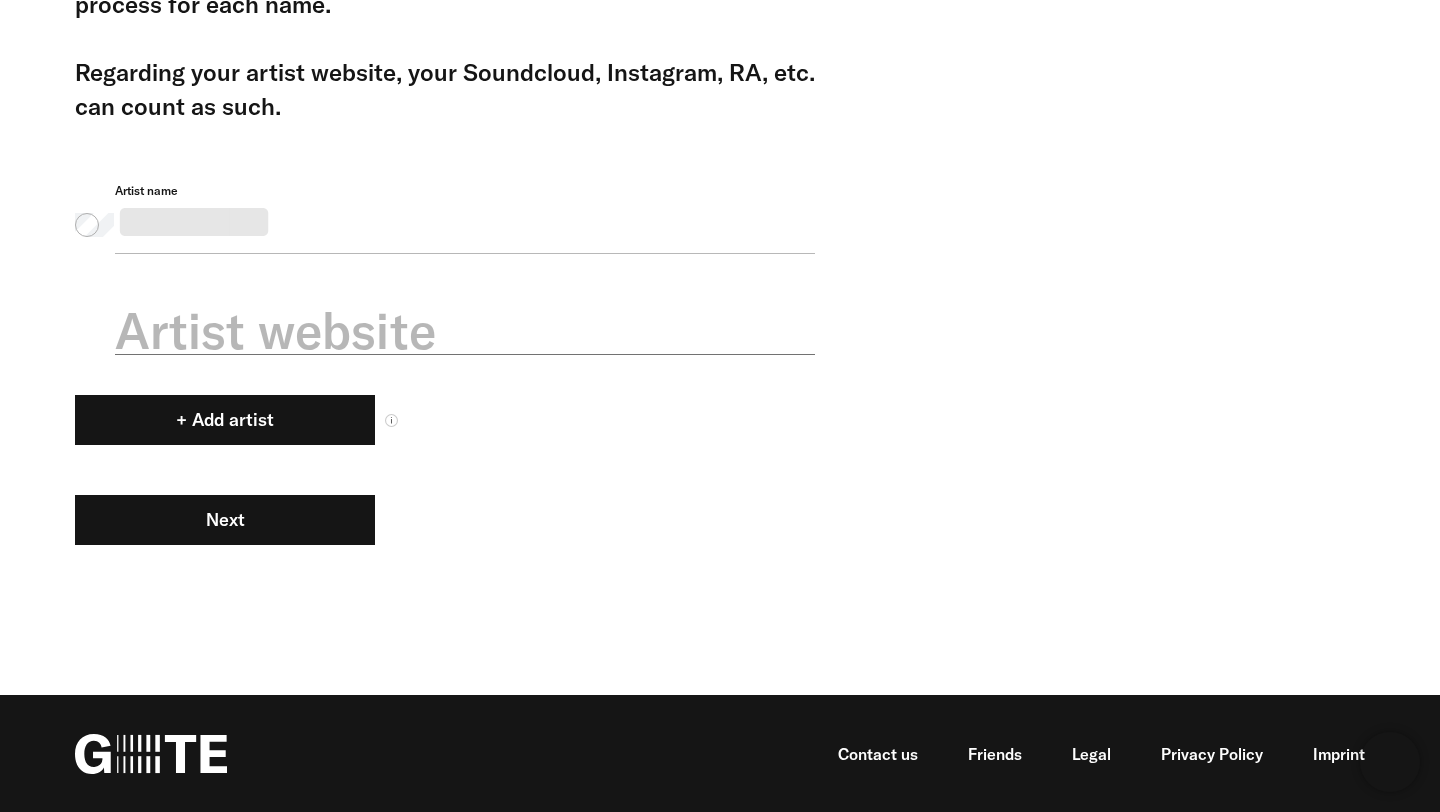 click on "Pick the artist name that you will use for the tracks that you will submit to this release. If you are part of a group
write the name of the group. Please note that if you are submitting tracks under different artist names, you will need to start a new submission process for each name.
Regarding your artist website, your Soundcloud, Instagram, RA, etc. can count as such.
********
Artist name
Artist website
+ Add artist" at bounding box center [445, 248] 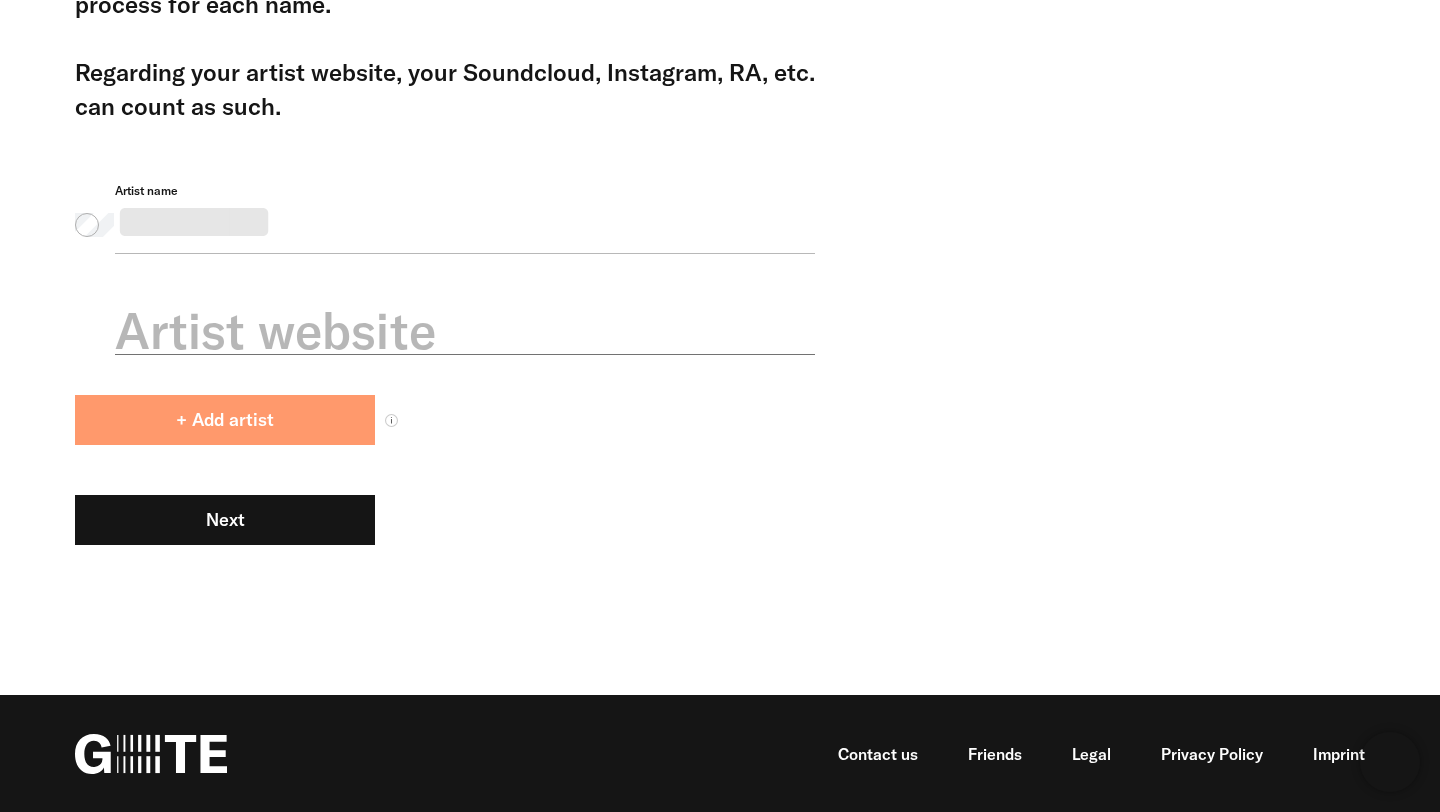 click on "+ Add artist" at bounding box center [225, 420] 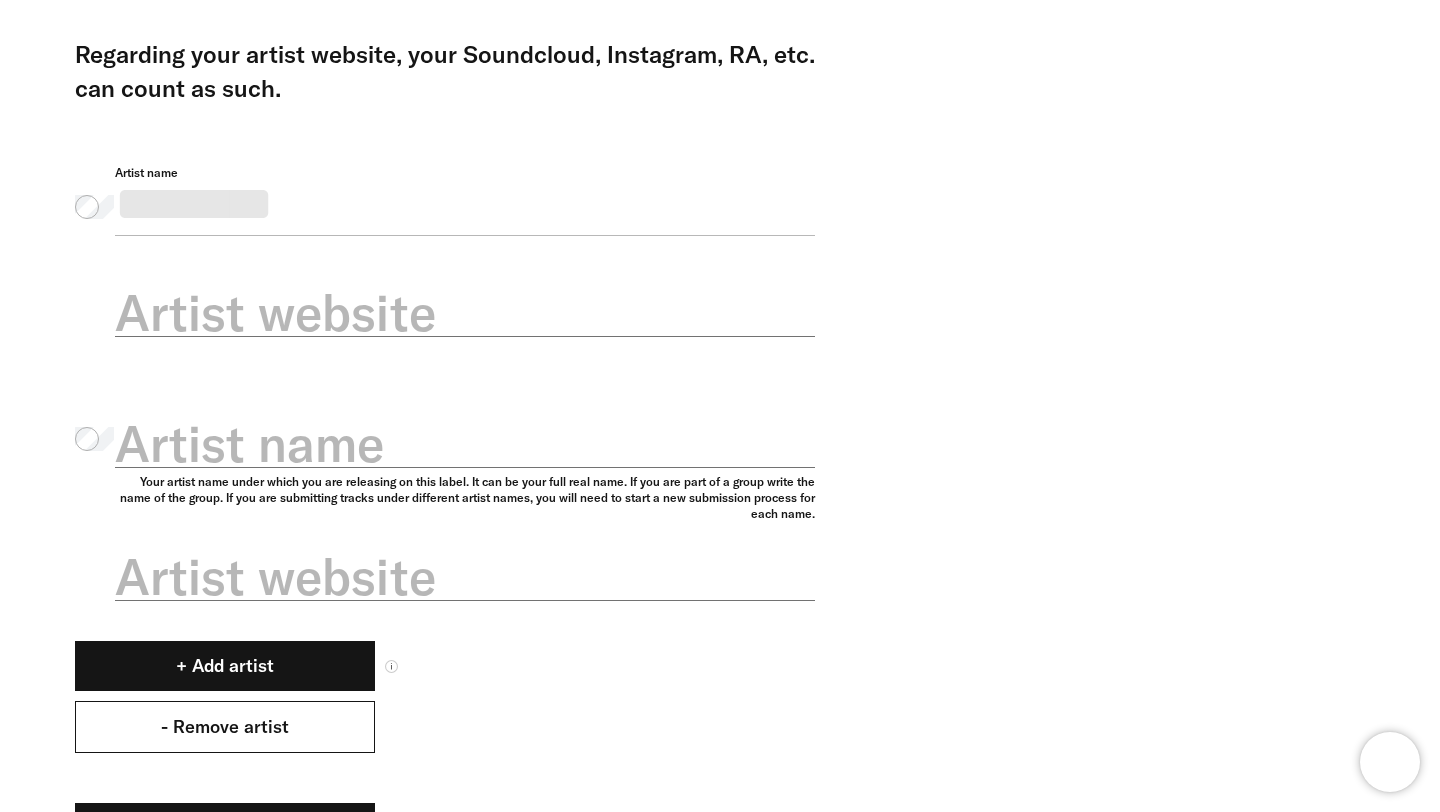 click on "- Remove artist" at bounding box center (225, 727) 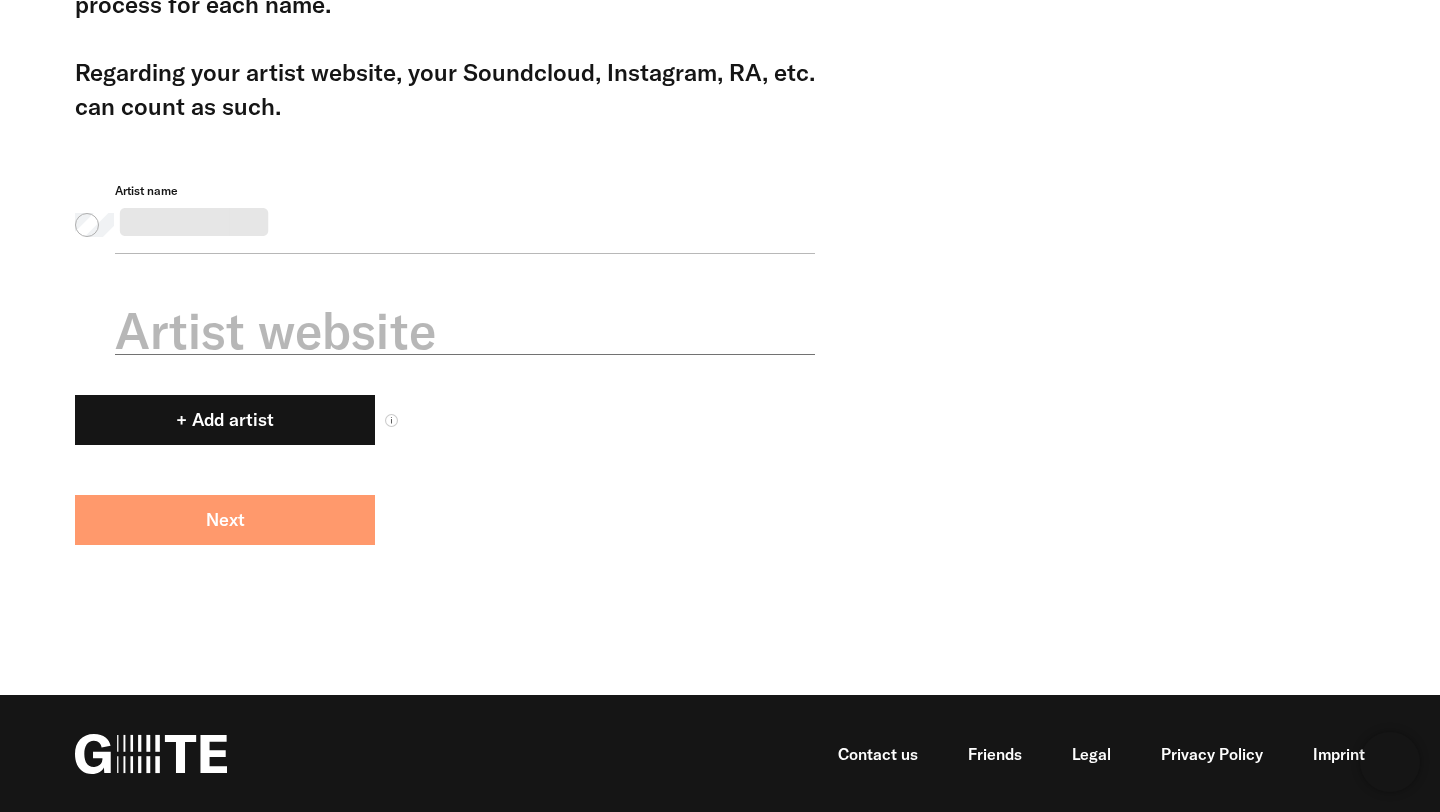click on "Next" at bounding box center (225, 520) 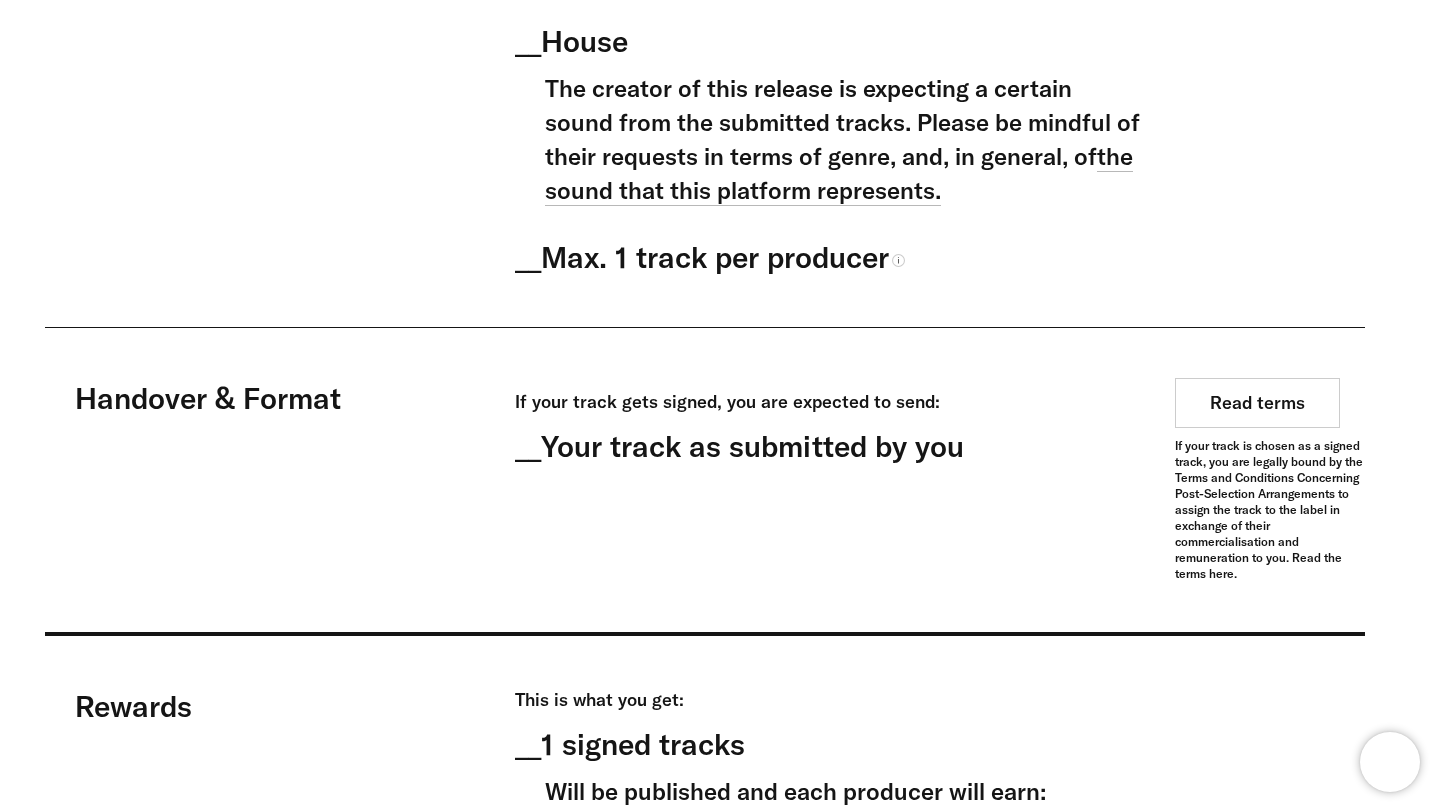 scroll, scrollTop: 1757, scrollLeft: 0, axis: vertical 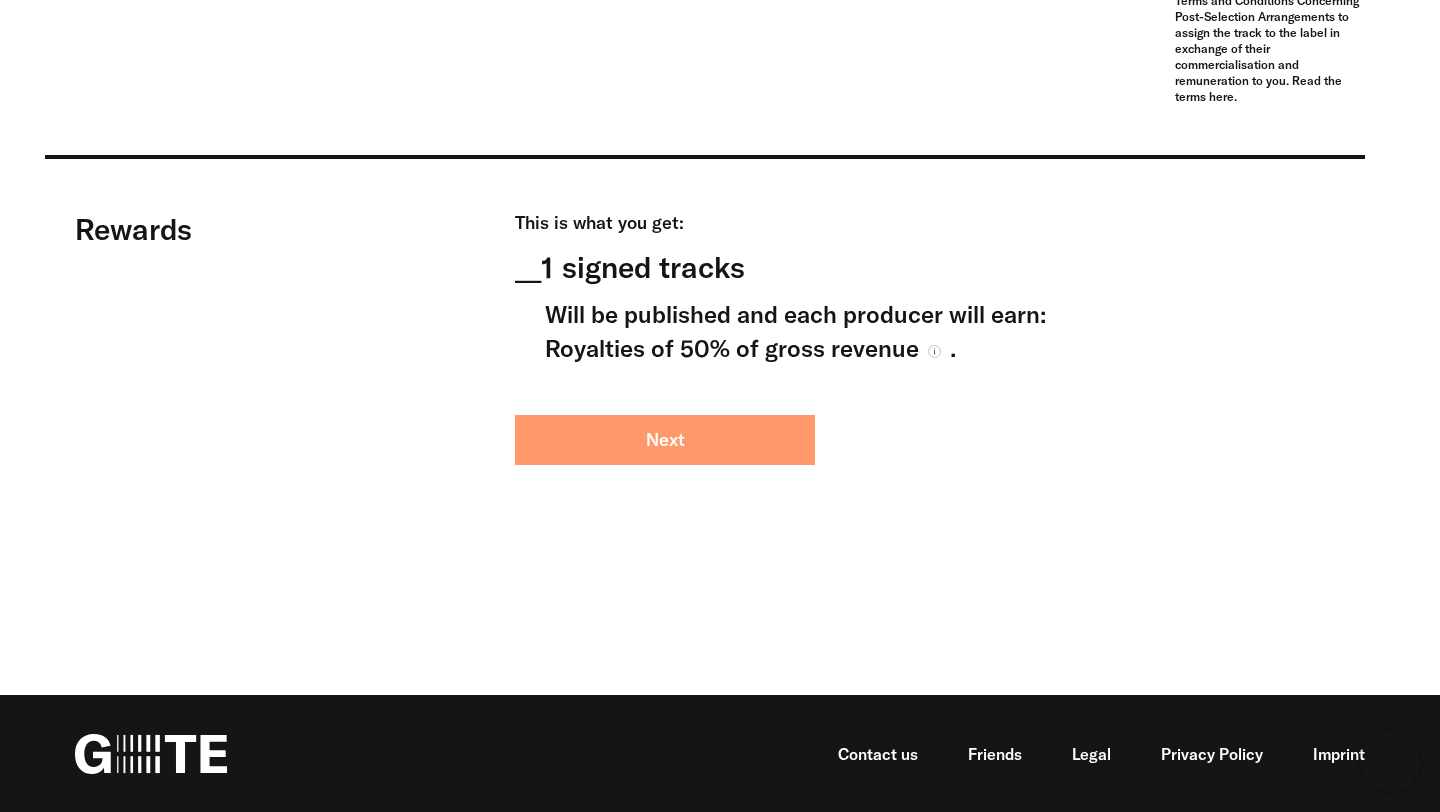 click on "Next" at bounding box center [665, 440] 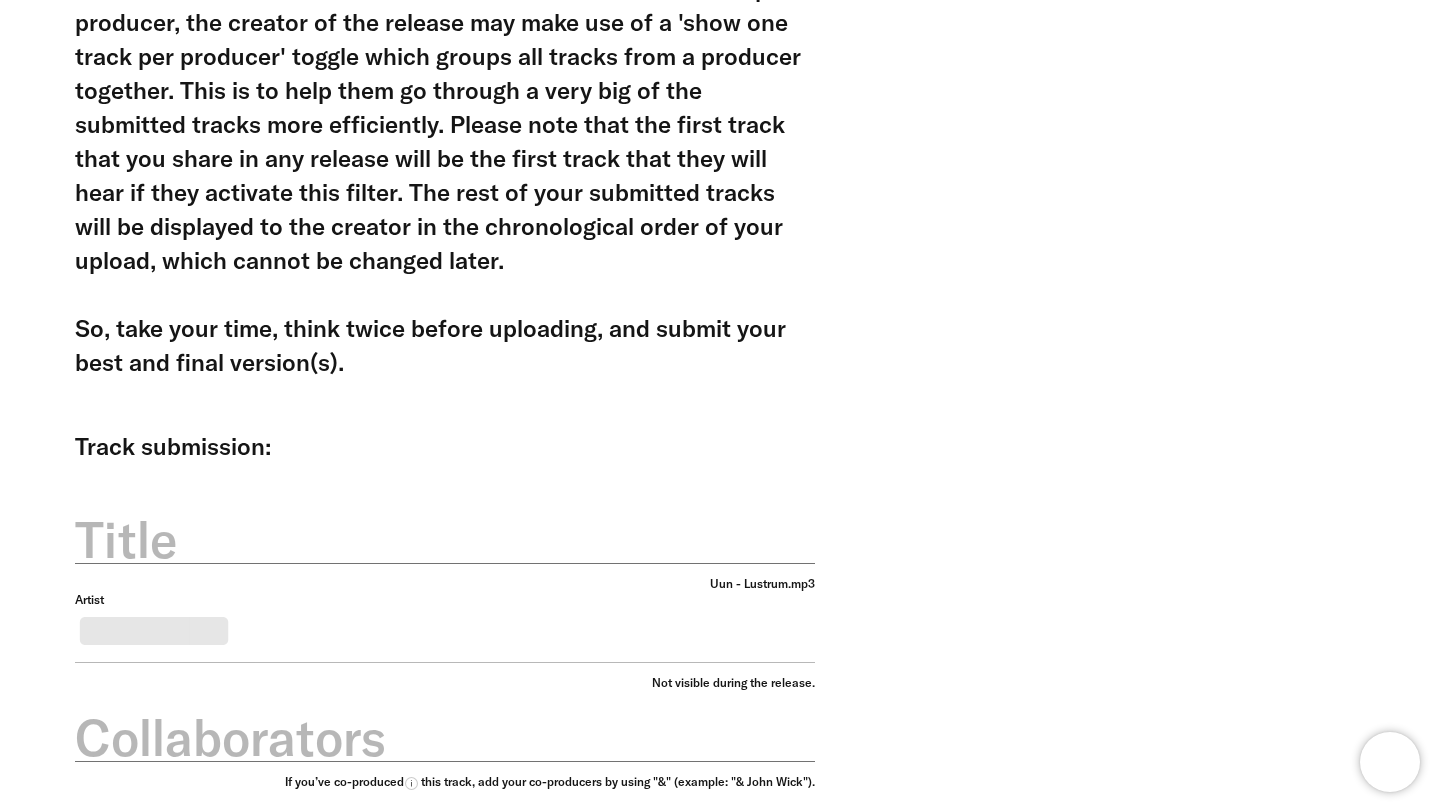 scroll, scrollTop: 379, scrollLeft: 0, axis: vertical 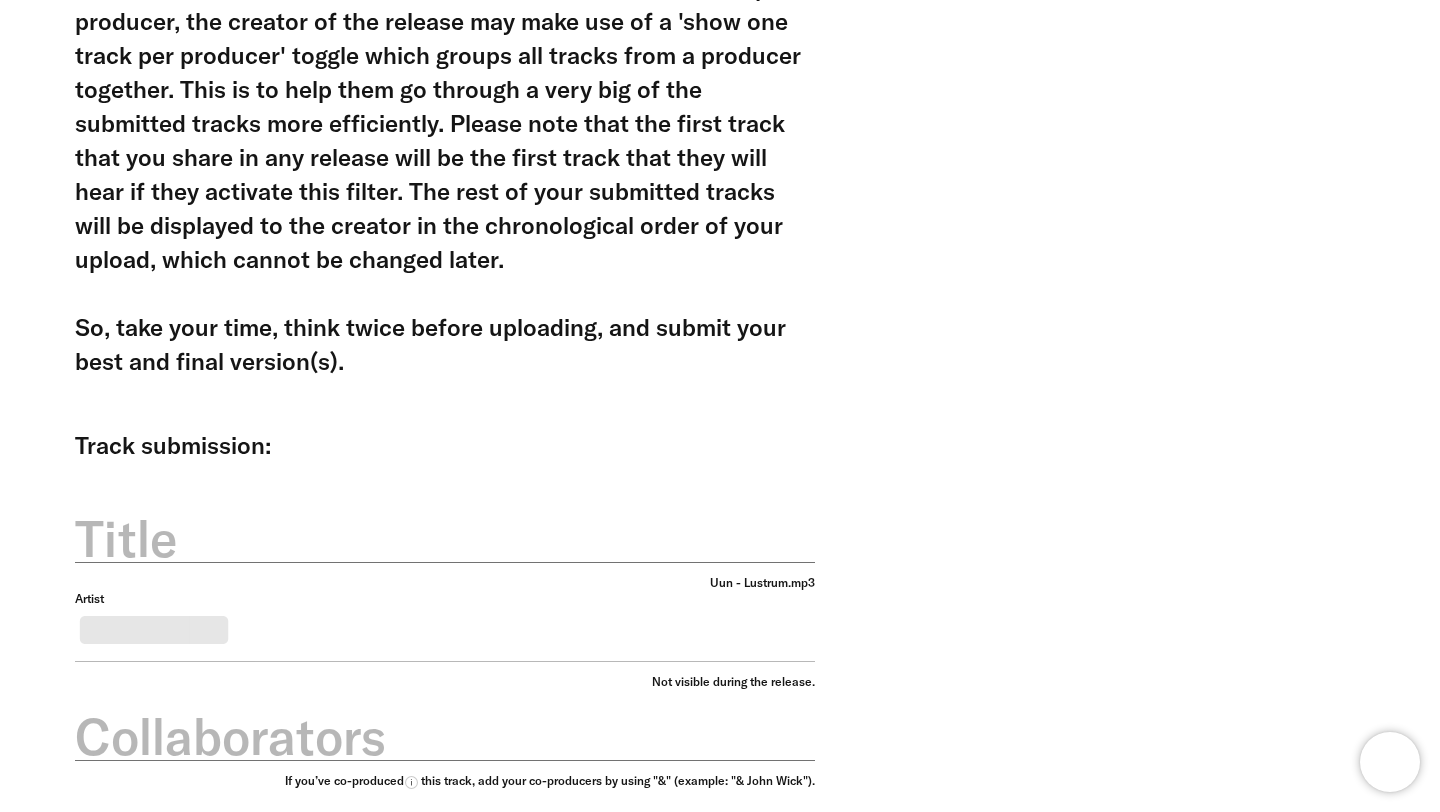 click on "Title" at bounding box center [445, 539] 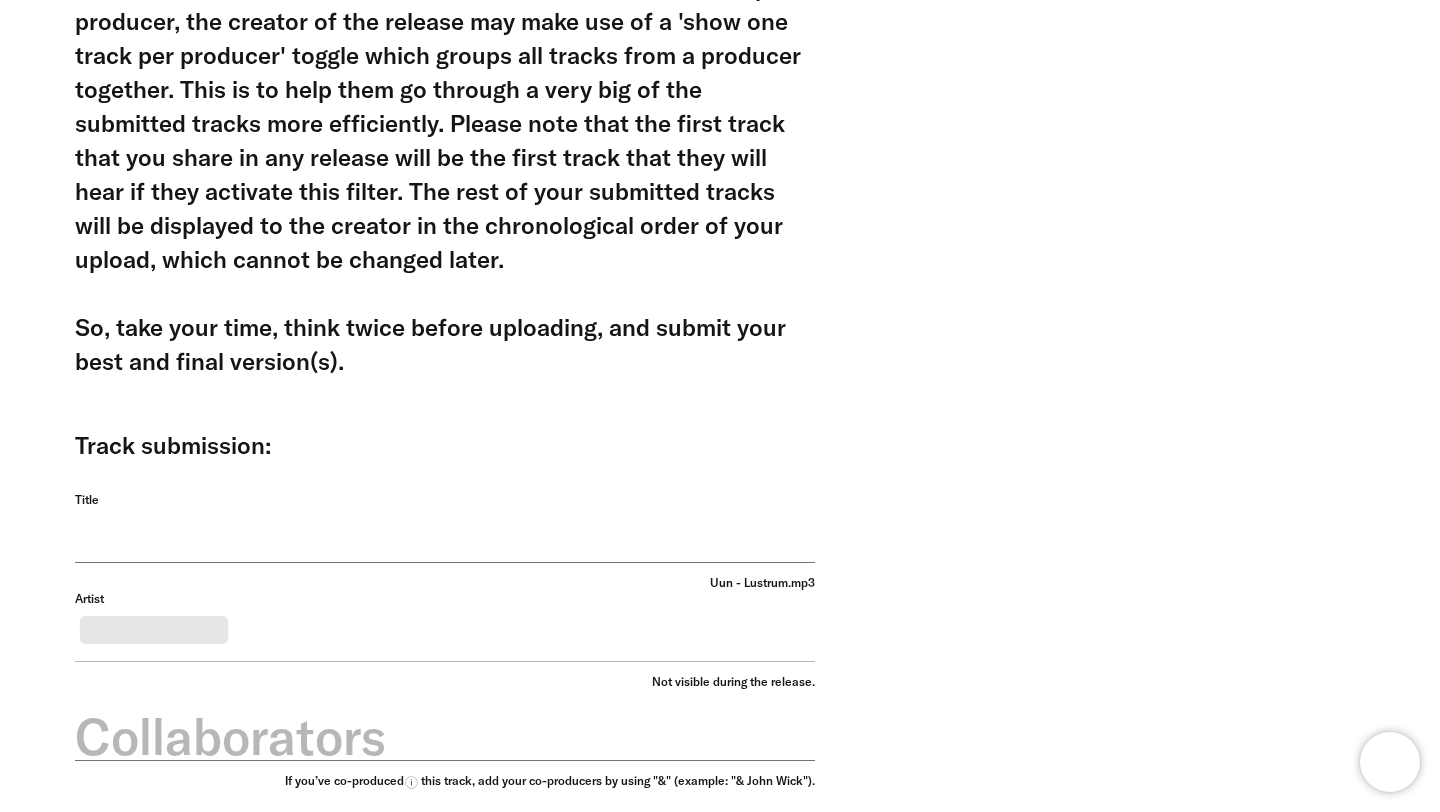 click on "Title" at bounding box center [445, 527] 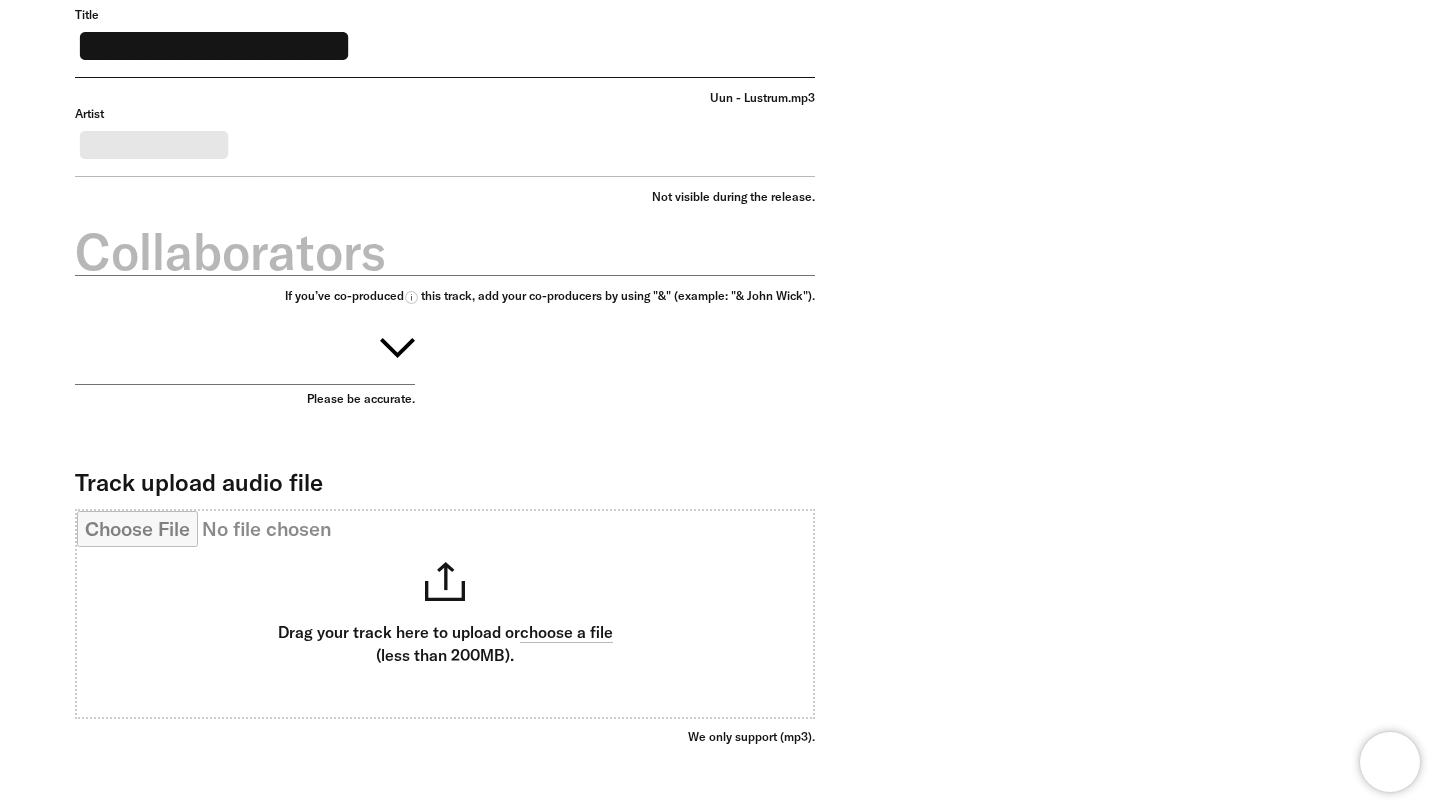 scroll, scrollTop: 894, scrollLeft: 0, axis: vertical 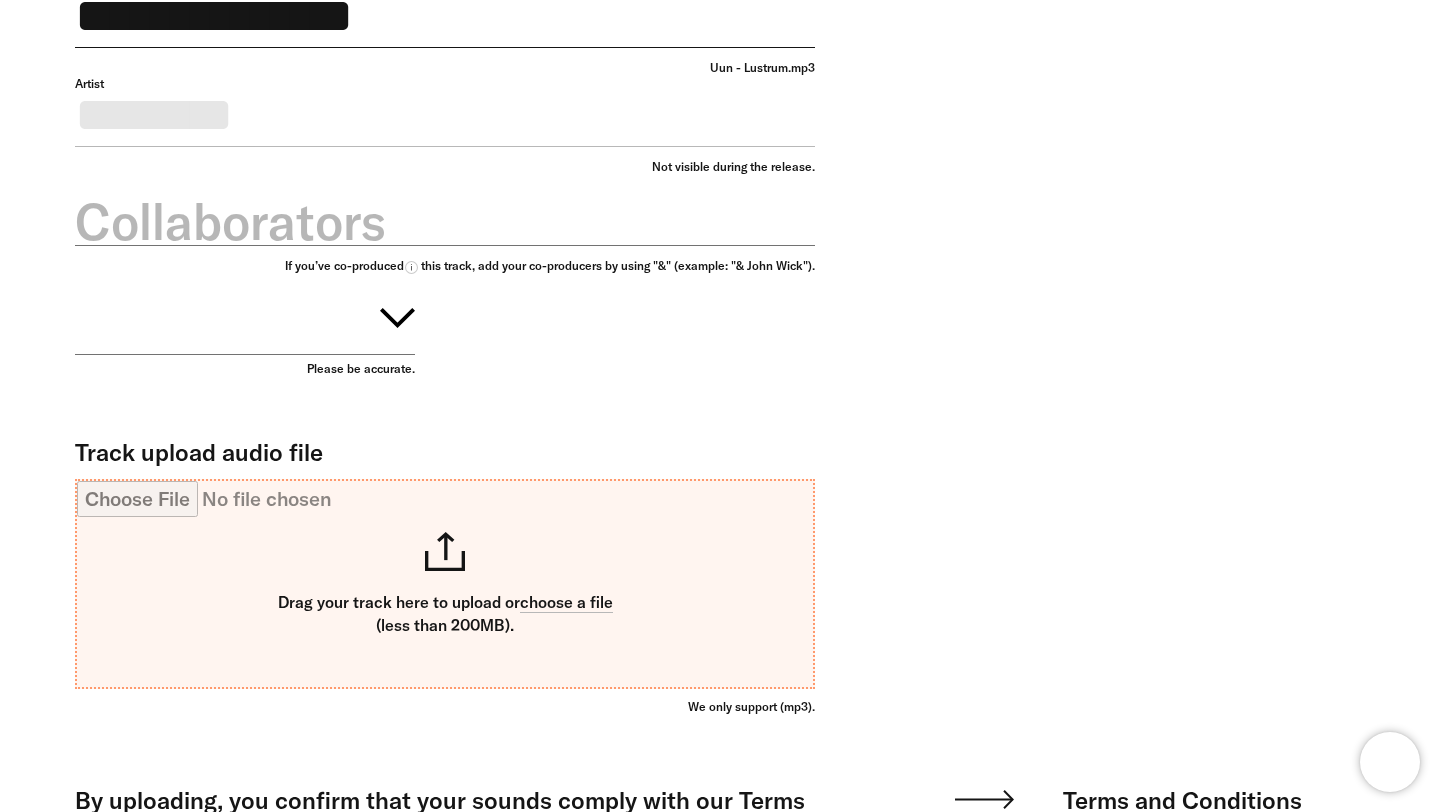 click on "Track upload audio file" at bounding box center (445, 584) 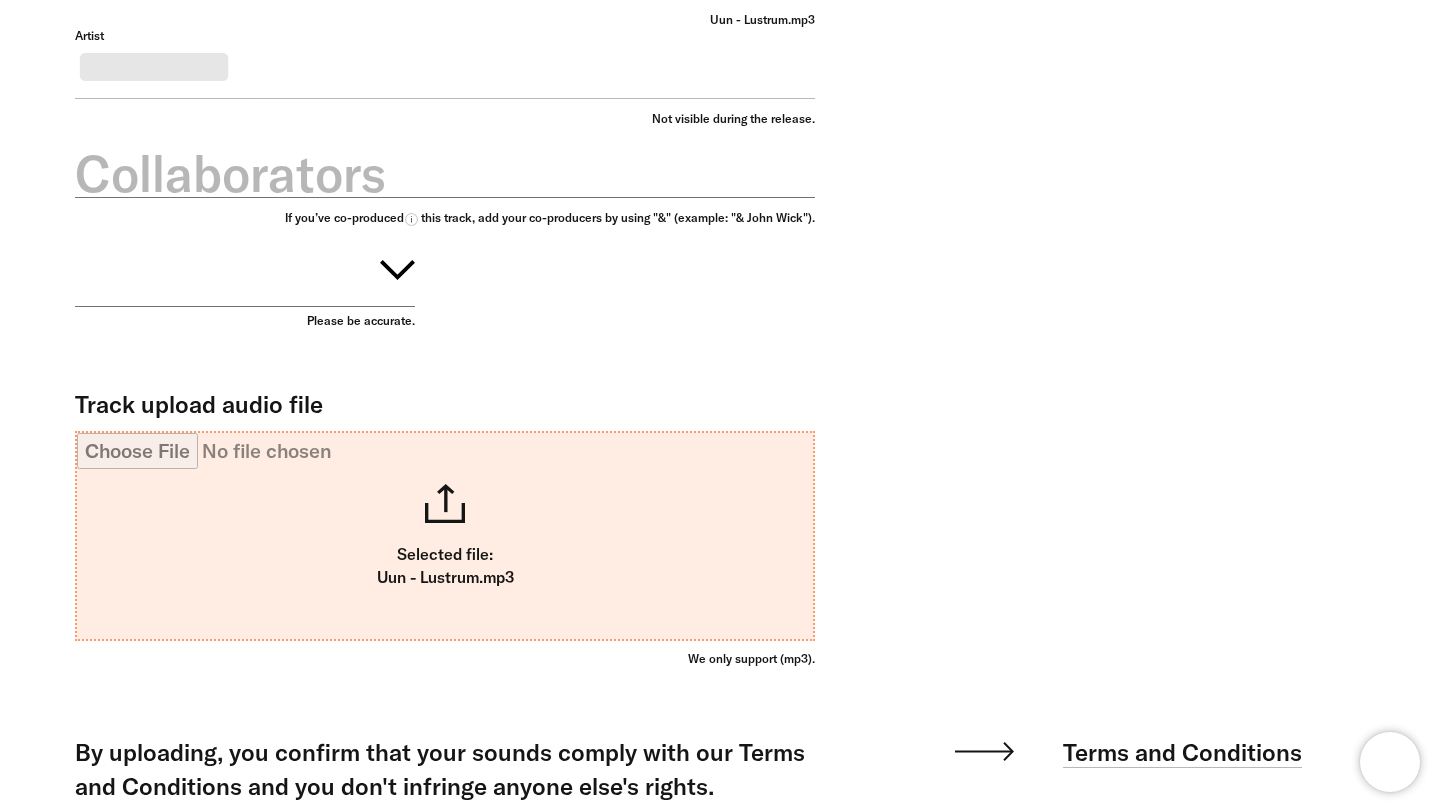 scroll, scrollTop: 1303, scrollLeft: 0, axis: vertical 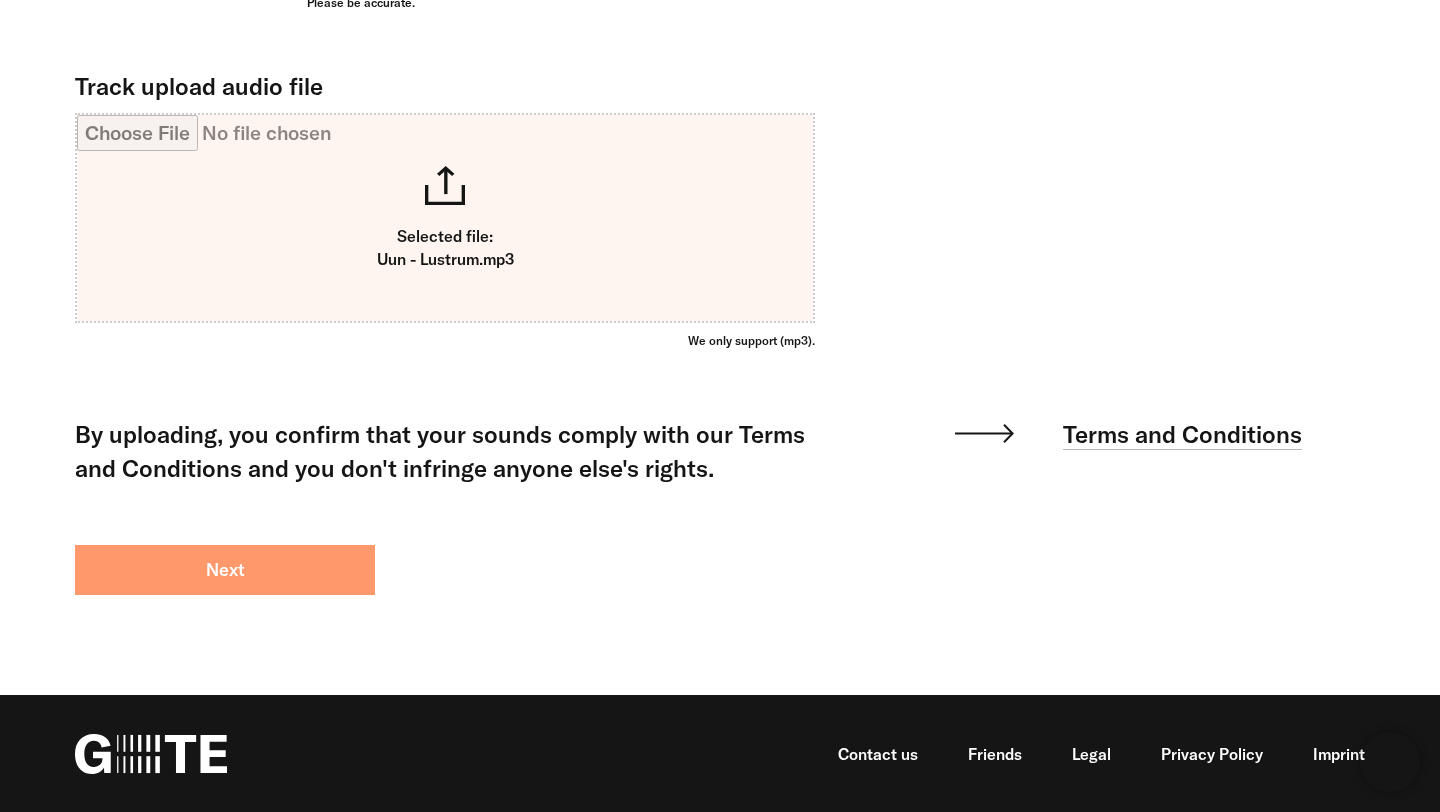 click on "Next" at bounding box center [225, 570] 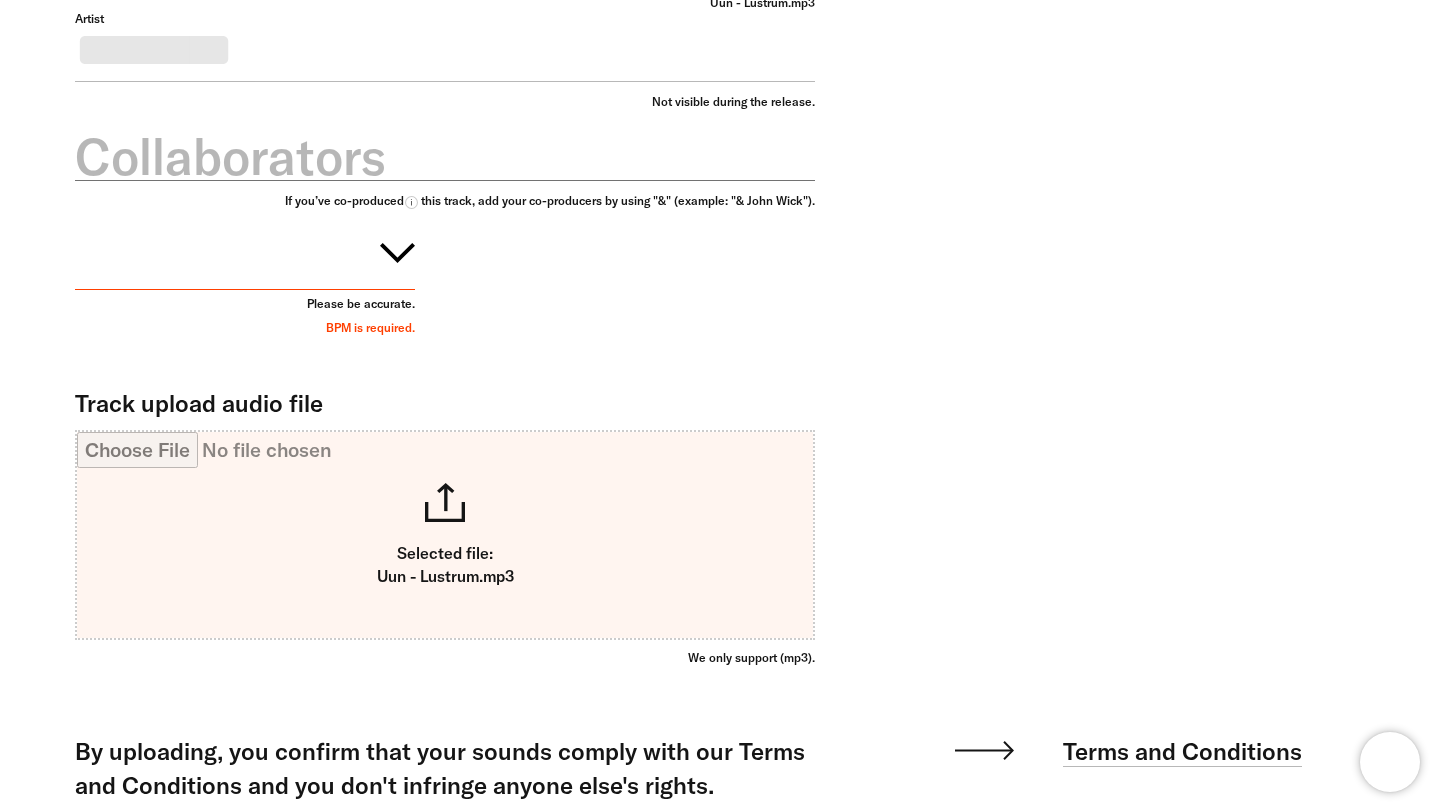 scroll, scrollTop: 855, scrollLeft: 0, axis: vertical 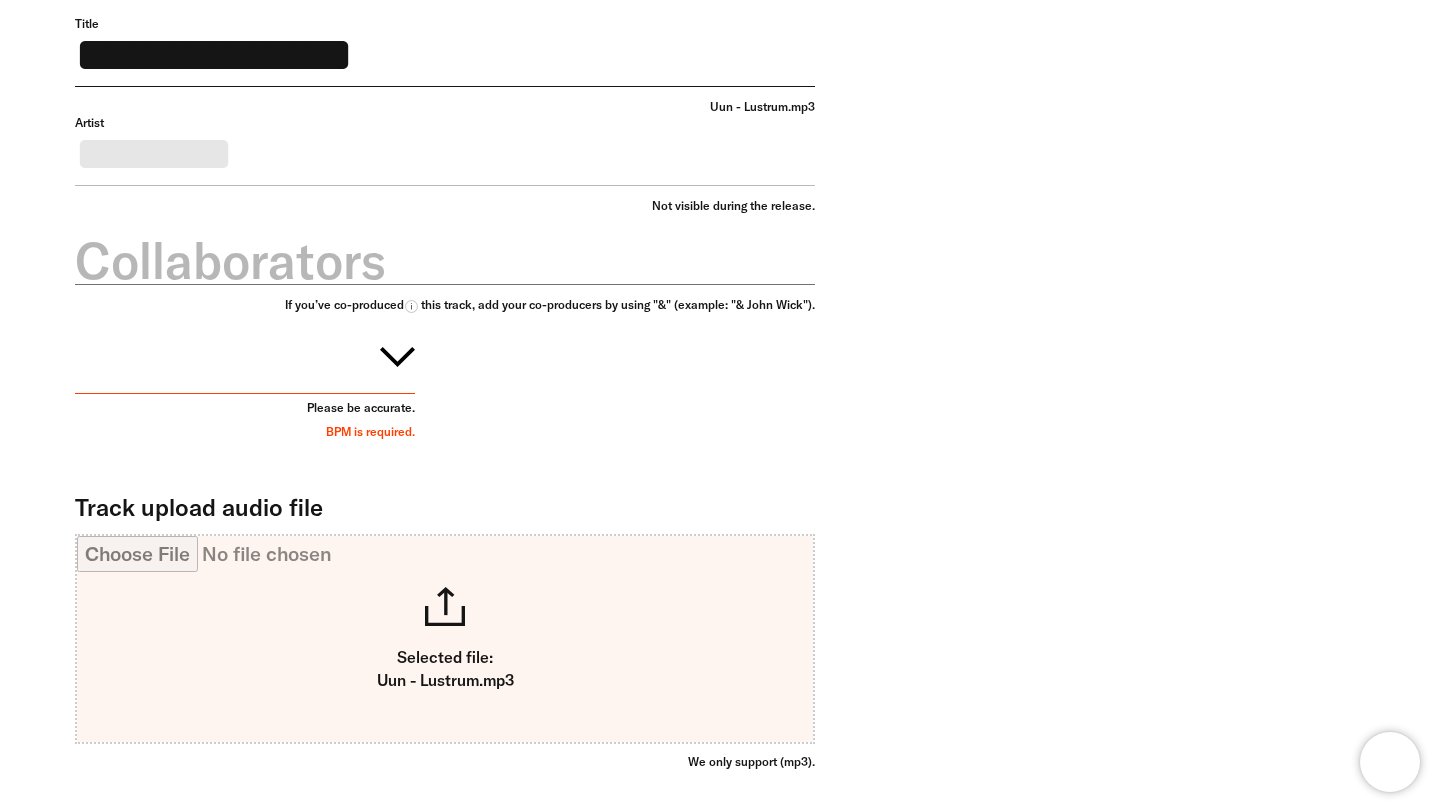 click at bounding box center (245, 353) 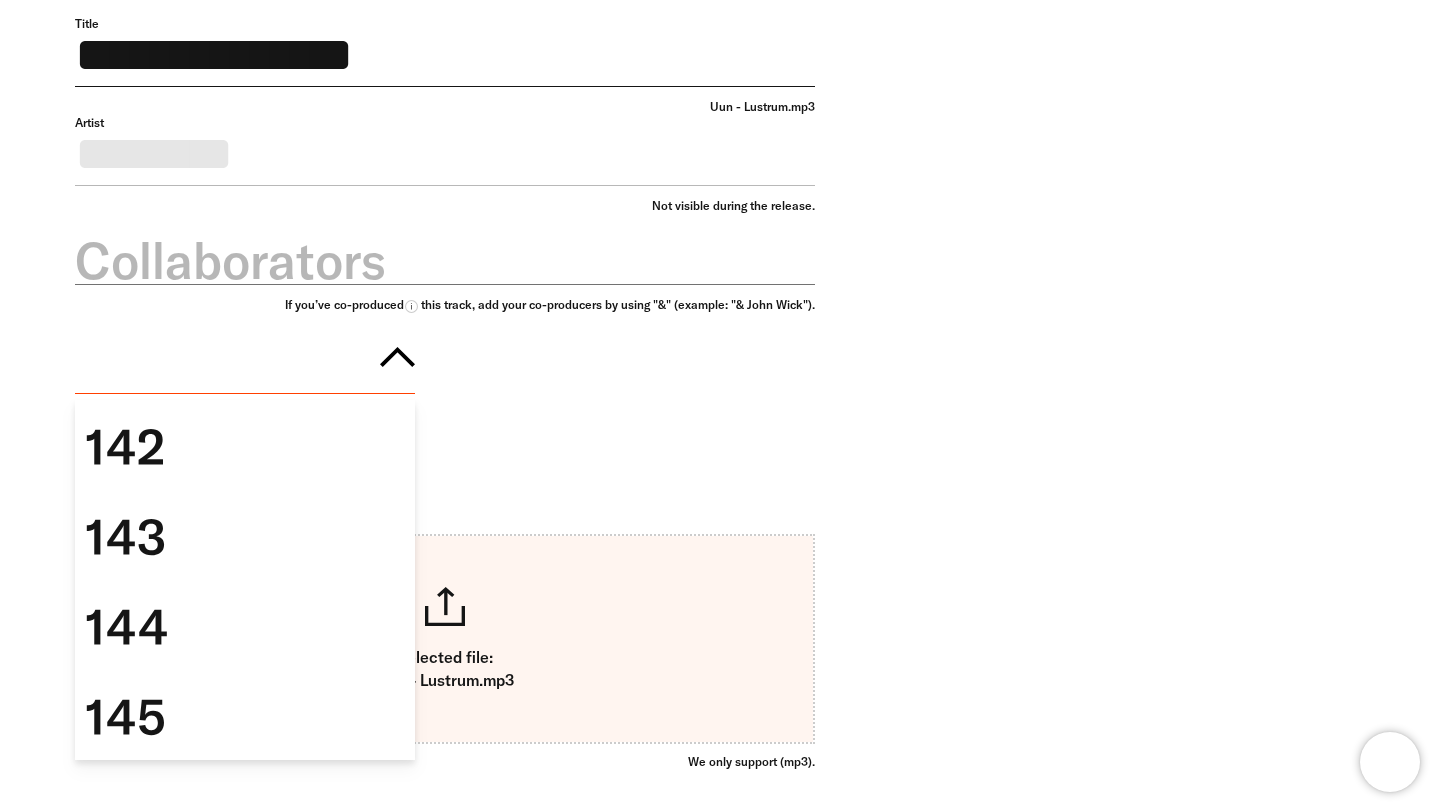 scroll, scrollTop: 9177, scrollLeft: 0, axis: vertical 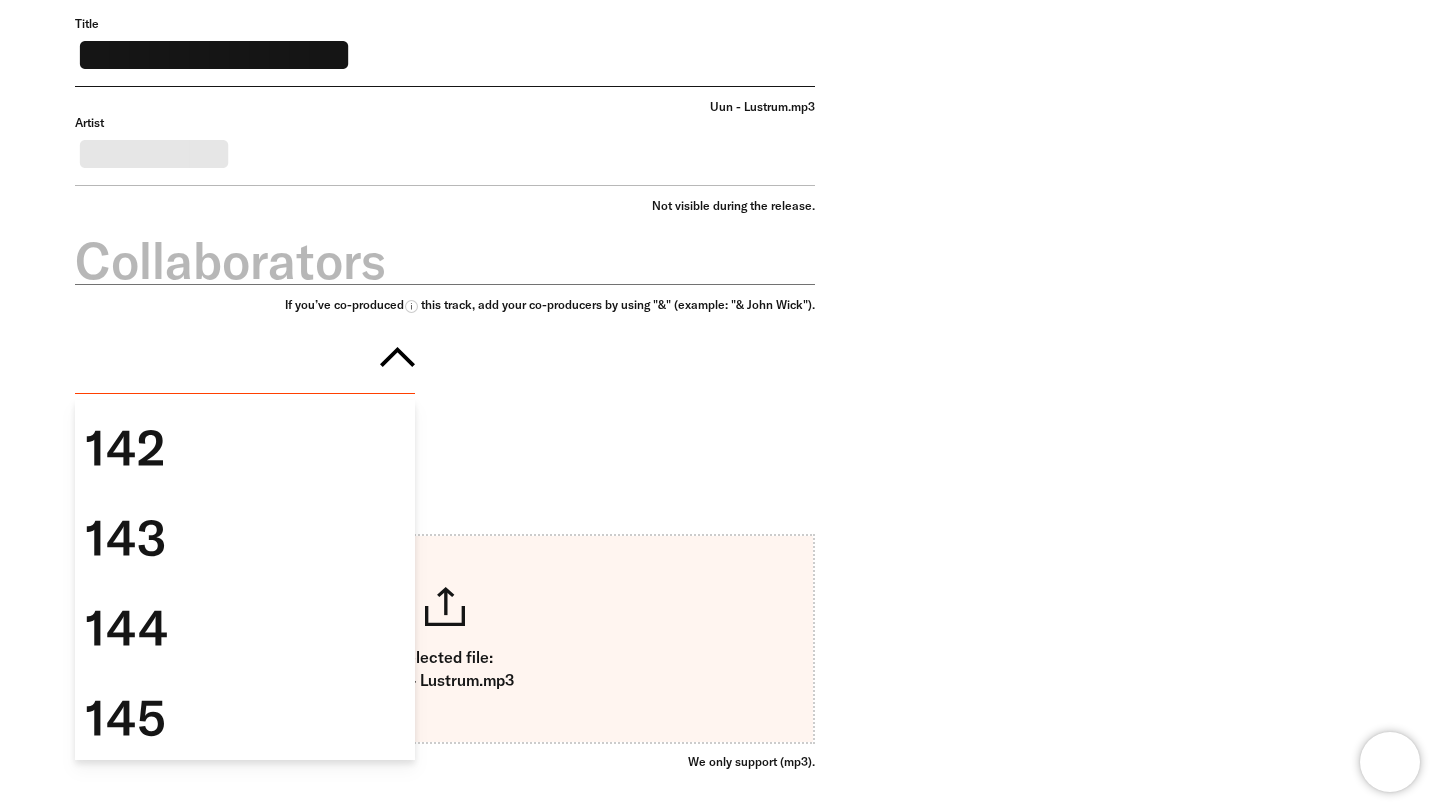 click on "142" at bounding box center (245, 448) 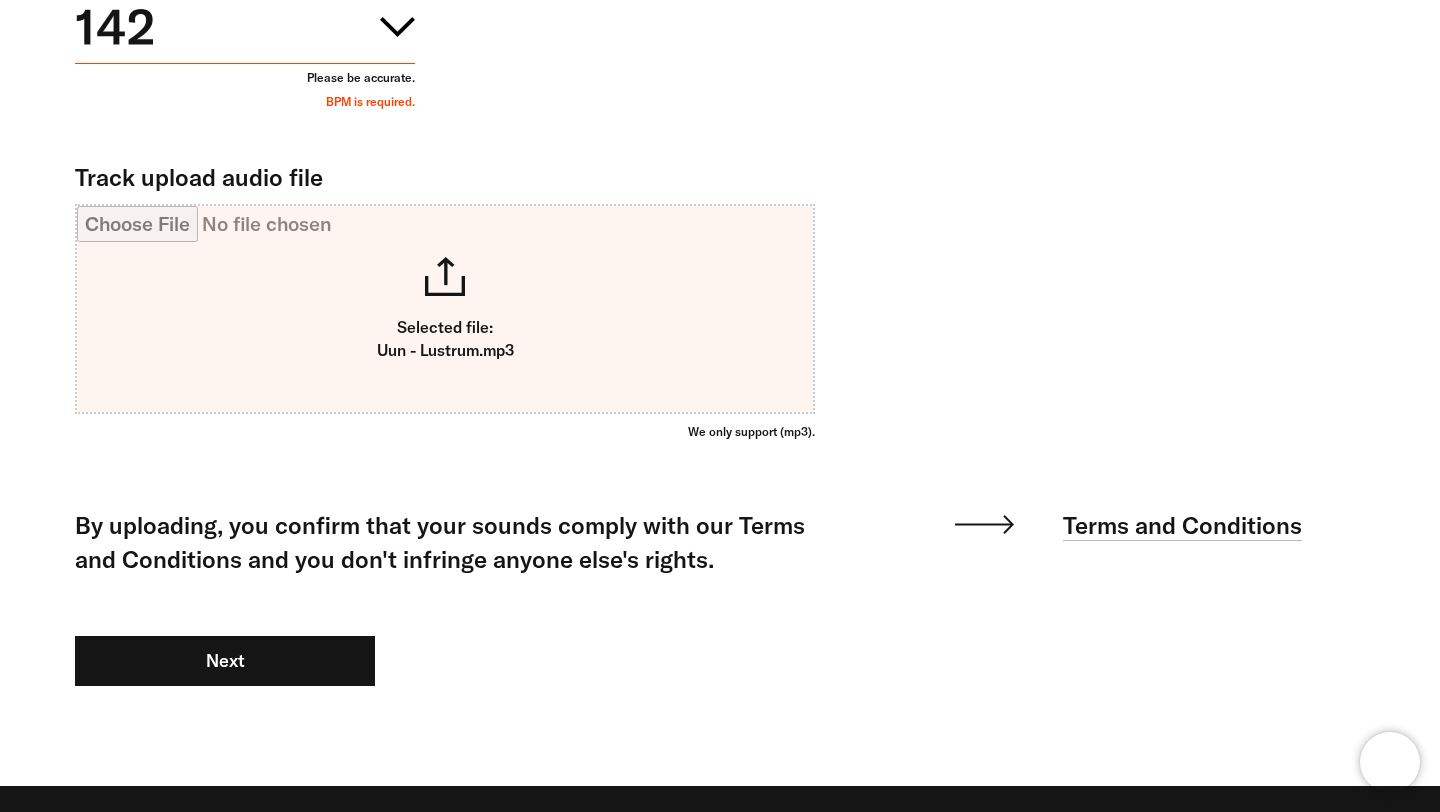 scroll, scrollTop: 1319, scrollLeft: 0, axis: vertical 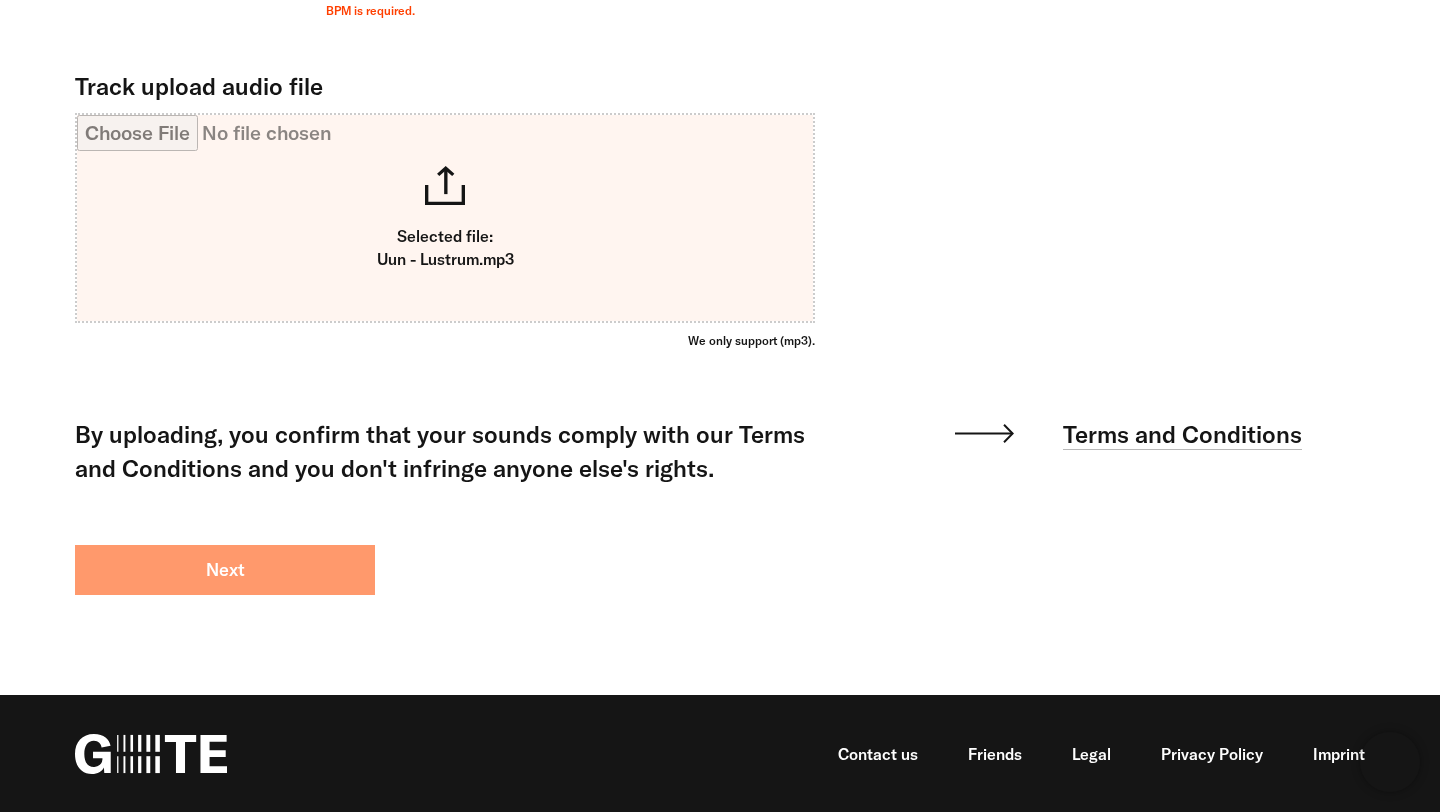 click on "Next" at bounding box center (225, 570) 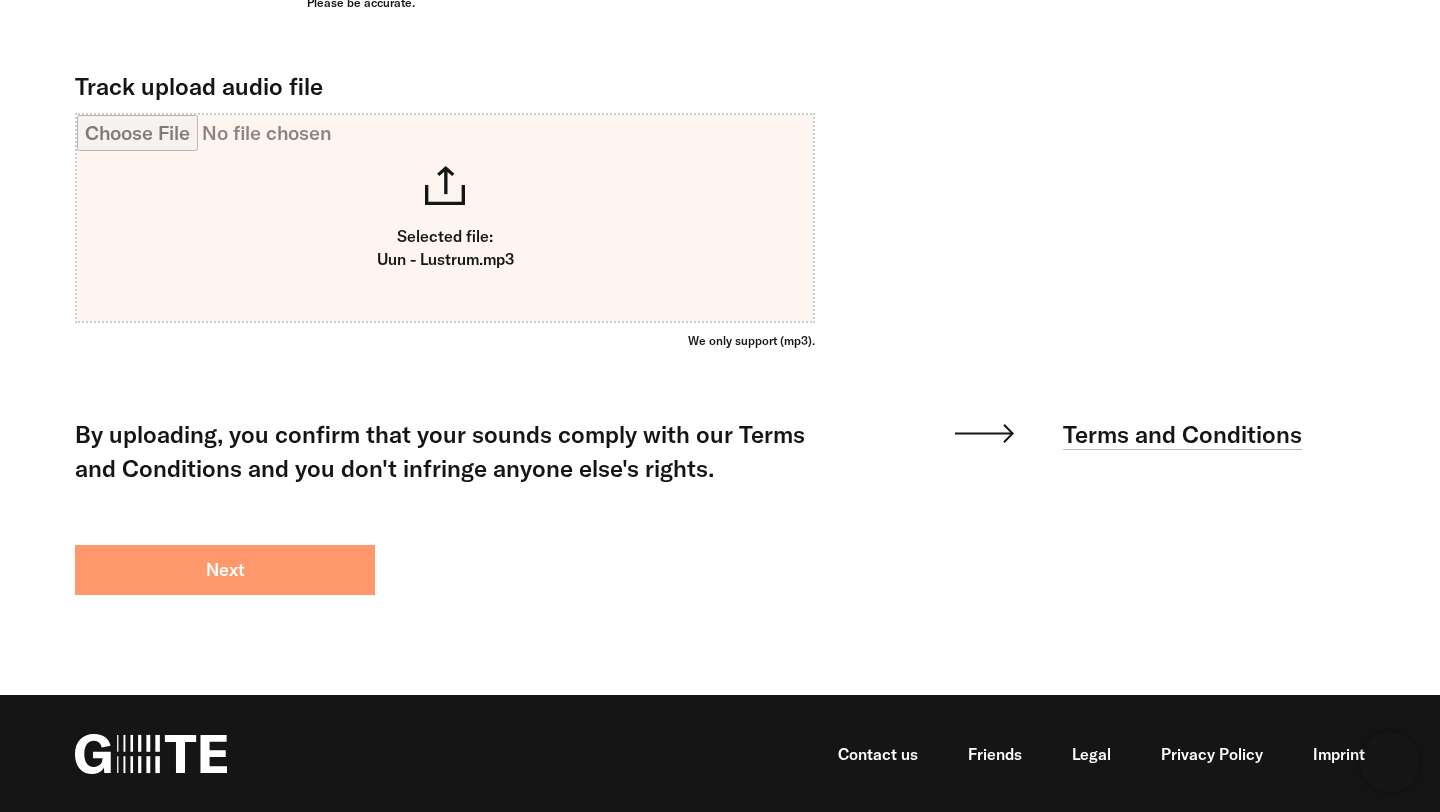 scroll, scrollTop: 1303, scrollLeft: 0, axis: vertical 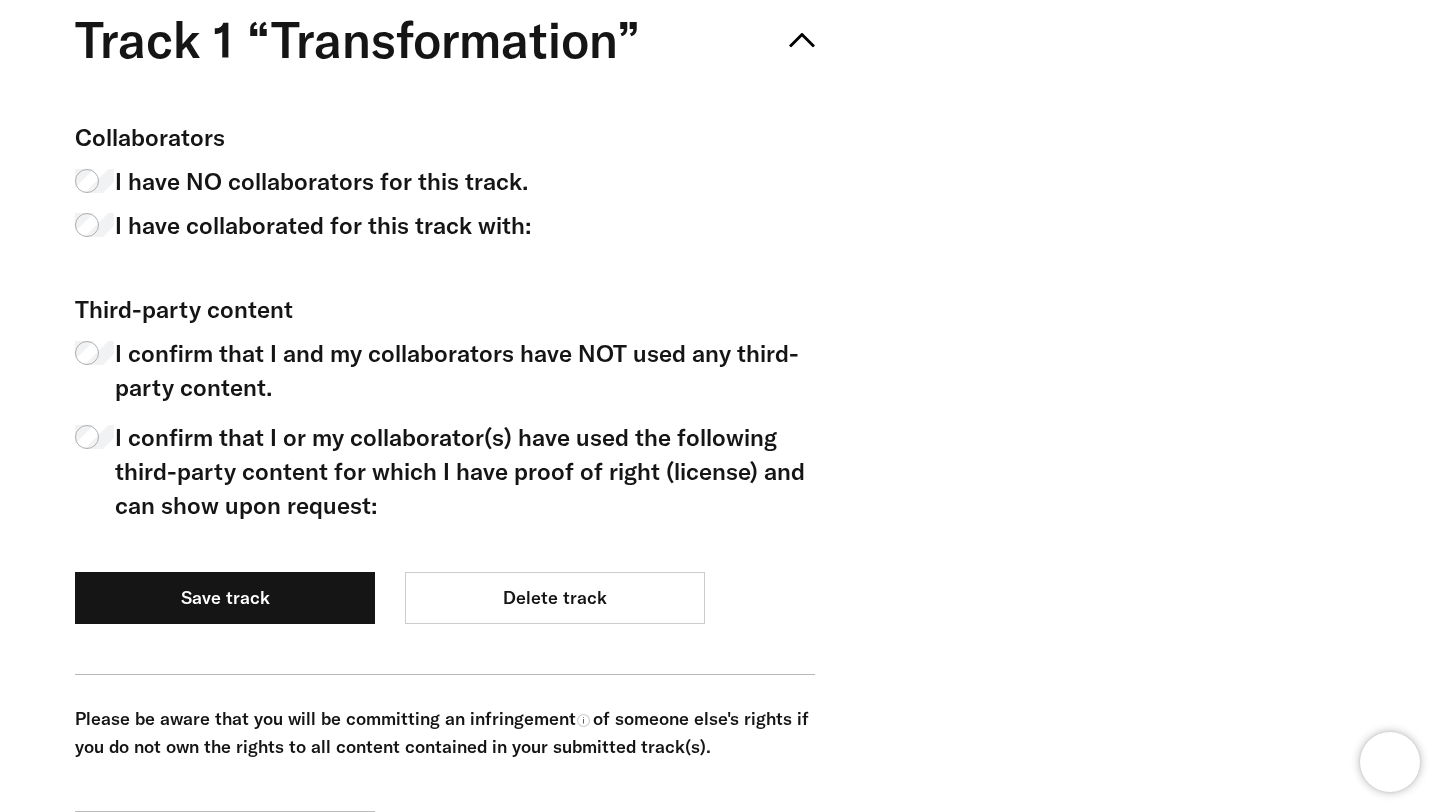 click on "I have NO collaborators for this track." at bounding box center [321, 181] 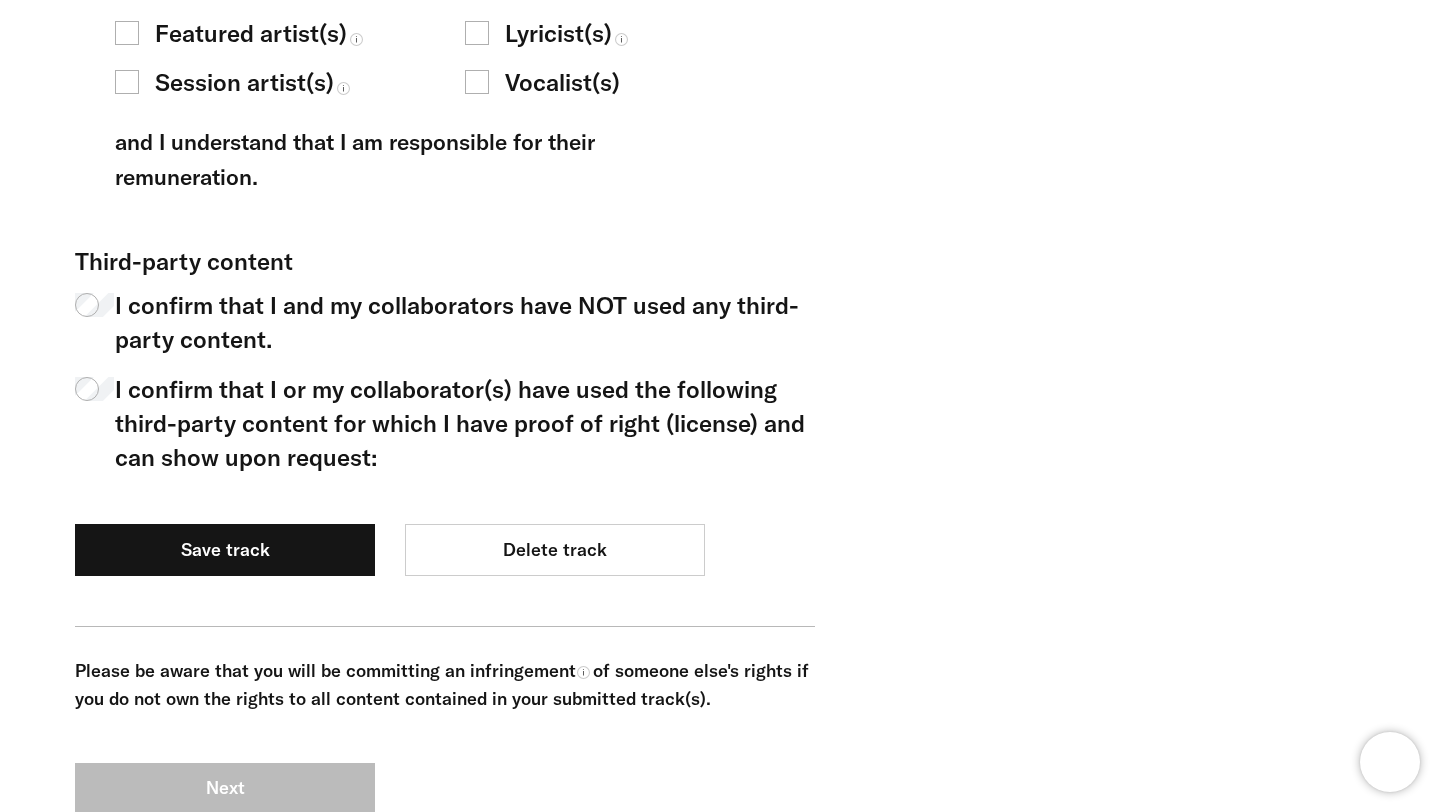 scroll, scrollTop: 1534, scrollLeft: 0, axis: vertical 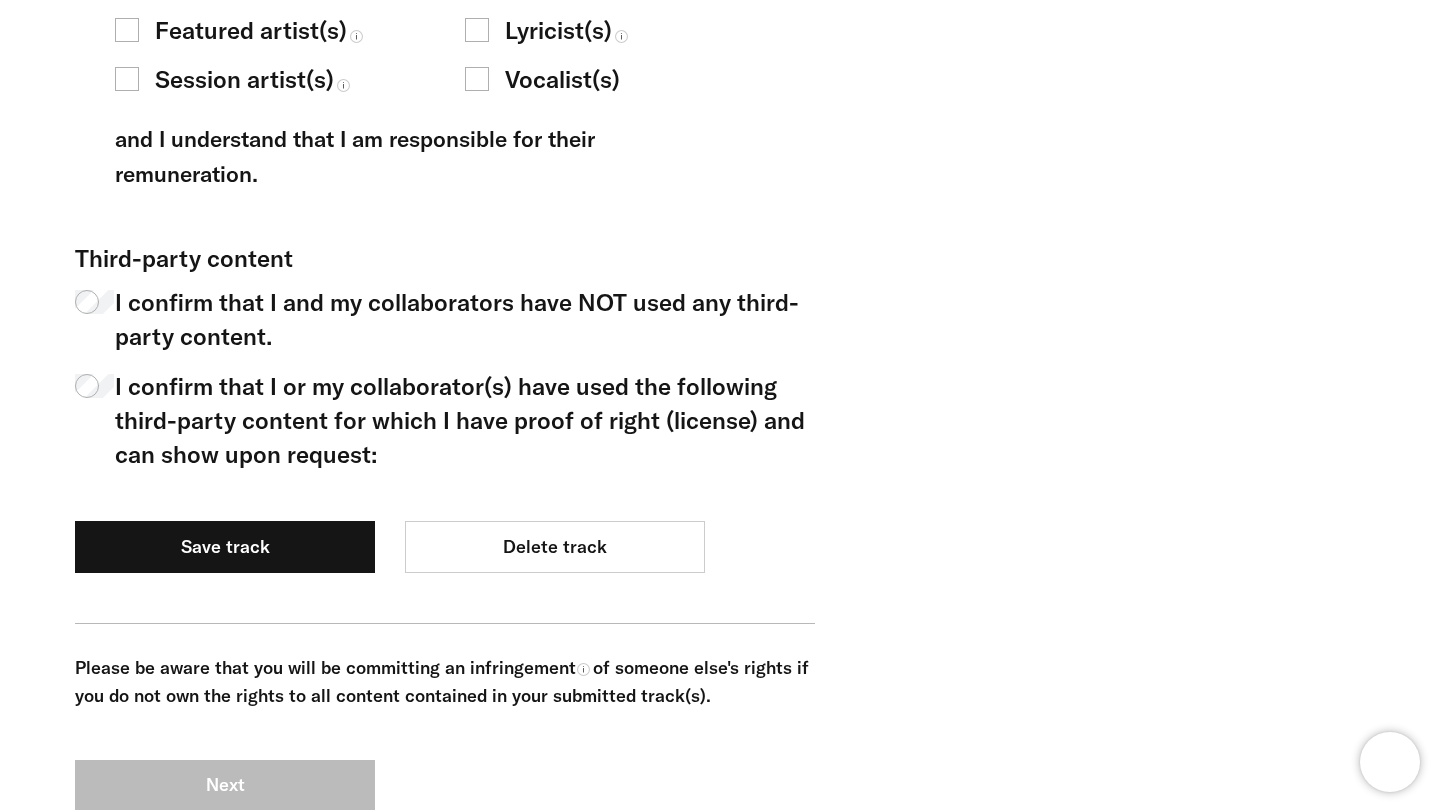 click on "I confirm that I or my collaborator(s) have used the following third-party content for which I have proof of right (license) and can show upon request:" at bounding box center (465, 420) 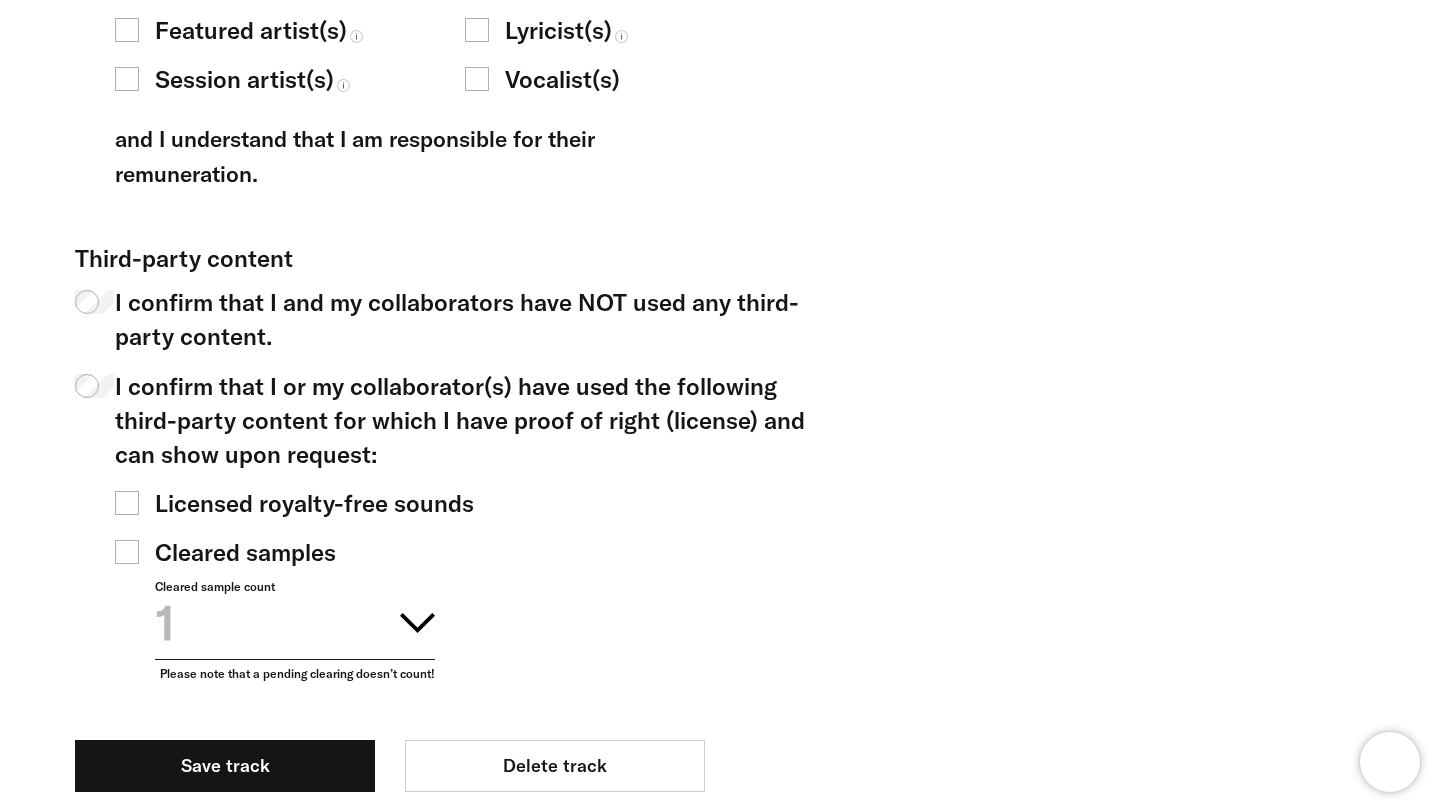 click on "I confirm that I and my collaborators have NOT used any third-party content." at bounding box center (465, 319) 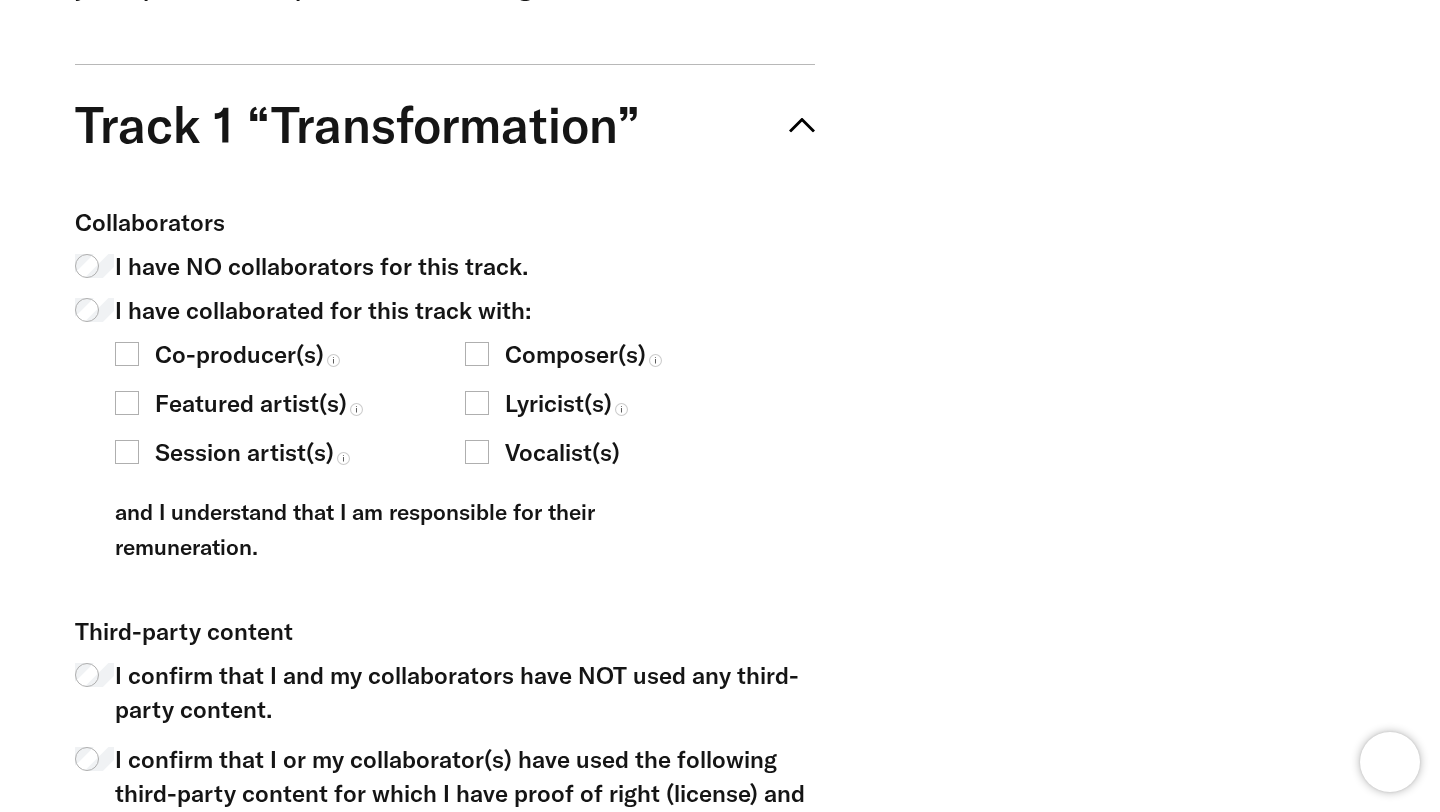 scroll, scrollTop: 1158, scrollLeft: 0, axis: vertical 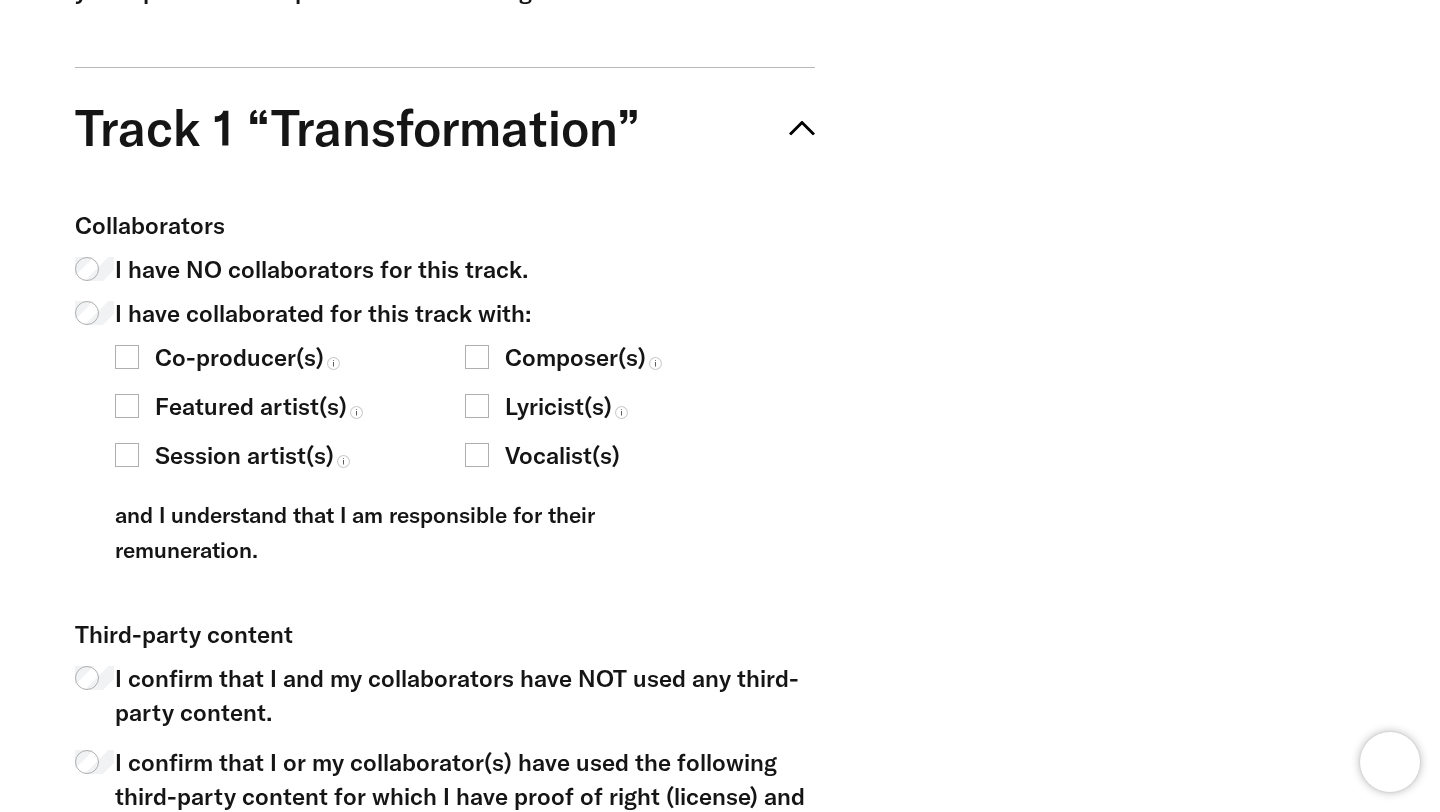 click on "Co-producer(s)" at bounding box center [239, 357] 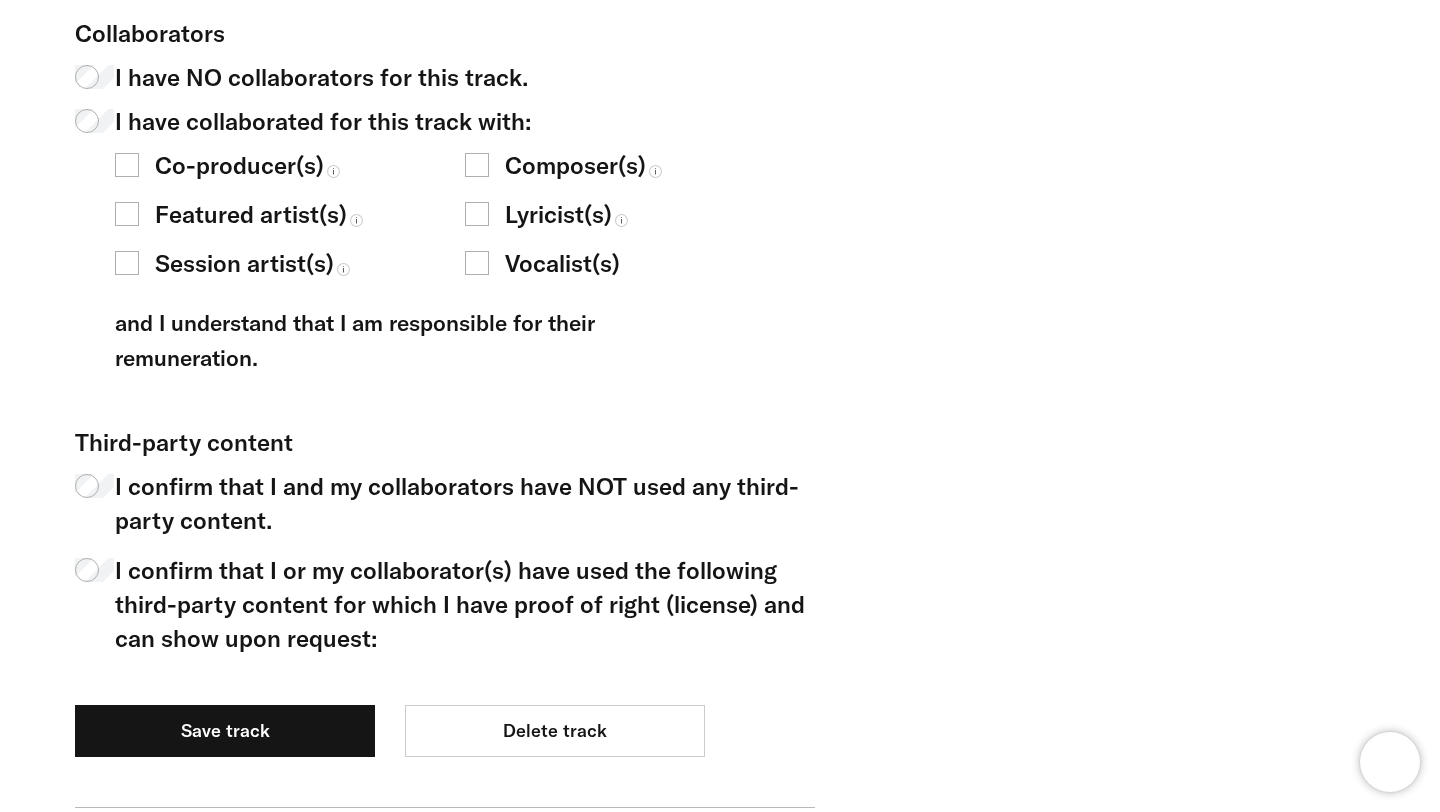 scroll, scrollTop: 1362, scrollLeft: 0, axis: vertical 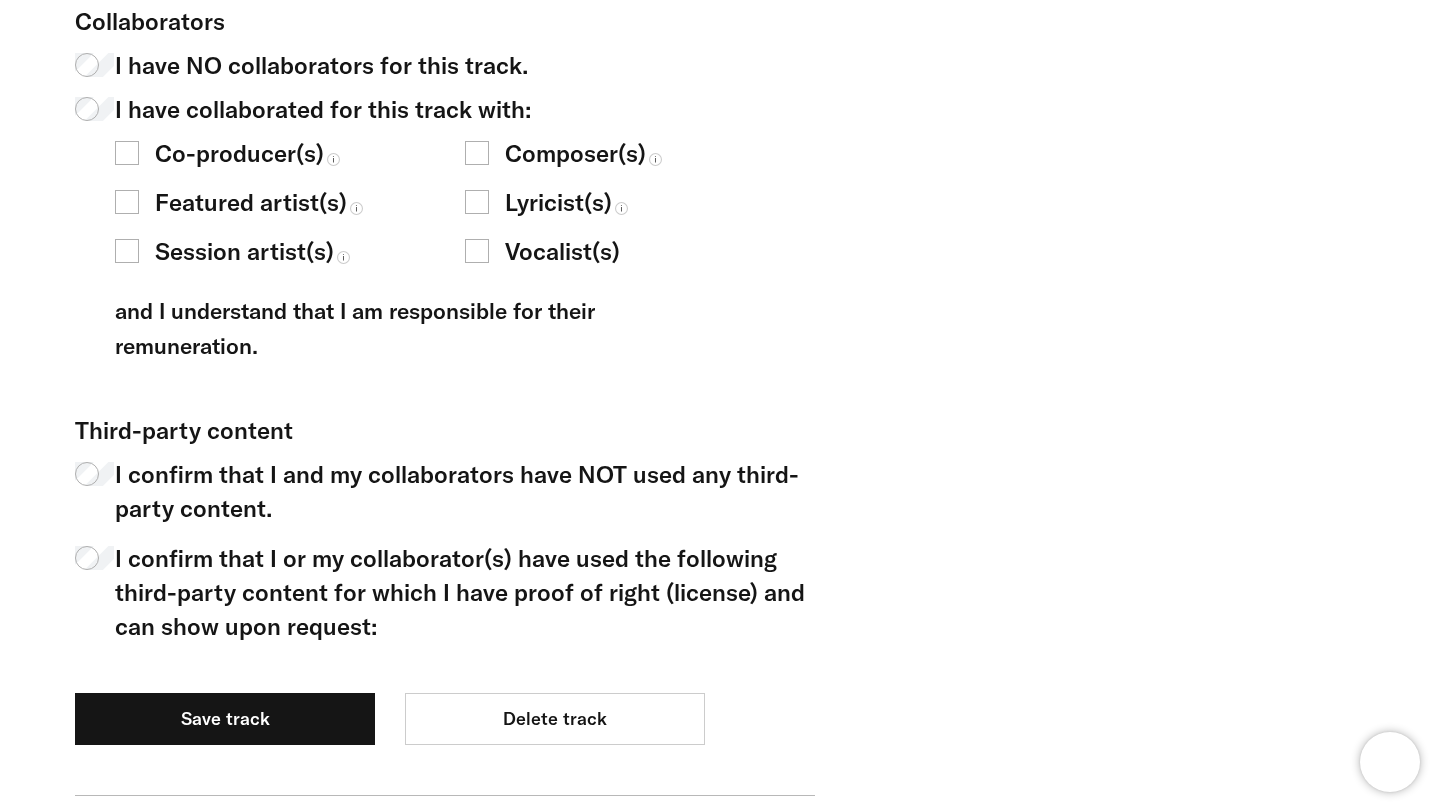 click on "Vocalist(s)" at bounding box center [562, 251] 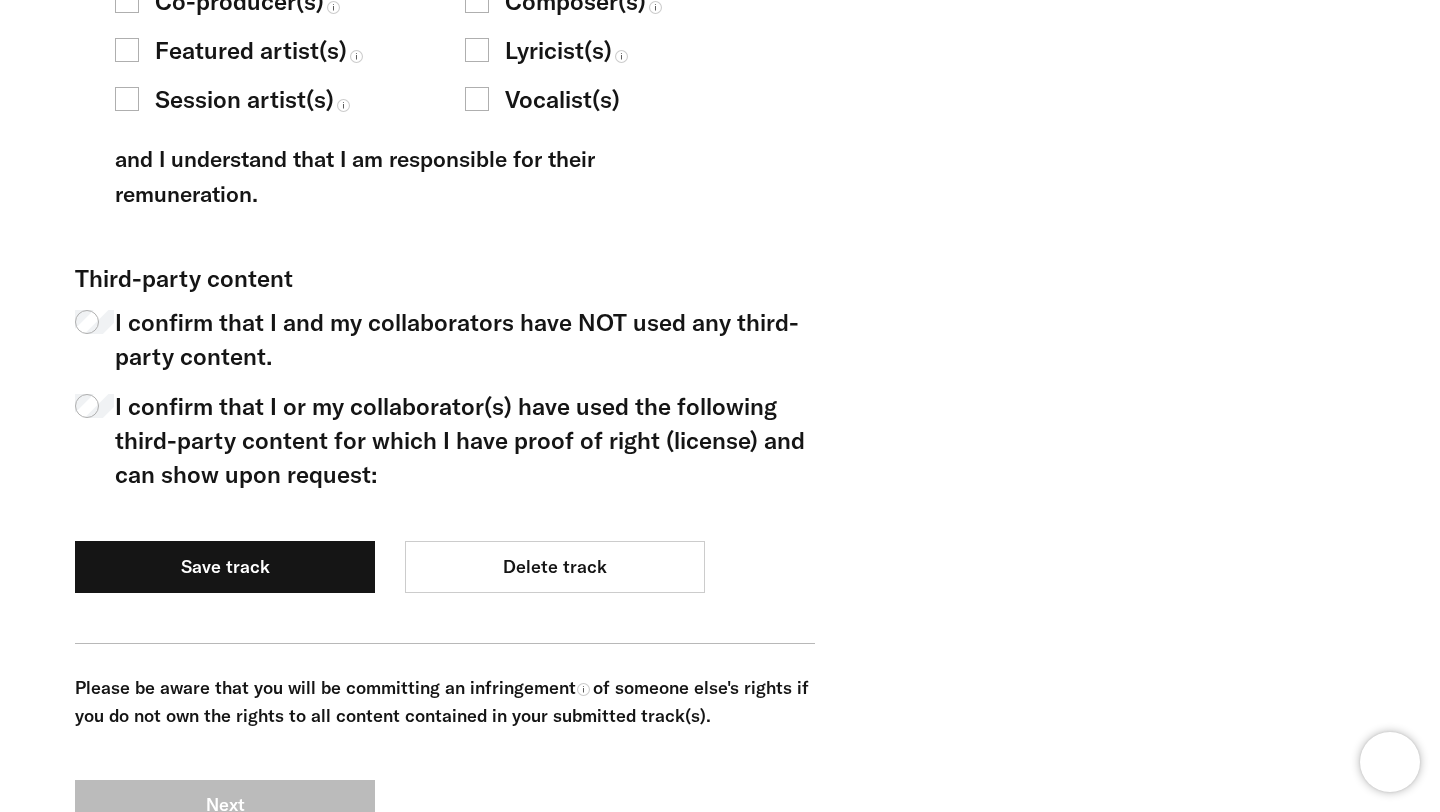 scroll, scrollTop: 1516, scrollLeft: 0, axis: vertical 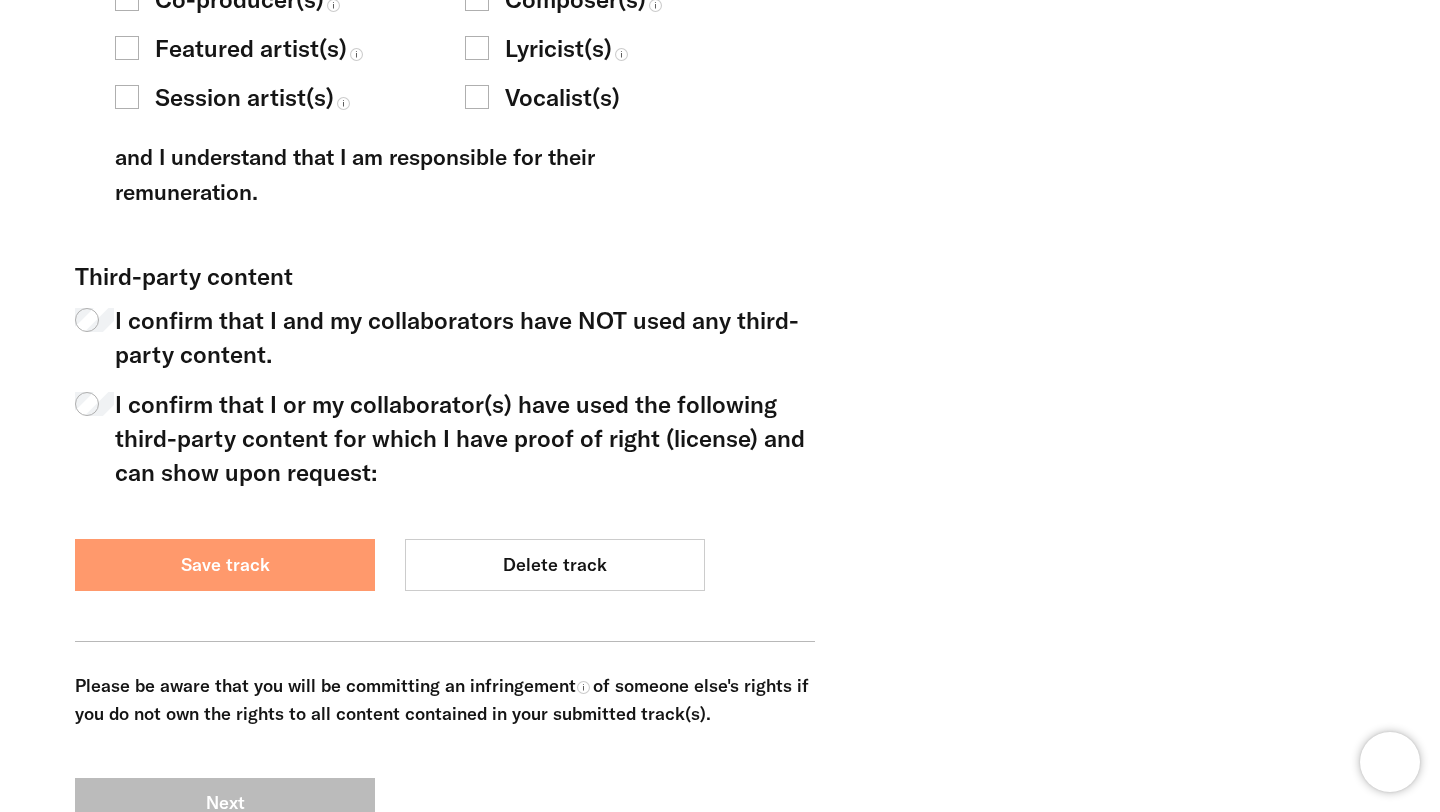 click on "Save track" at bounding box center (225, 565) 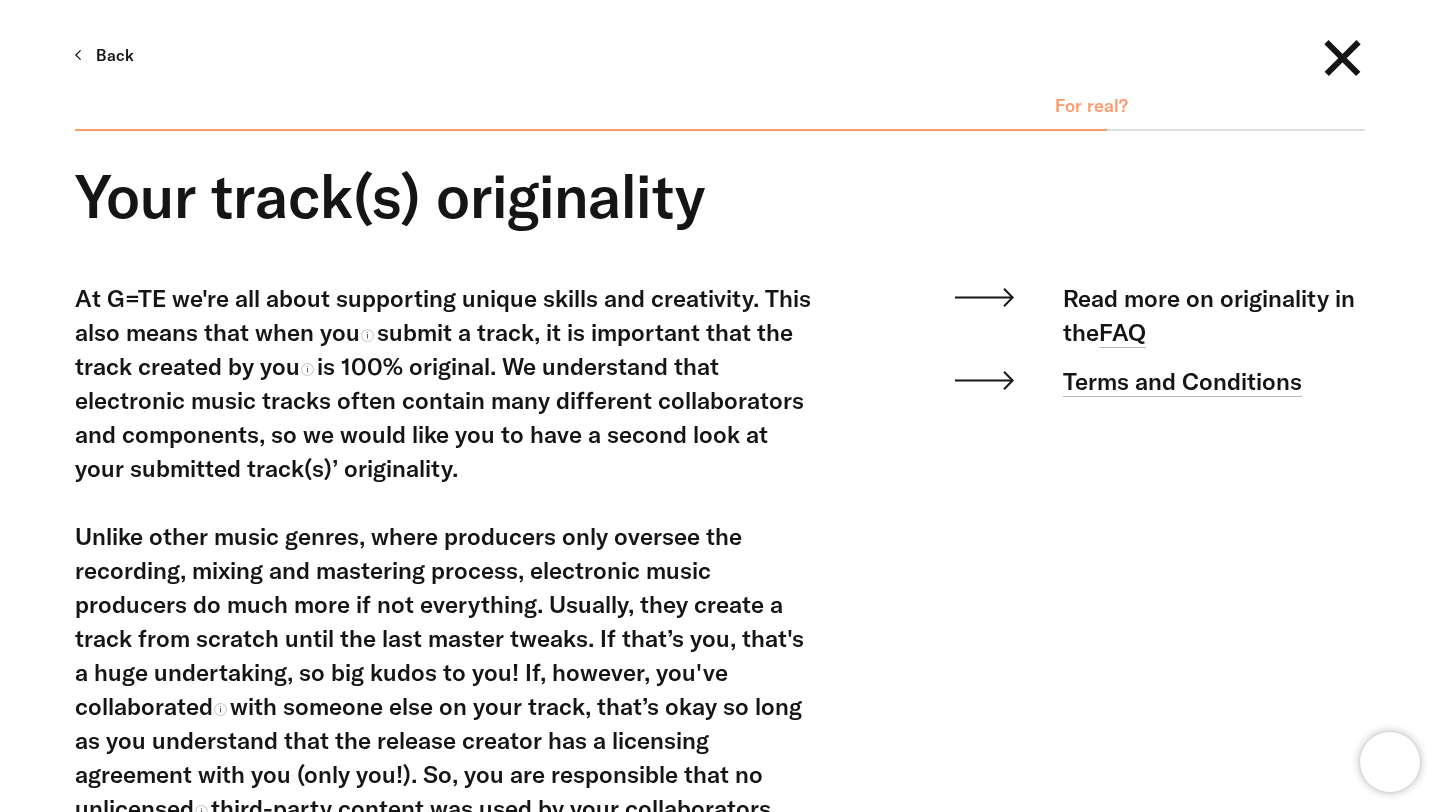 scroll, scrollTop: 908, scrollLeft: 0, axis: vertical 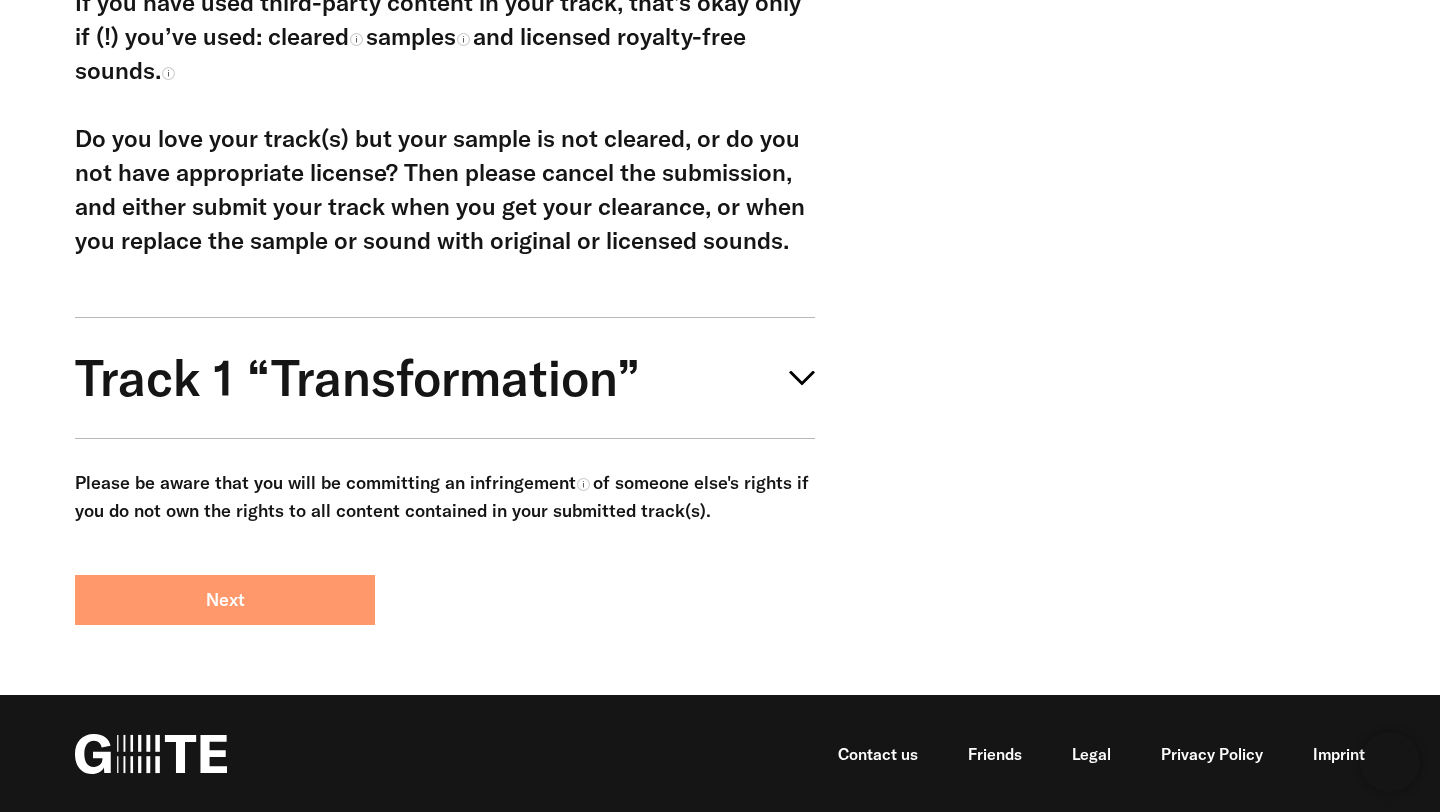 click on "Next" at bounding box center (225, 600) 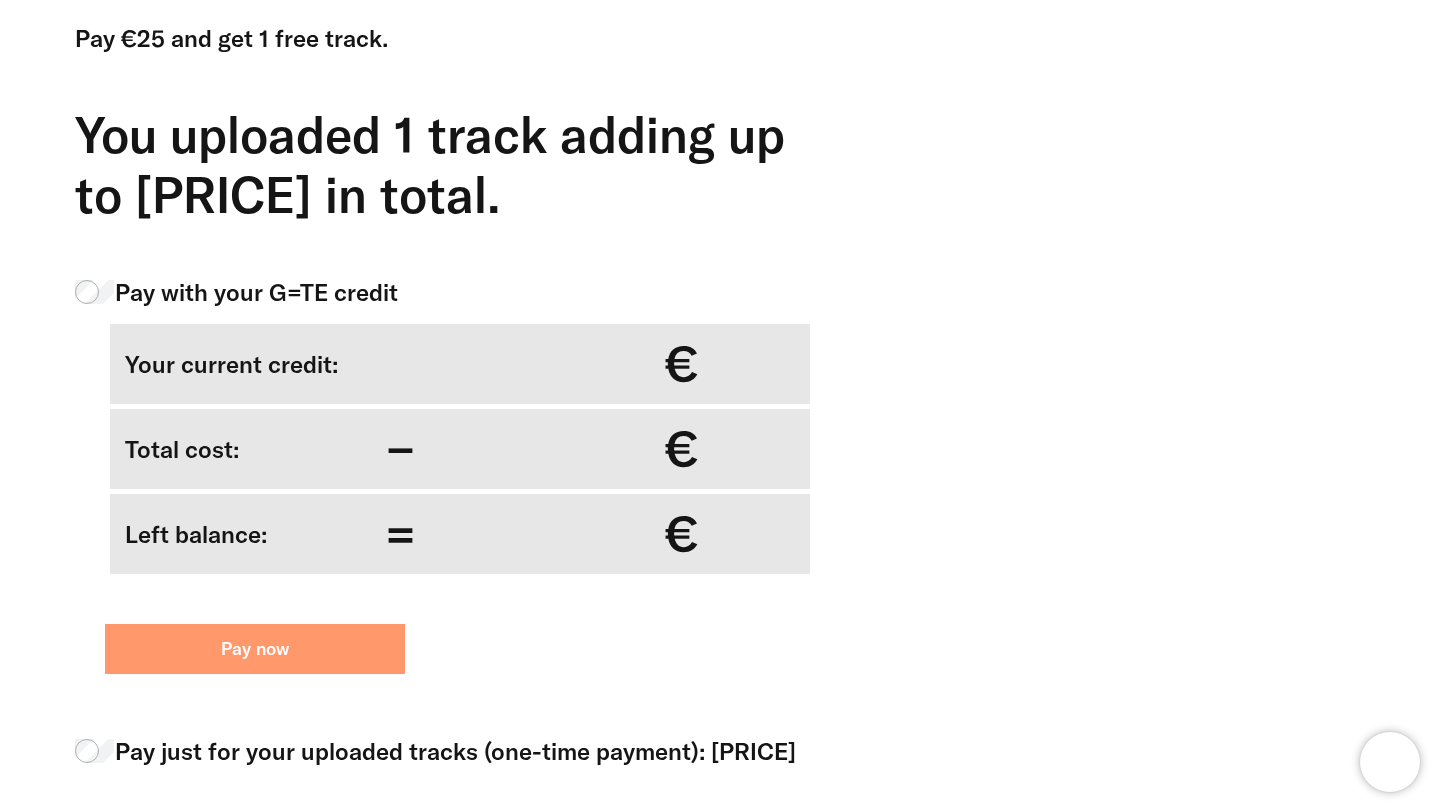 scroll, scrollTop: 655, scrollLeft: 0, axis: vertical 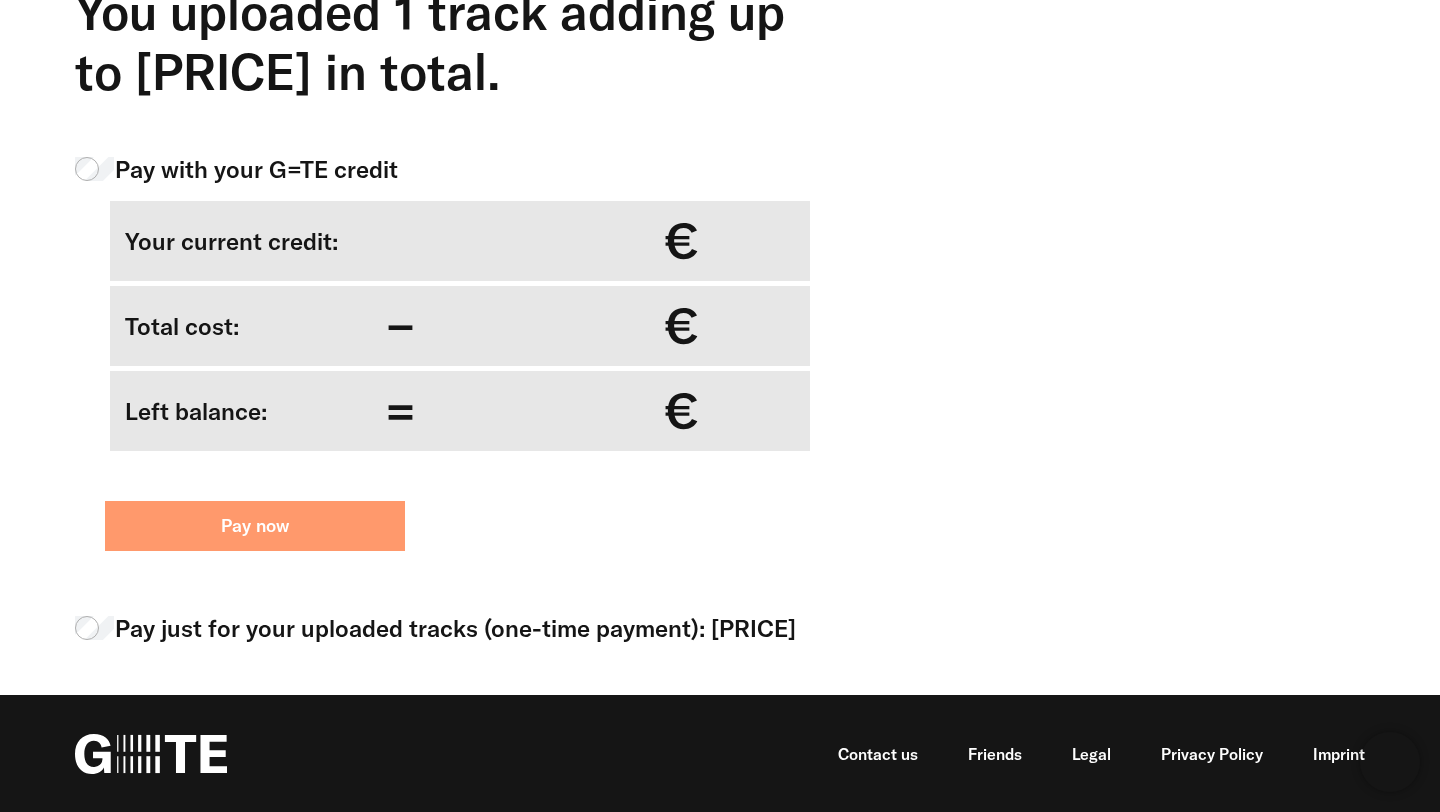 click on "Pay now" at bounding box center [255, 526] 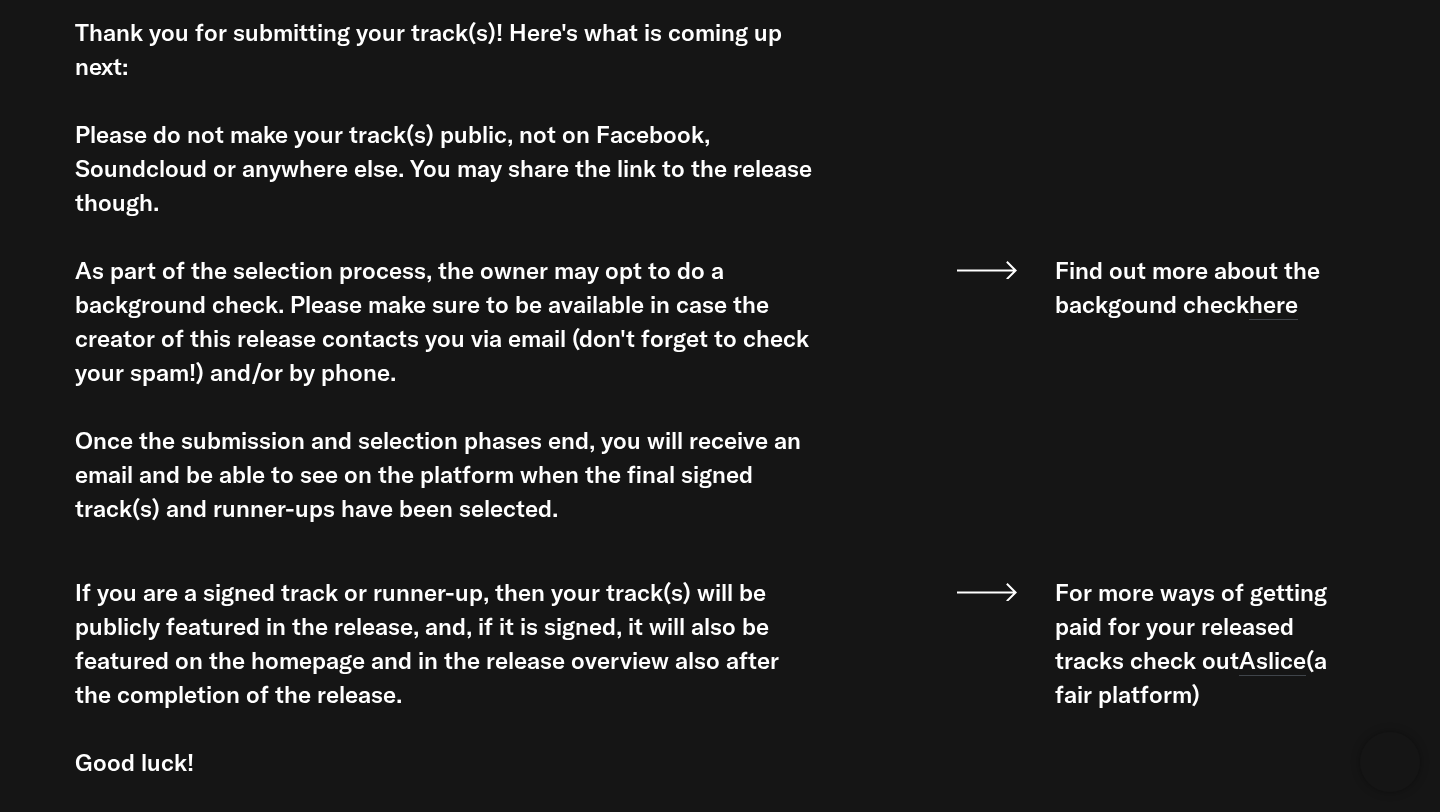 scroll, scrollTop: 314, scrollLeft: 0, axis: vertical 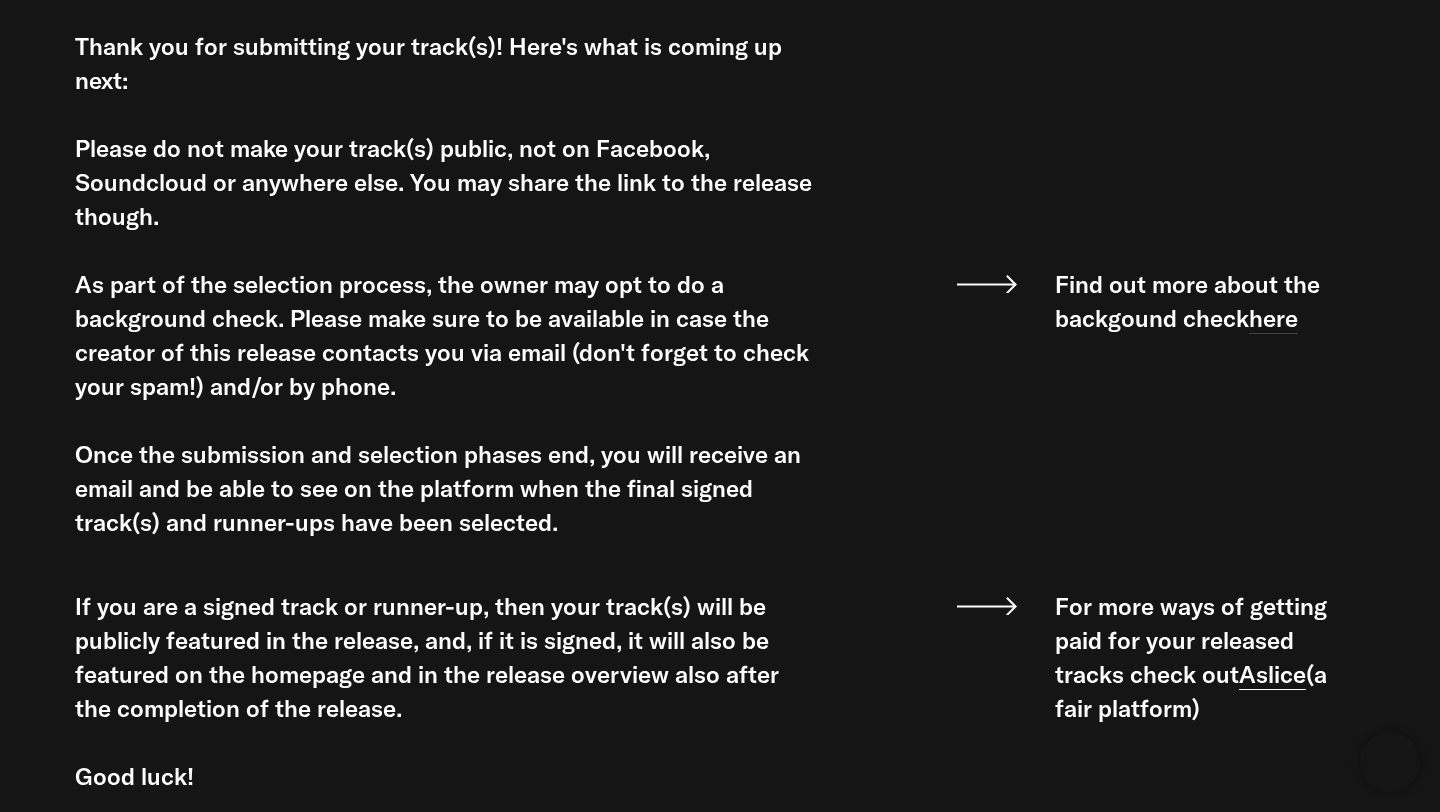 click on "Aslice" at bounding box center (1272, 674) 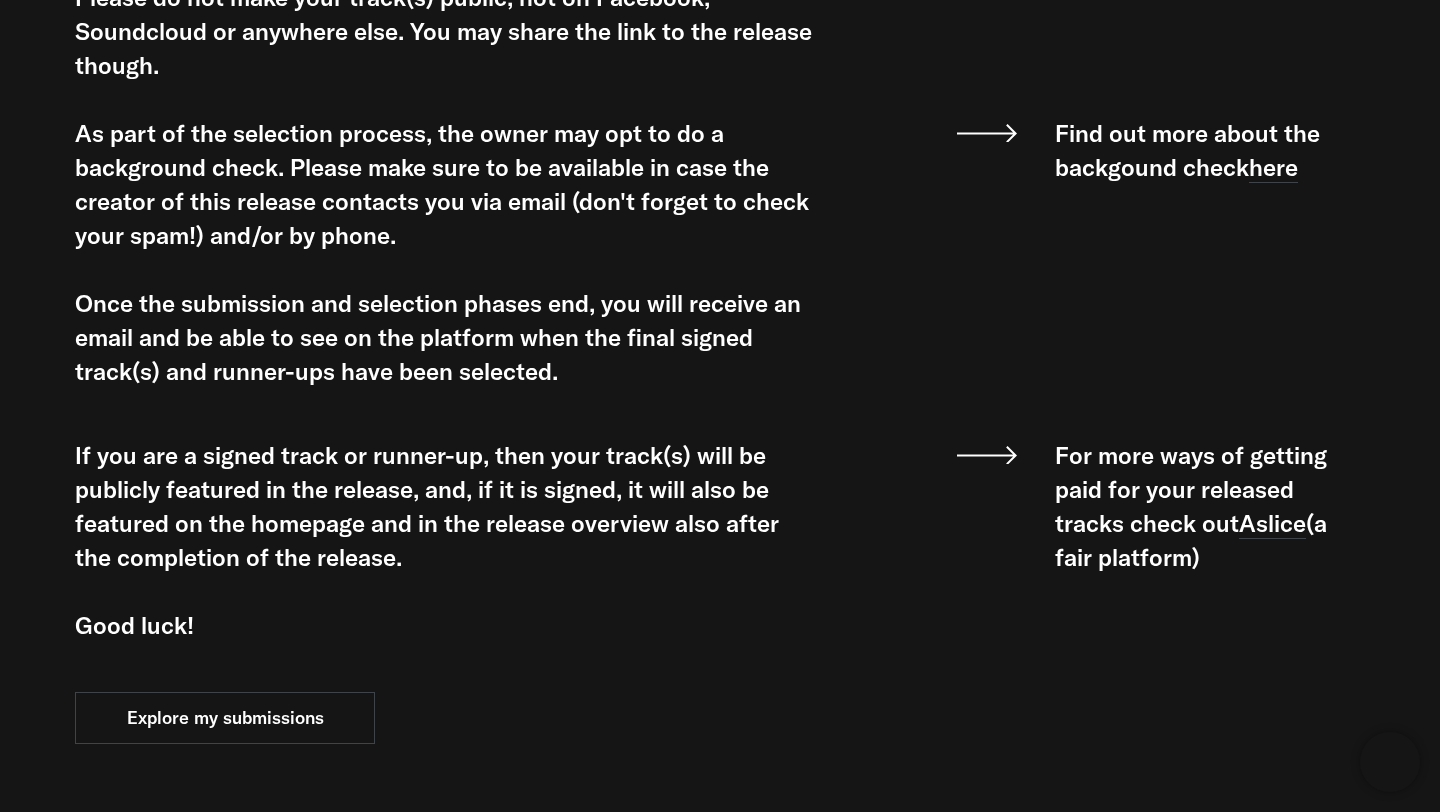 scroll, scrollTop: 0, scrollLeft: 0, axis: both 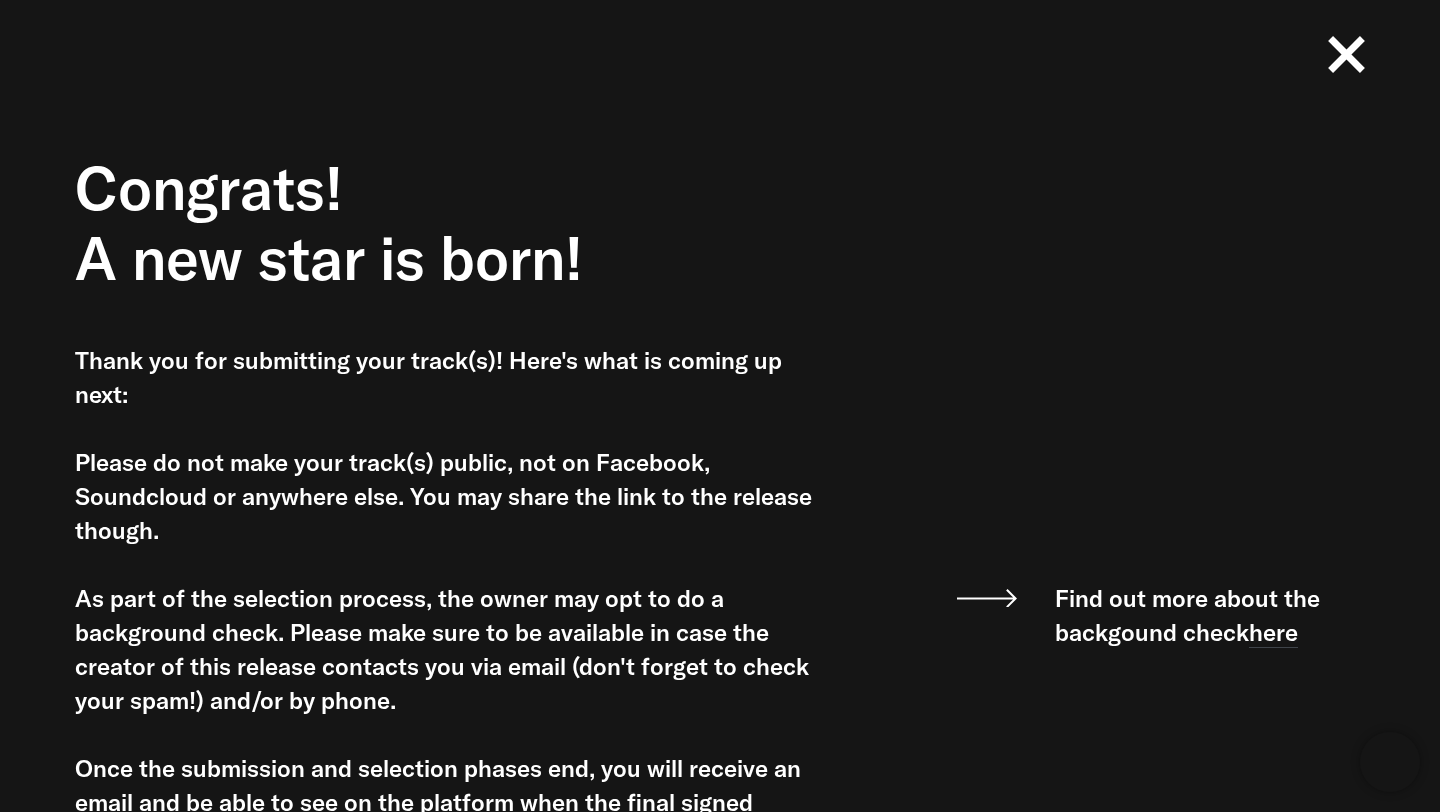 click at bounding box center (1346, 54) 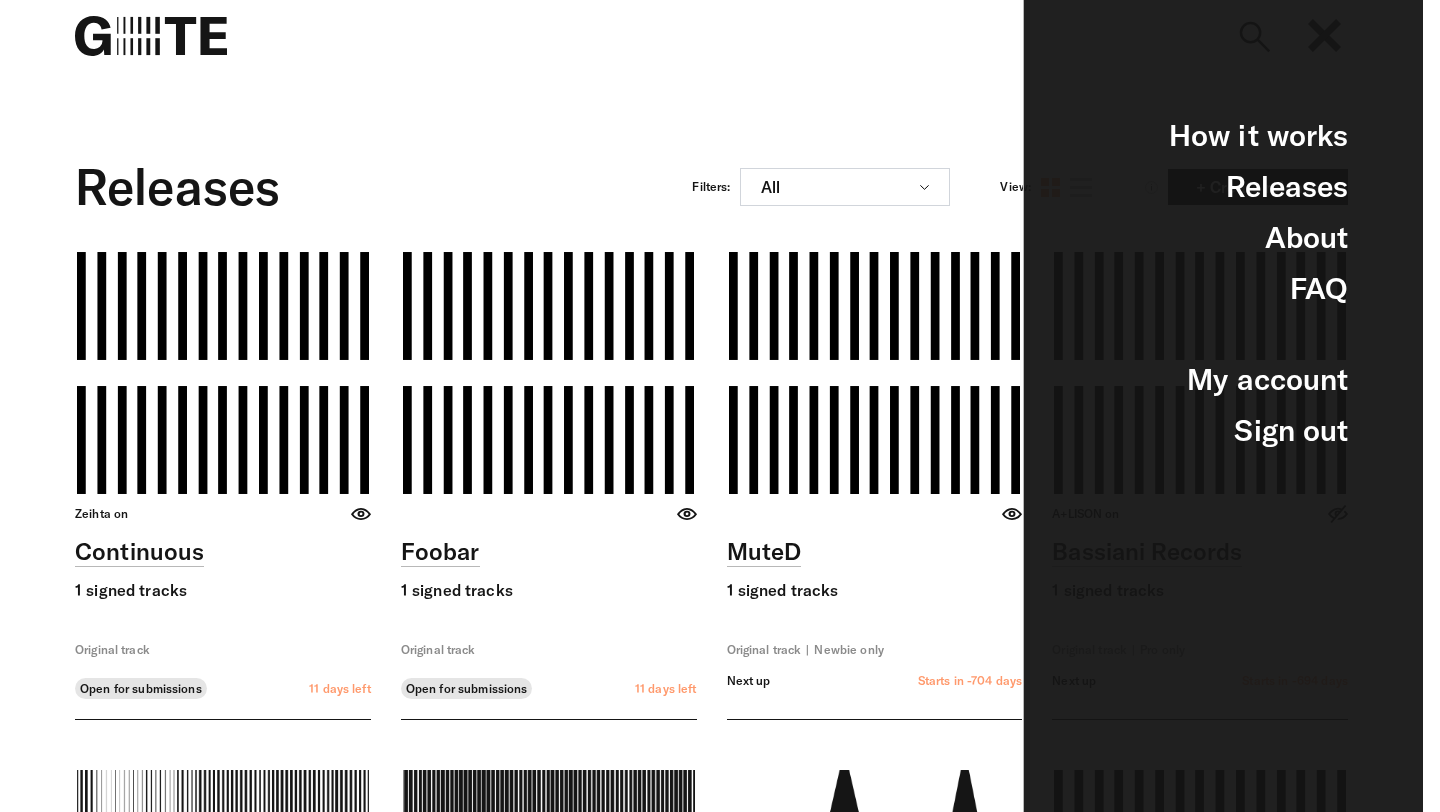 scroll, scrollTop: 0, scrollLeft: 0, axis: both 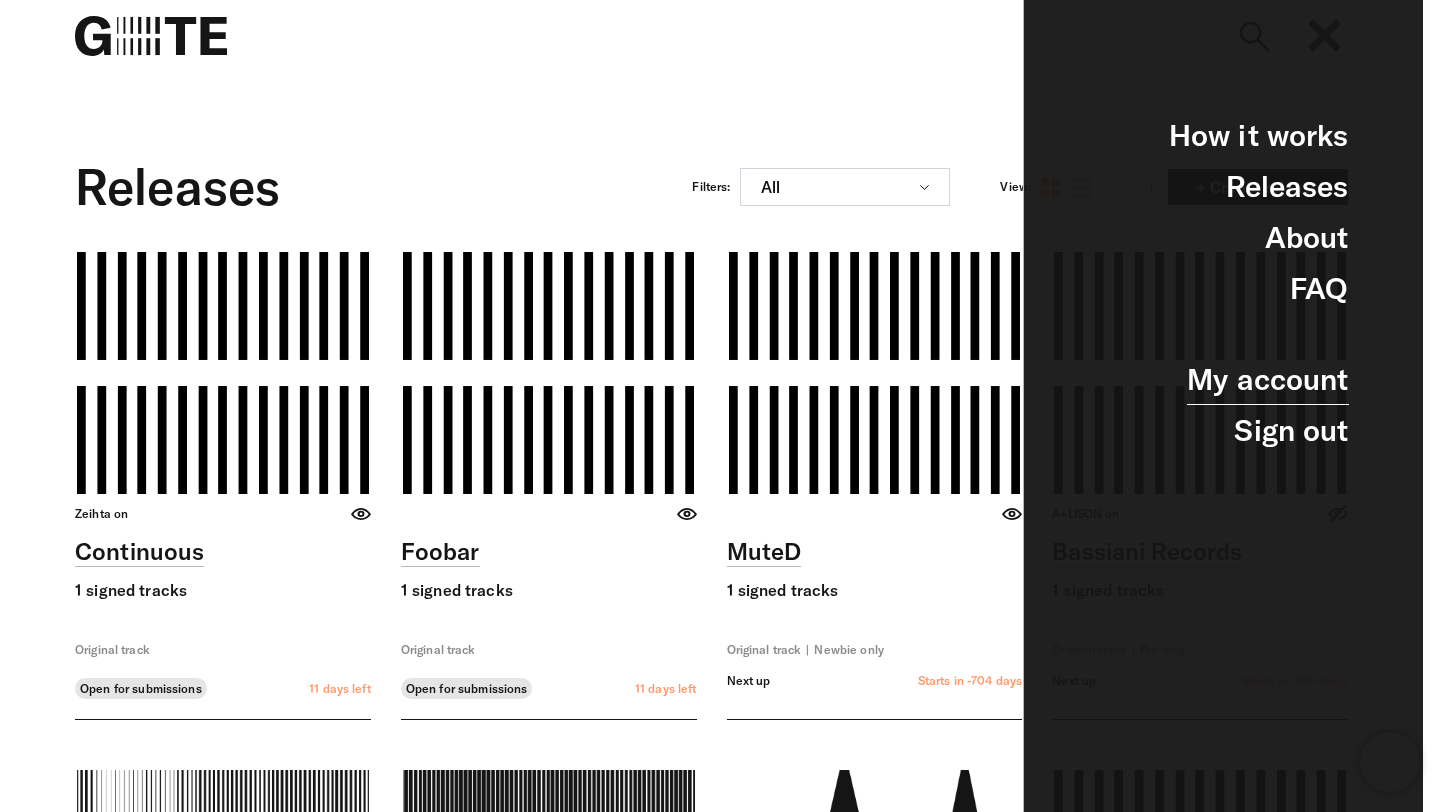 type 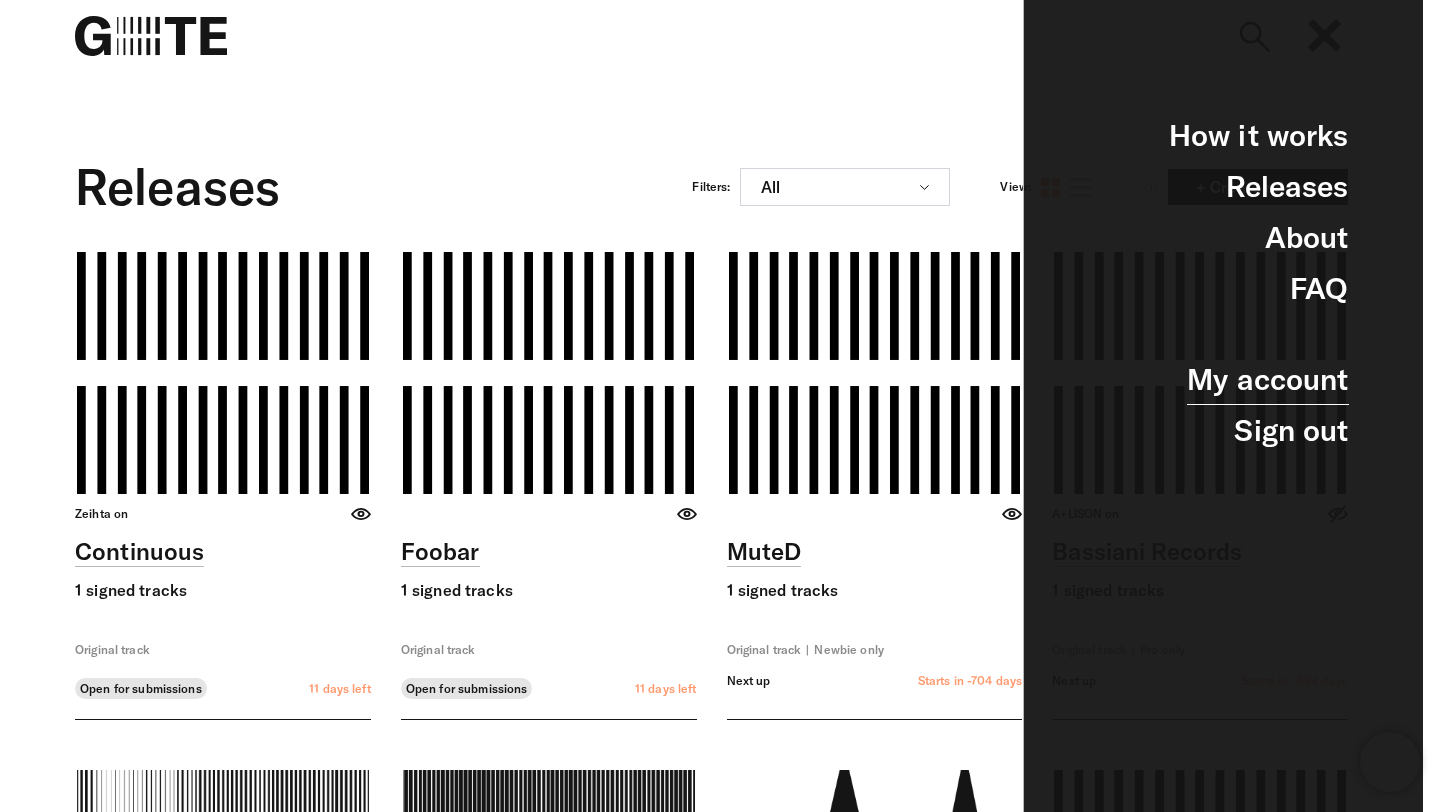 click on "My account" at bounding box center (1267, 379) 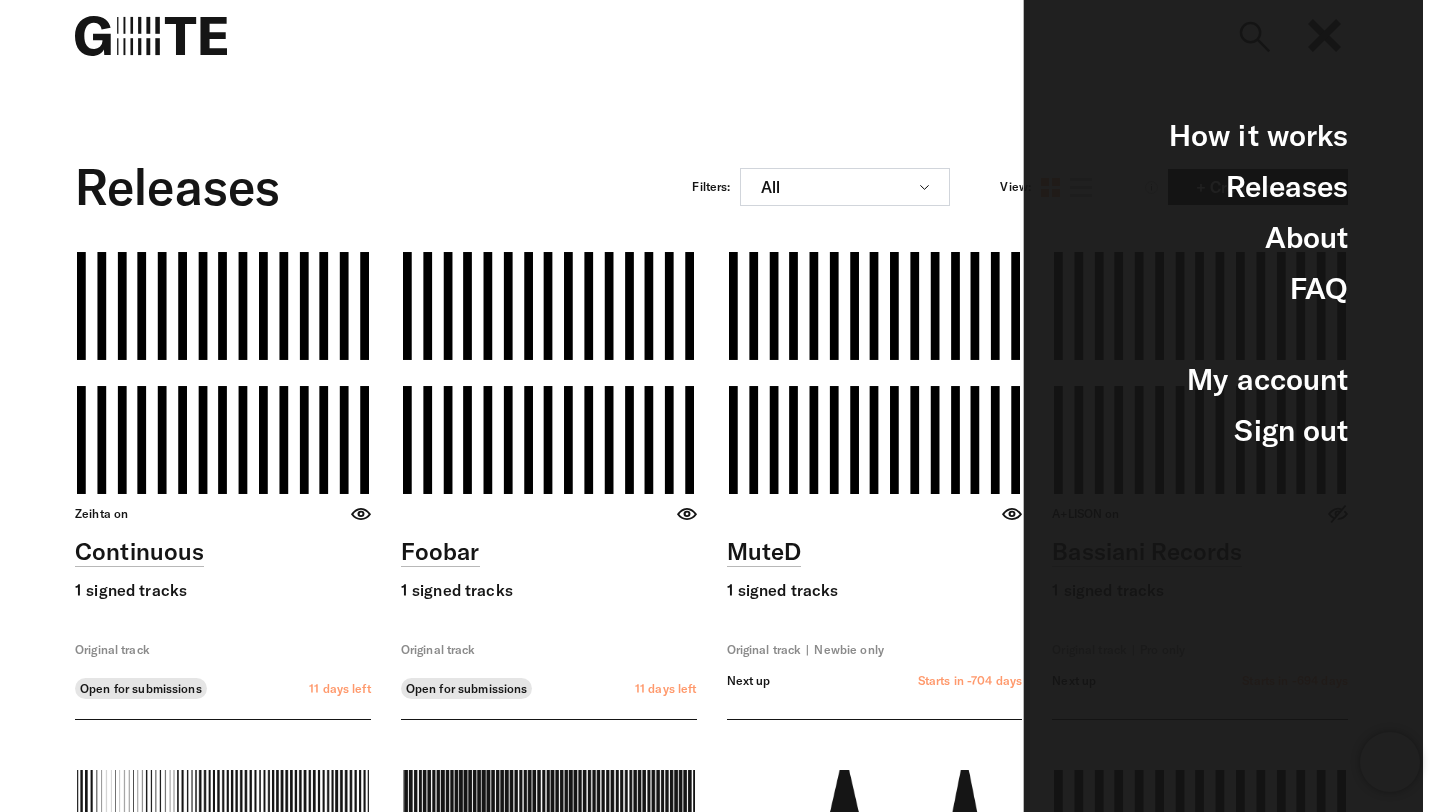 click at bounding box center (696, 112) 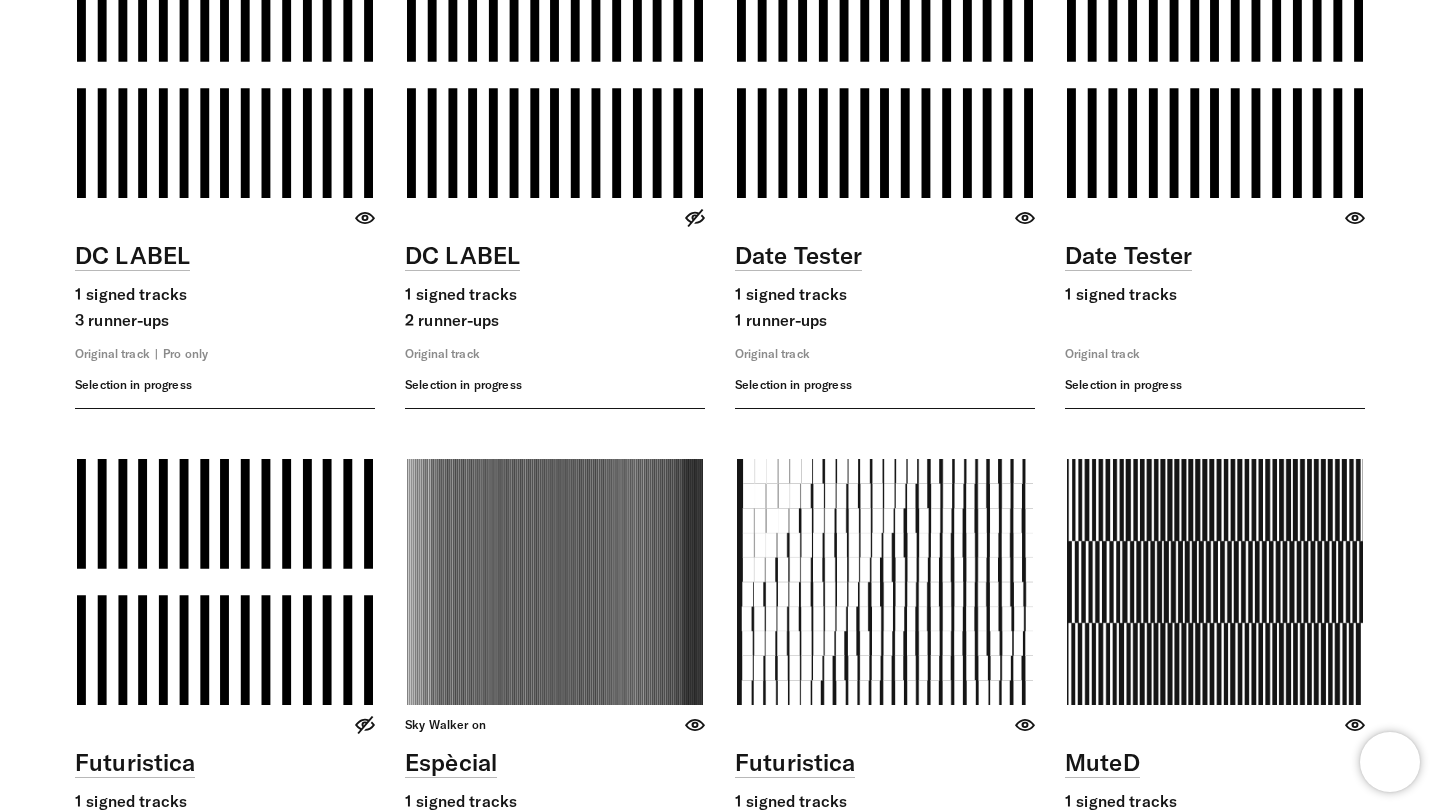 scroll, scrollTop: 0, scrollLeft: 0, axis: both 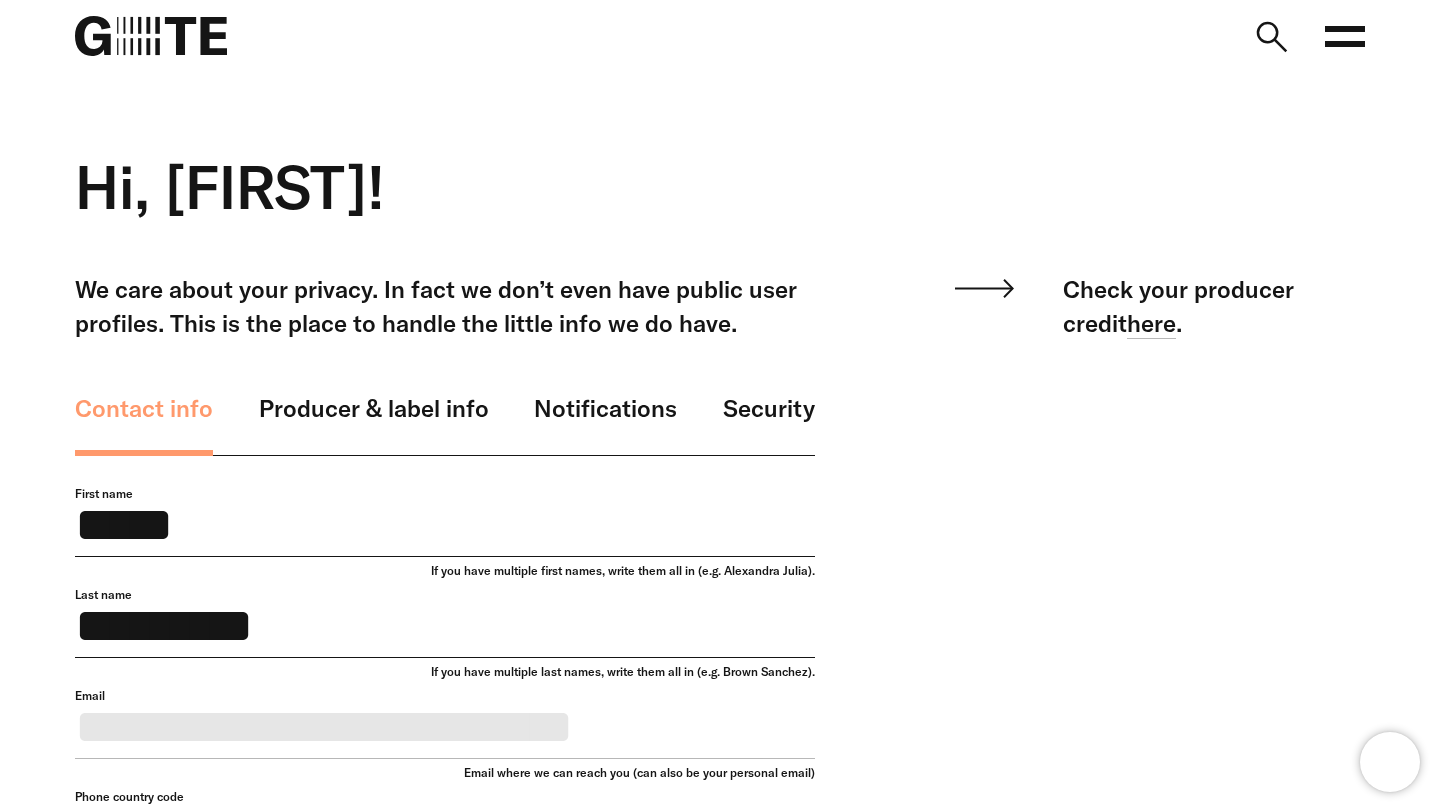 click on "Producer & label info" at bounding box center (374, 423) 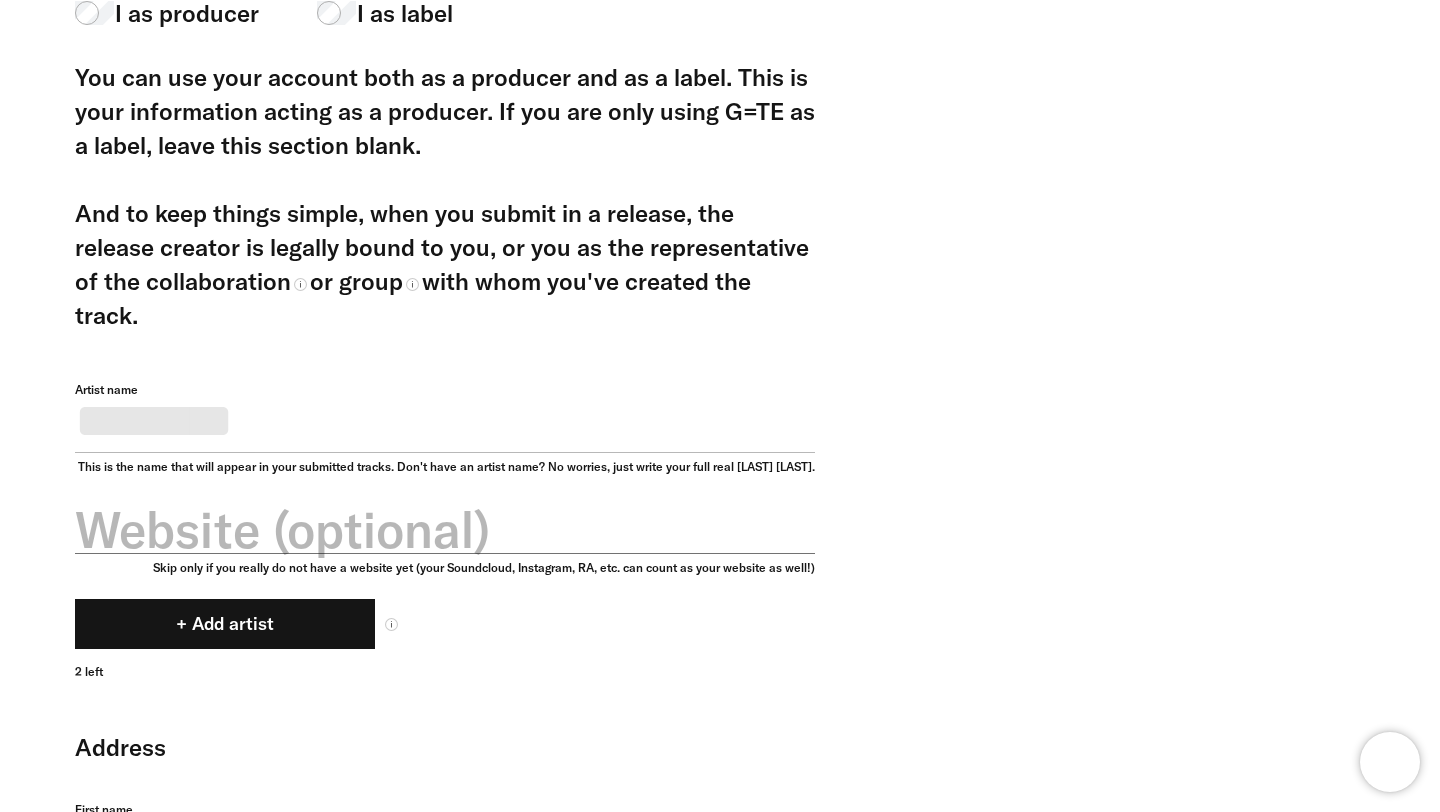 scroll, scrollTop: 491, scrollLeft: 0, axis: vertical 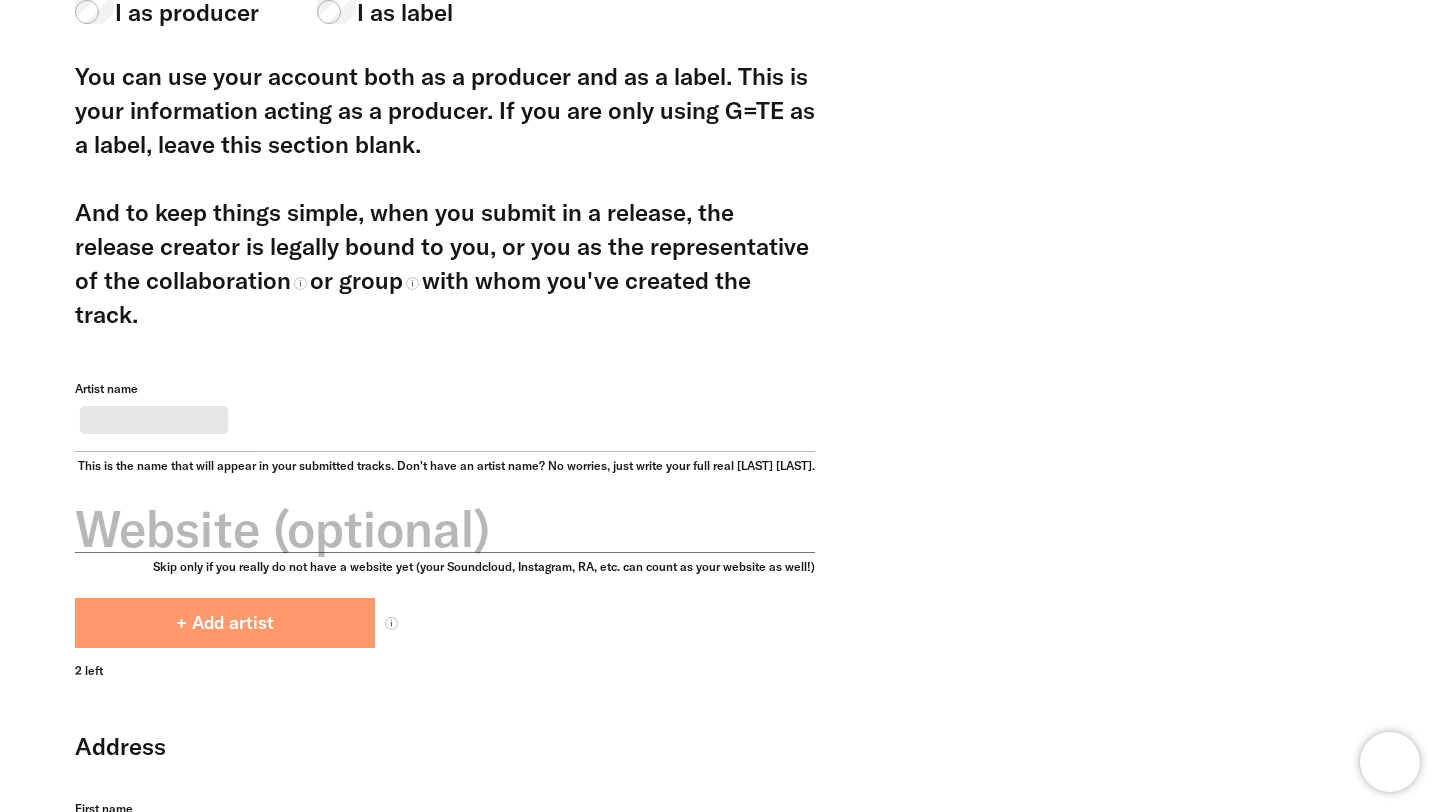 click on "+ Add artist" at bounding box center (225, 623) 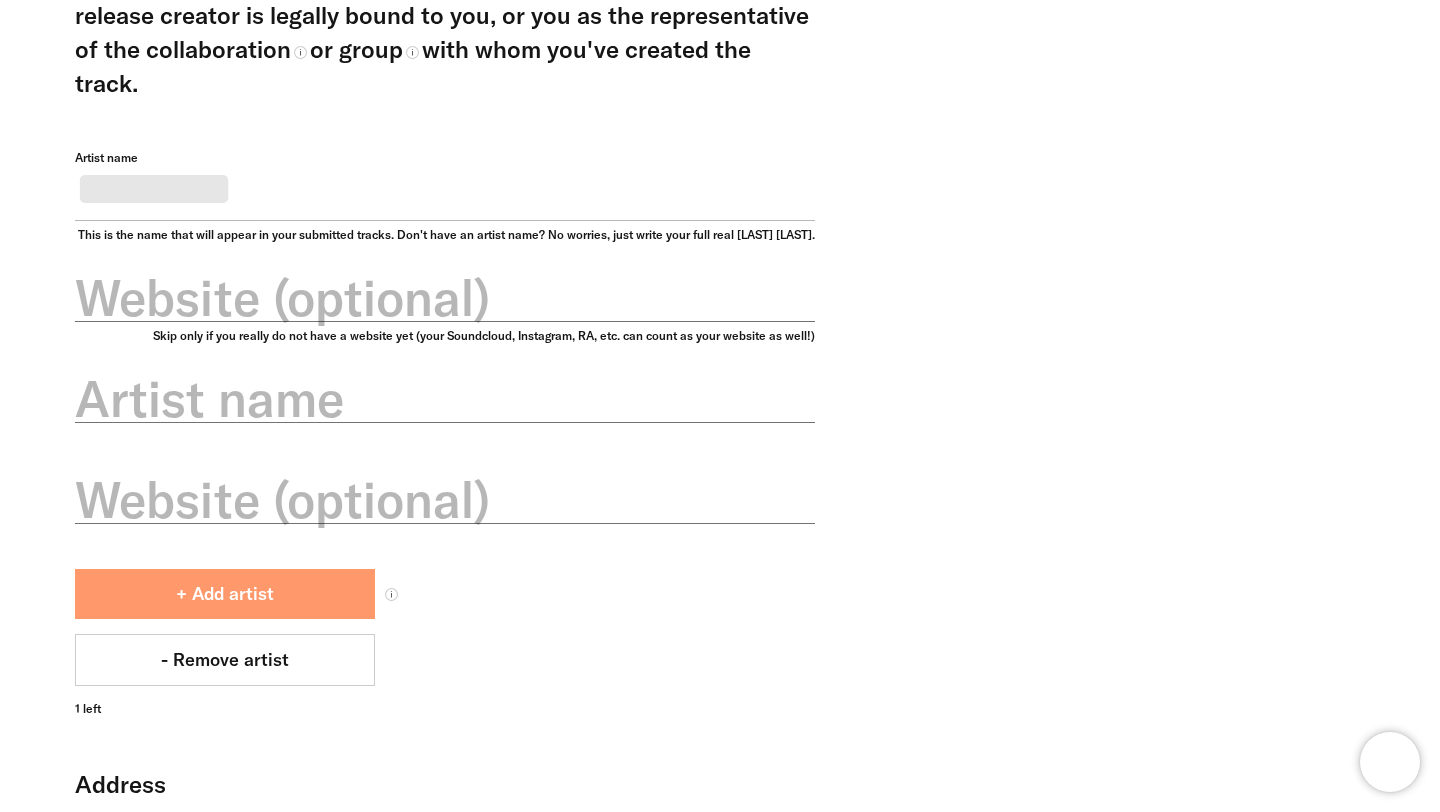 scroll, scrollTop: 1179, scrollLeft: 0, axis: vertical 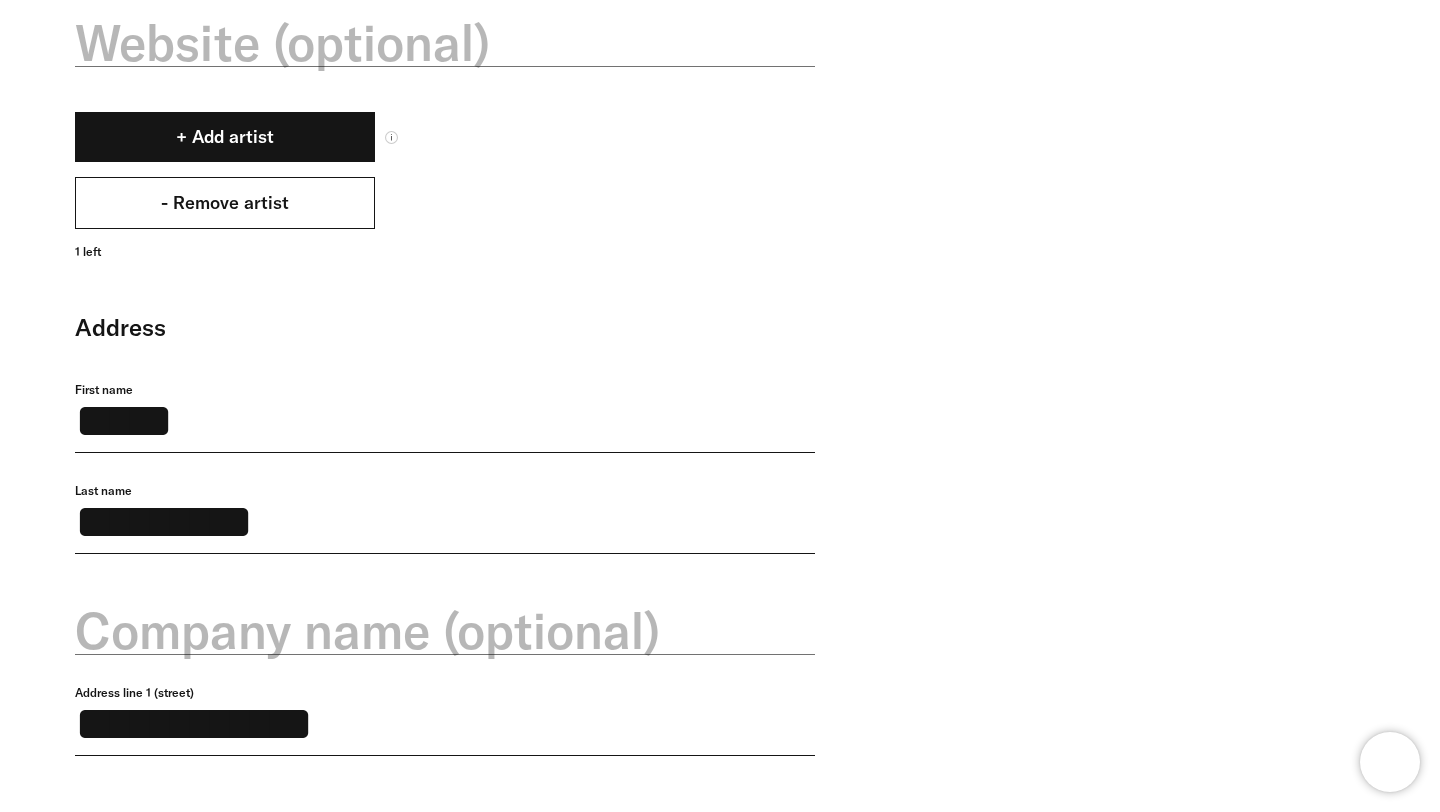 click on "- Remove artist" at bounding box center [225, 203] 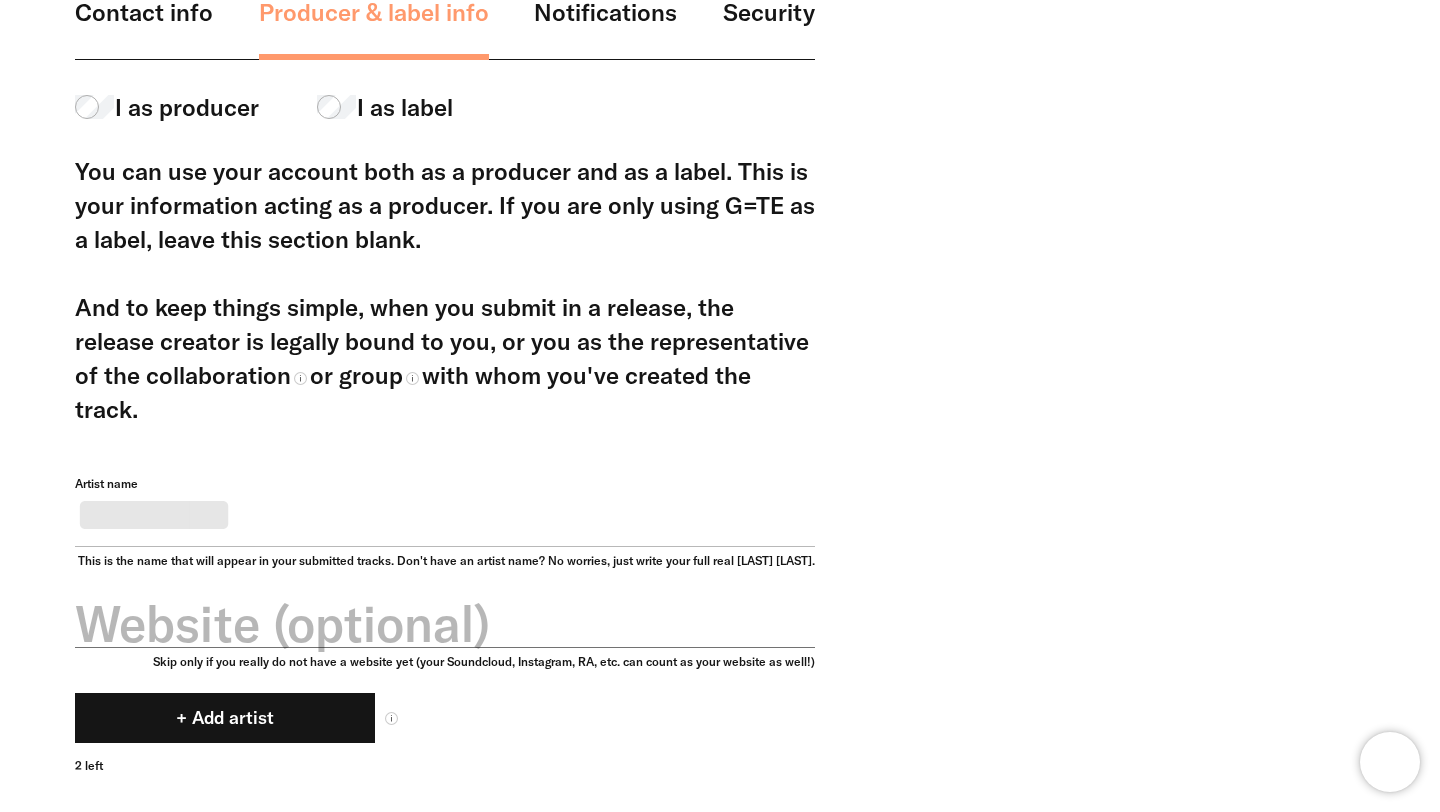 scroll, scrollTop: 0, scrollLeft: 0, axis: both 